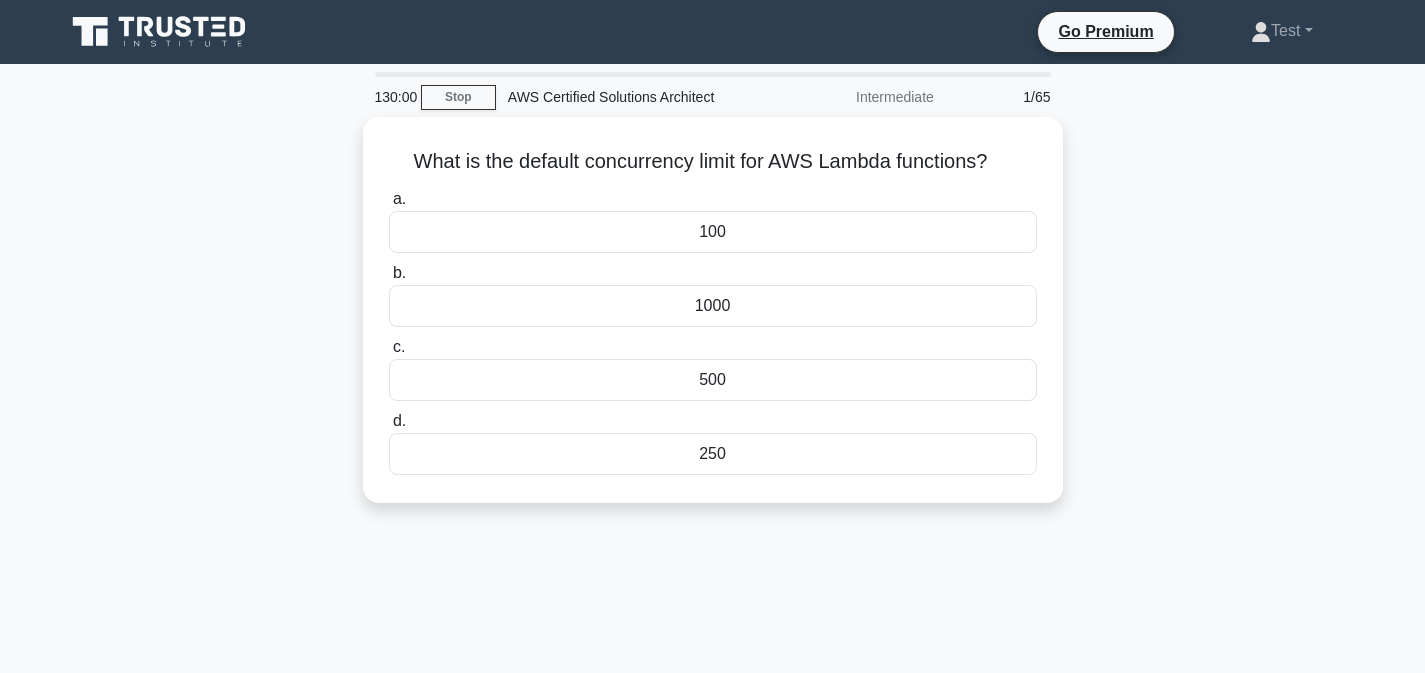 scroll, scrollTop: 0, scrollLeft: 0, axis: both 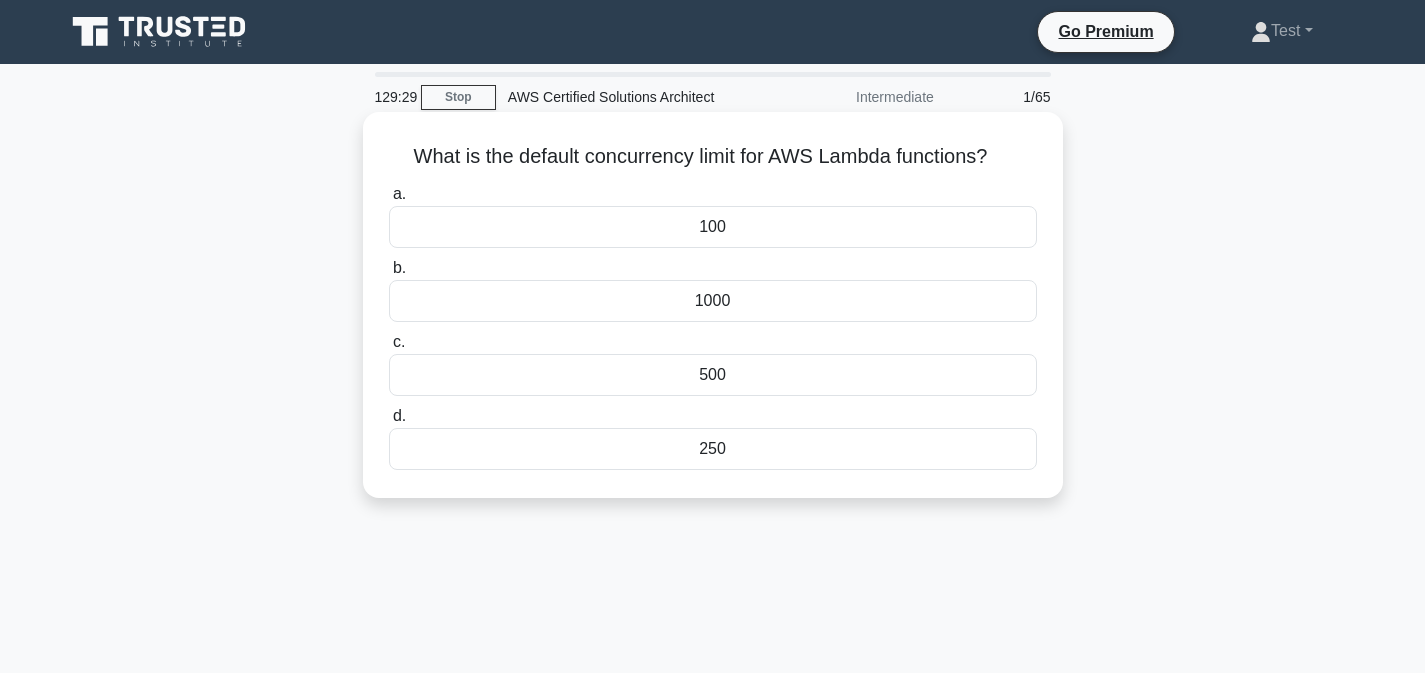 click on "1000" at bounding box center [713, 301] 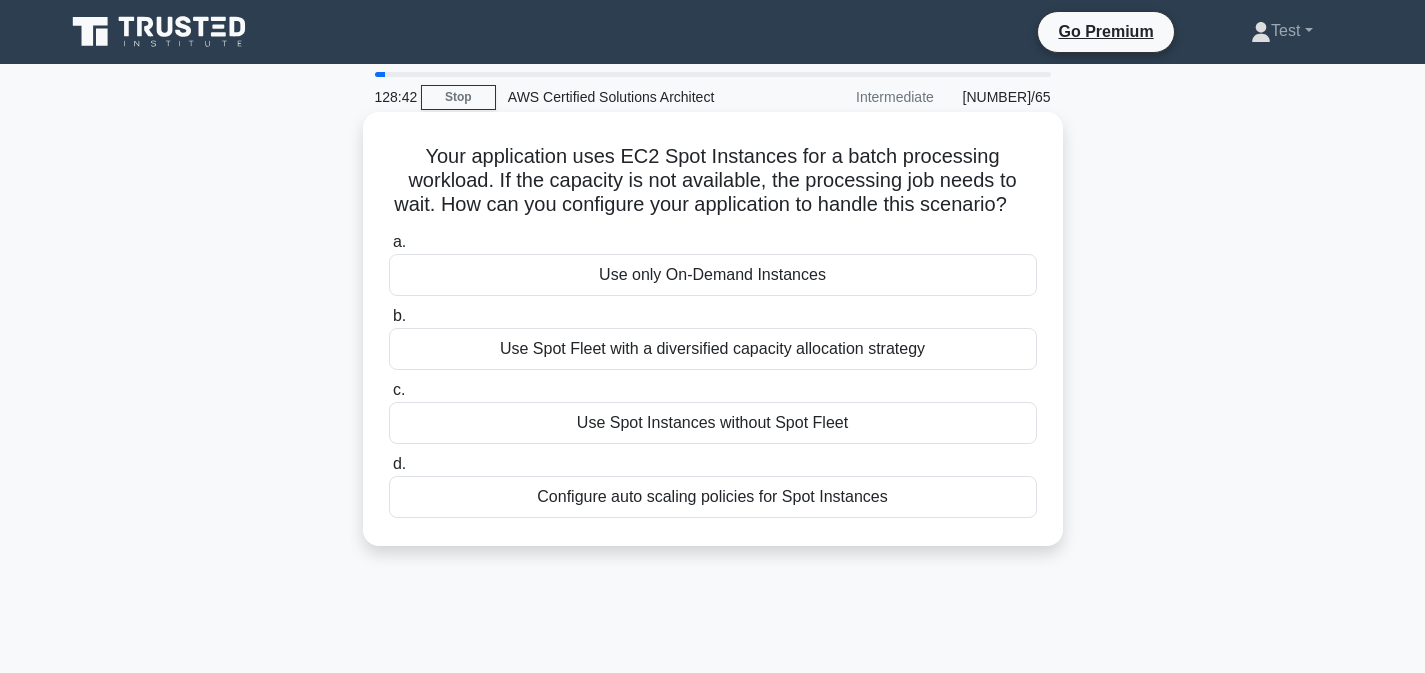 click on "Use Spot Fleet with a diversified capacity allocation strategy" at bounding box center [713, 349] 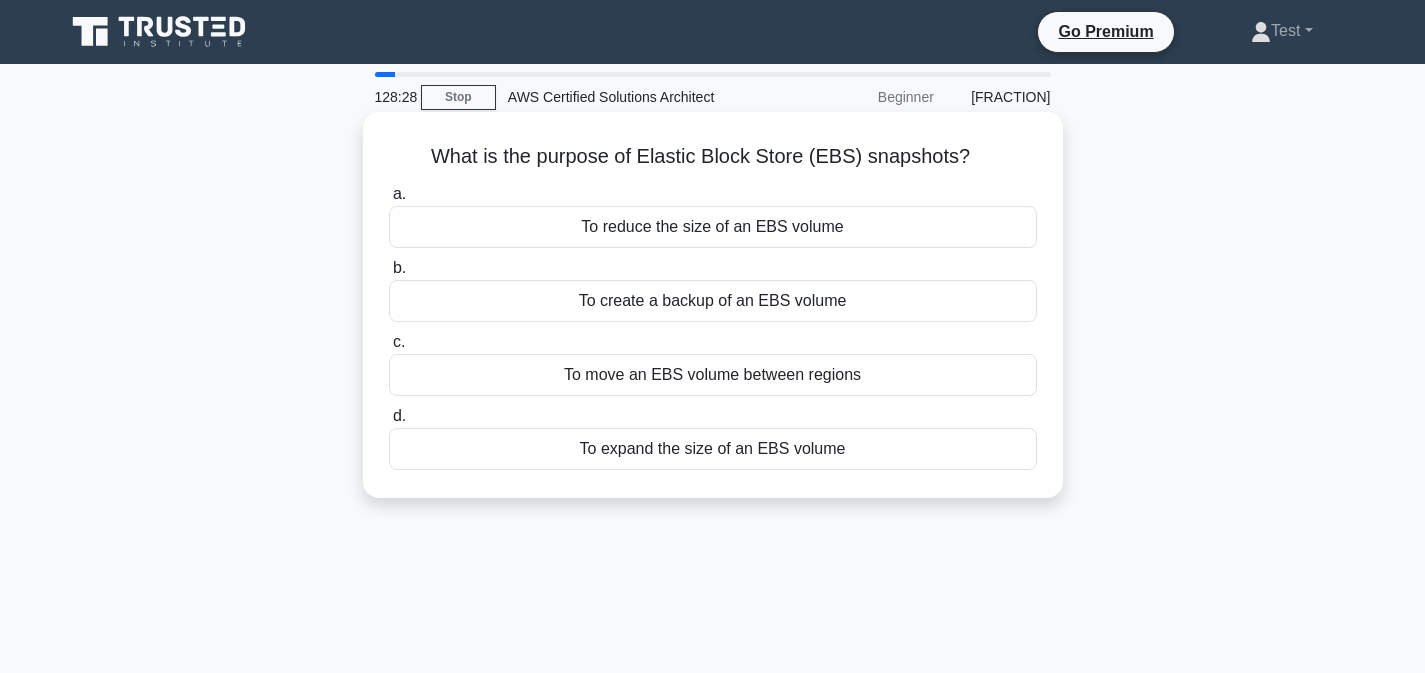 click on "To create a backup of an EBS volume" at bounding box center [713, 301] 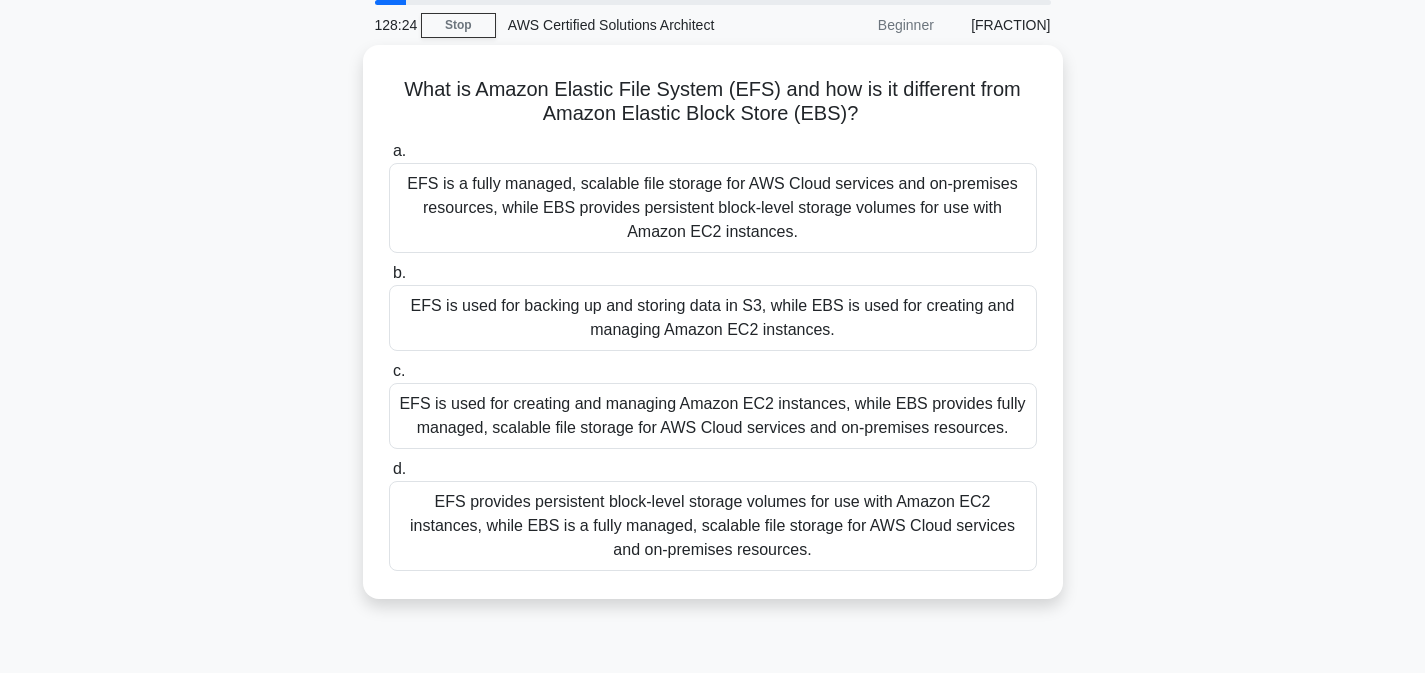 scroll, scrollTop: 75, scrollLeft: 0, axis: vertical 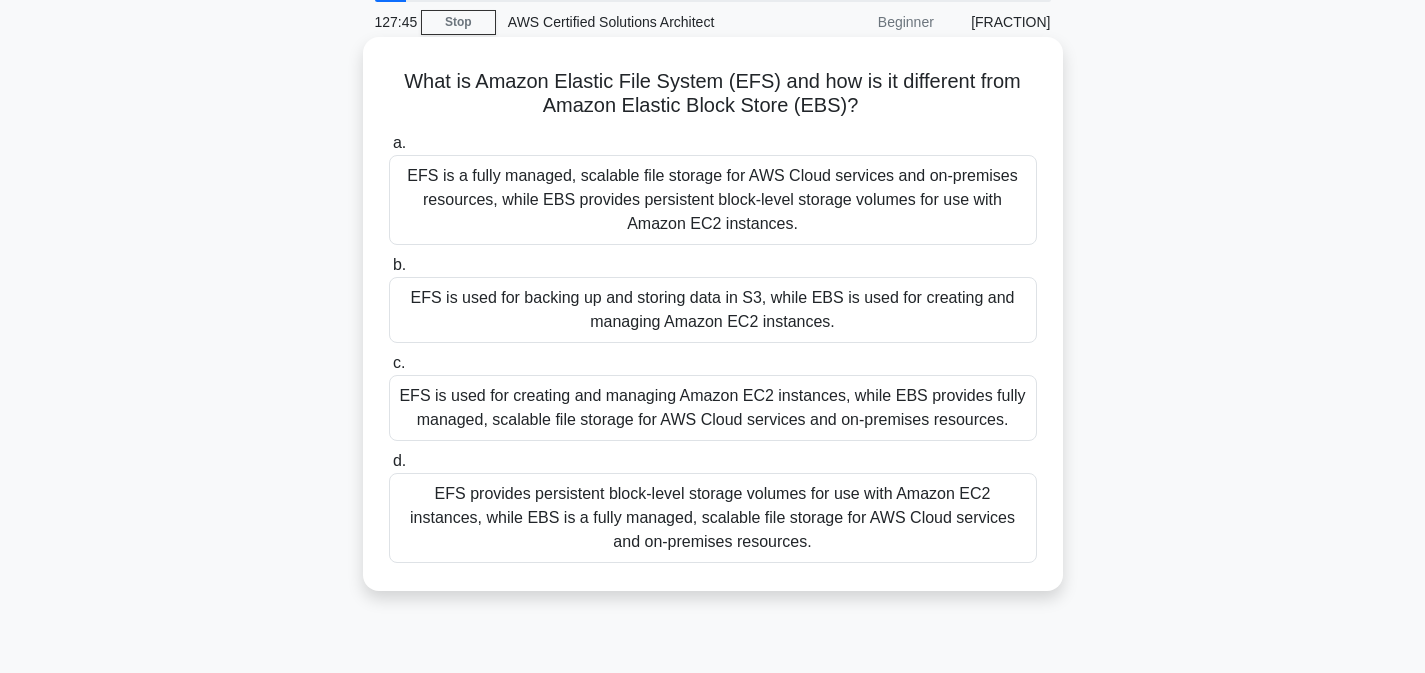 click on "EFS is a fully managed, scalable file storage for AWS Cloud services and on-premises resources, while EBS provides persistent block-level storage volumes for use with Amazon EC2 instances." at bounding box center (713, 200) 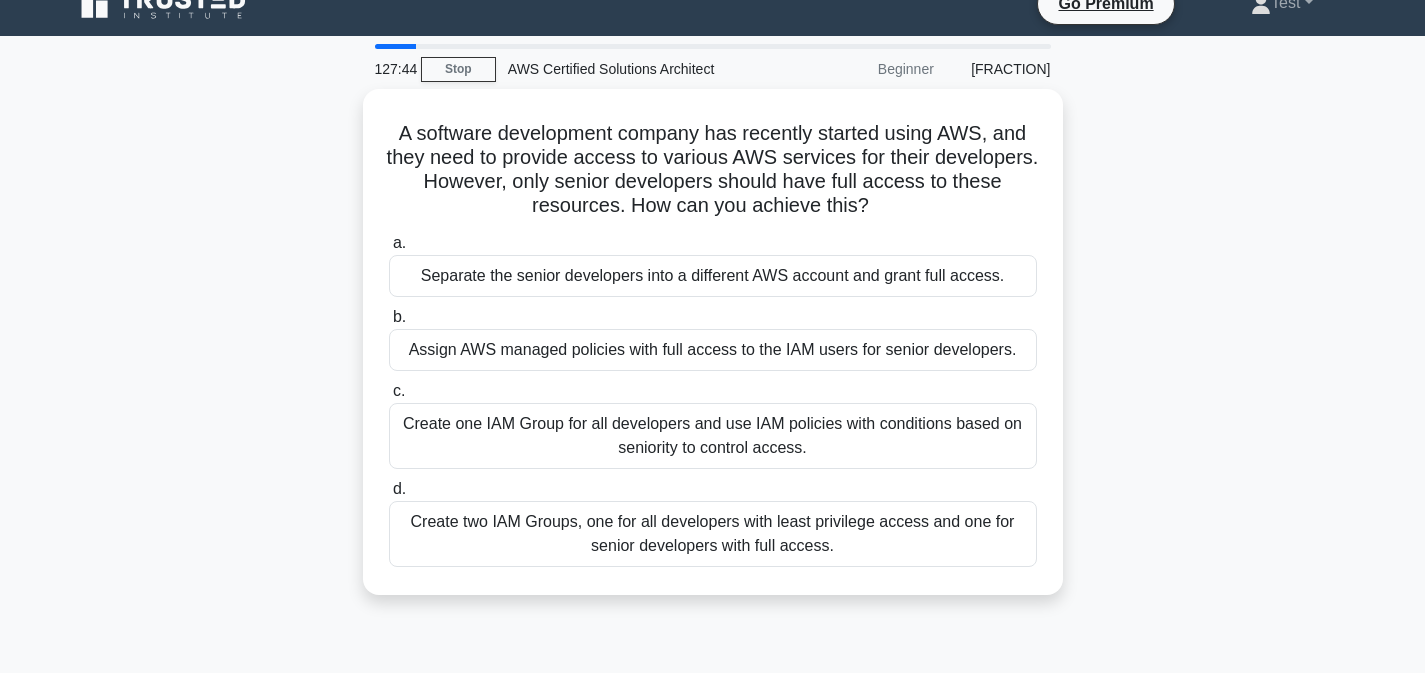 scroll, scrollTop: 0, scrollLeft: 0, axis: both 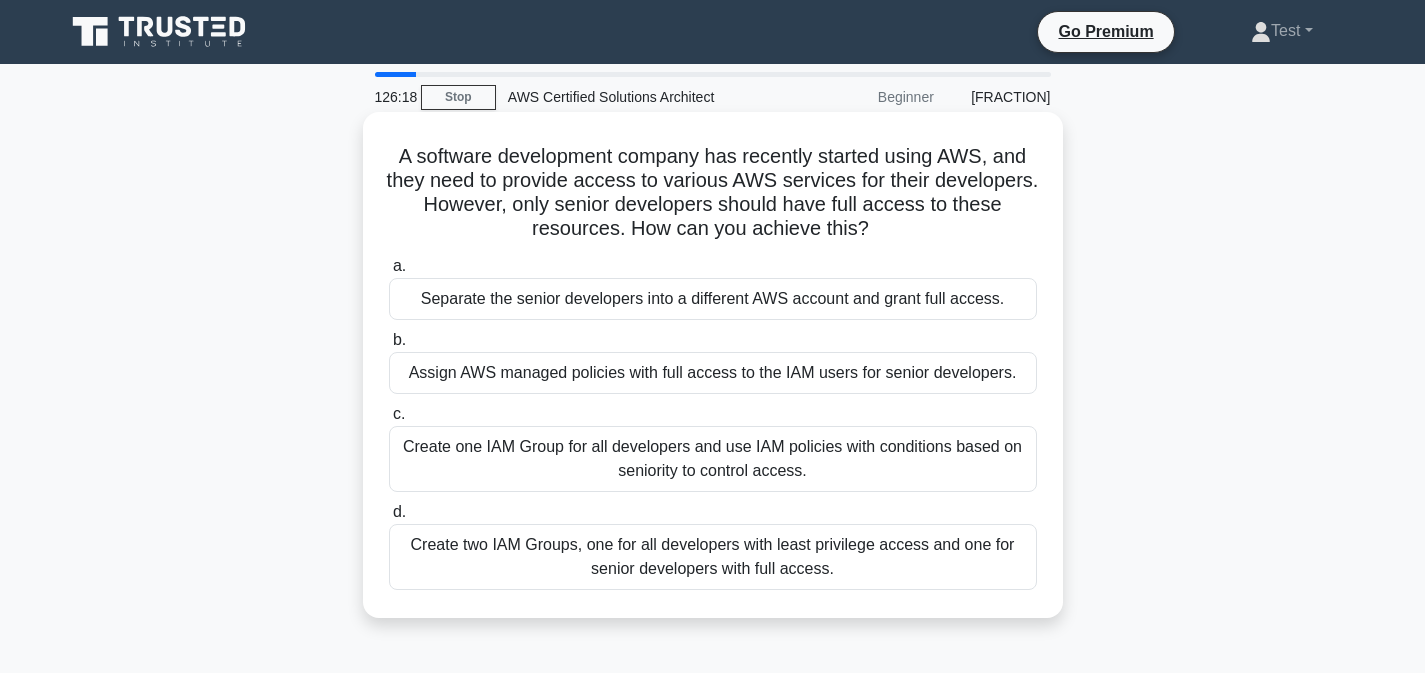 drag, startPoint x: 400, startPoint y: 156, endPoint x: 816, endPoint y: 600, distance: 608.4341 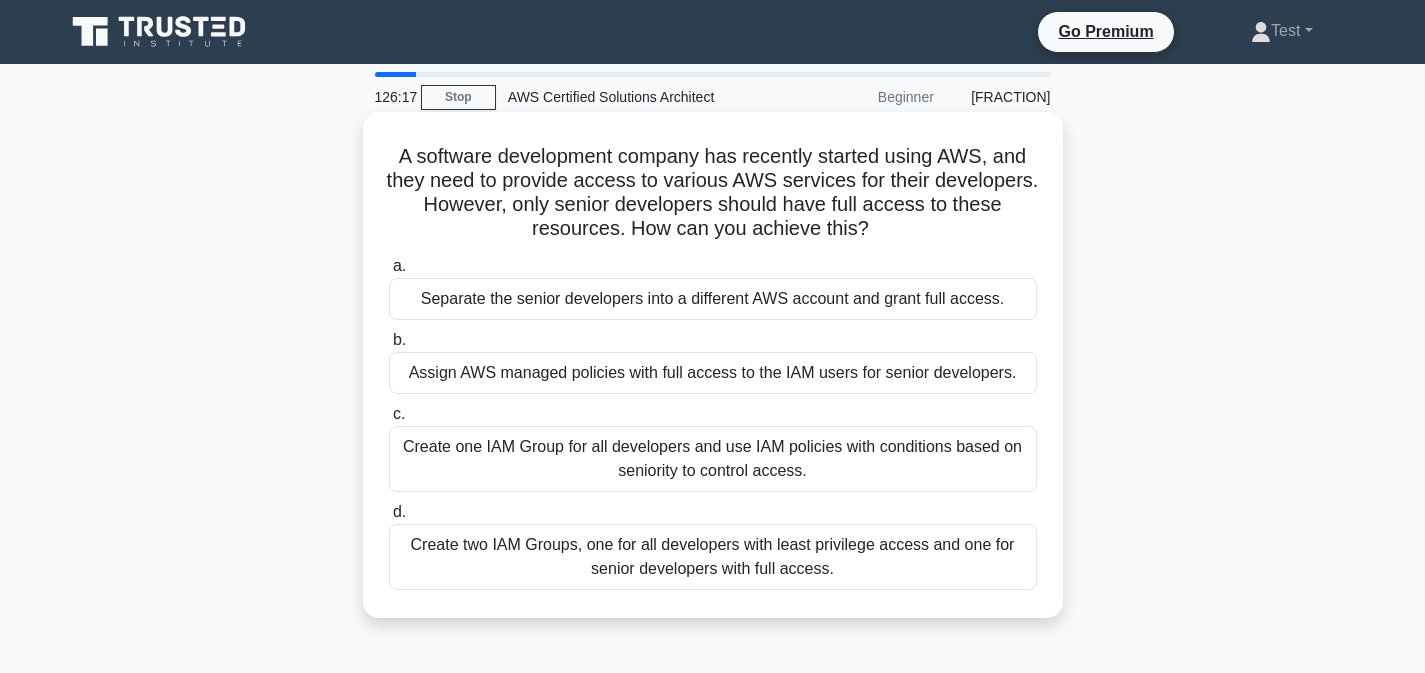 copy on "A software development company has recently started using AWS, and they need to provide access to various AWS services for their developers. However, only senior developers should have full access to these resources. How can you achieve this?
.spinner_0XTQ{transform-origin:center;animation:spinner_y6GP .75s linear infinite}@keyframes spinner_y6GP{100%{transform:rotate(360deg)}}
a.
Separate the senior developers into a different AWS account and grant full access.
b.
Assign AWS managed policies with full access to the IAM users for senior developers.
c.
Create one IAM Group for all developers and use IAM policies with conditions based on seniority to control access.
d.
Create two IAM Groups, one for all deve..." 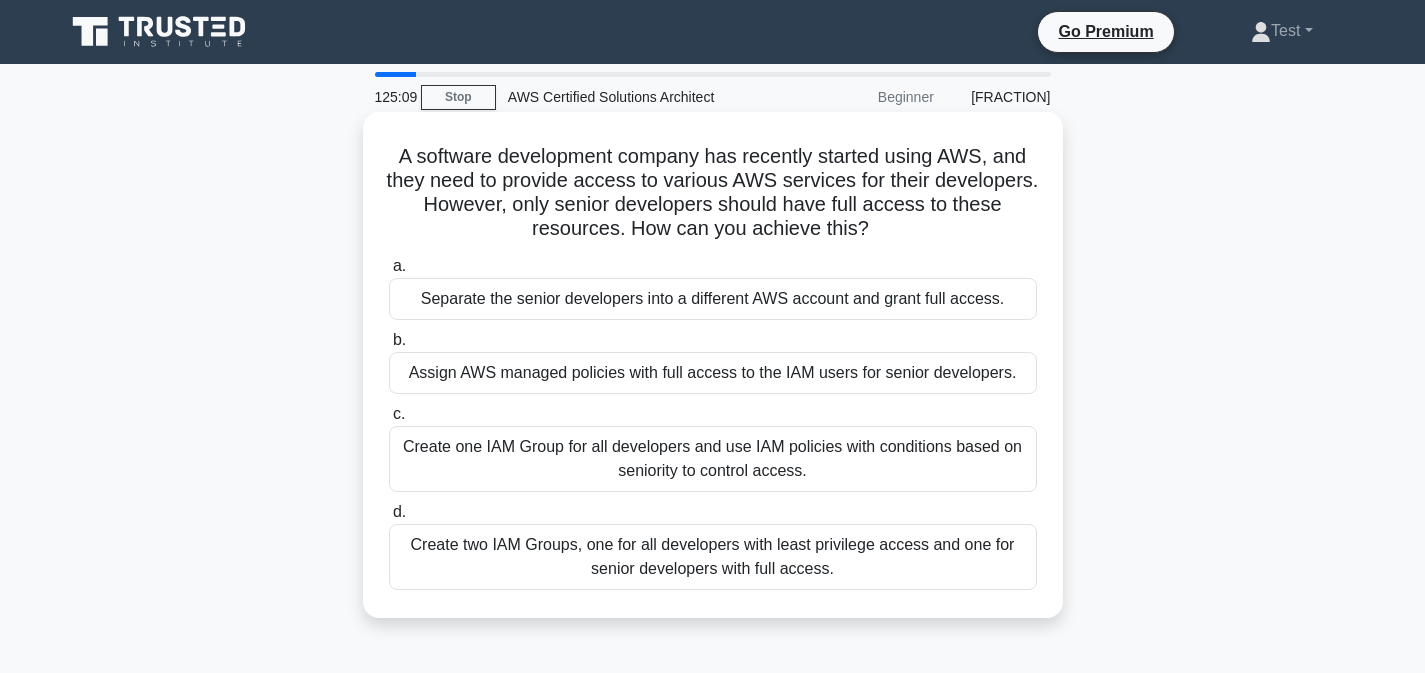 click on "Create two IAM Groups, one for all developers with least privilege access and one for senior developers with full access." at bounding box center (713, 557) 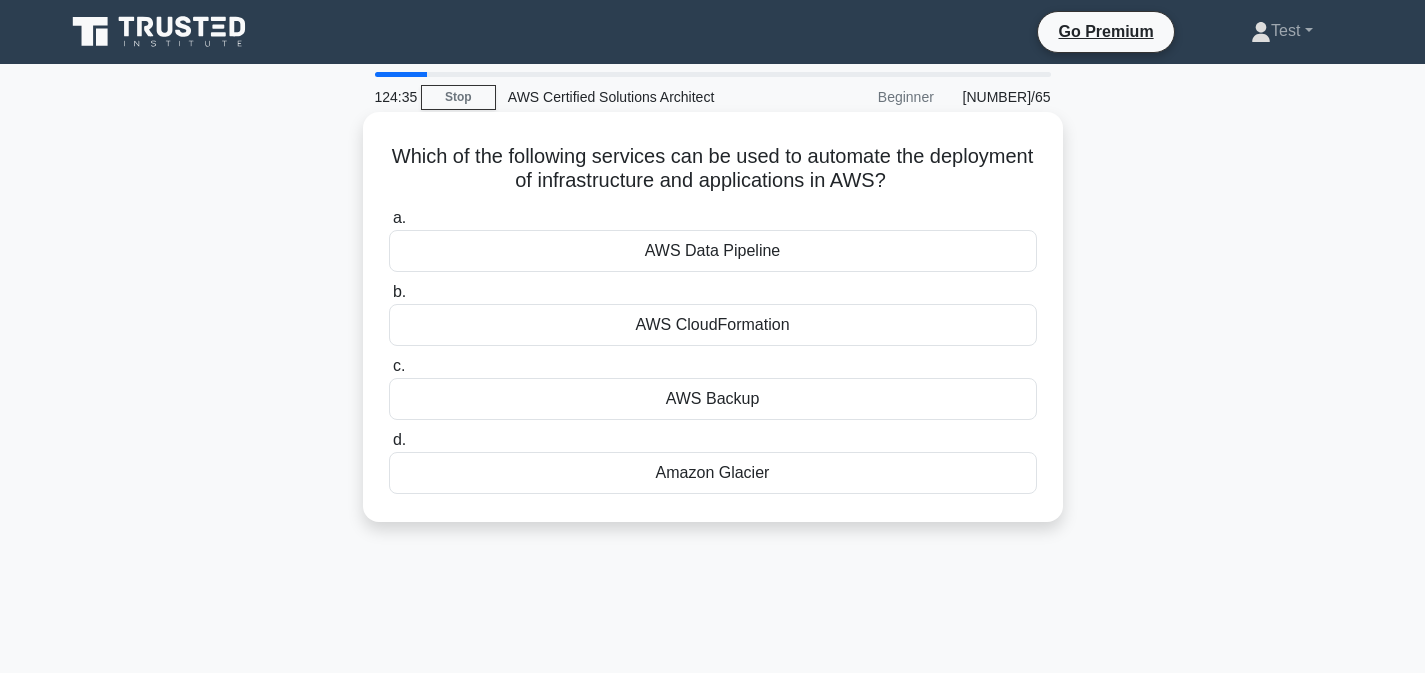 click on "AWS CloudFormation" at bounding box center (713, 325) 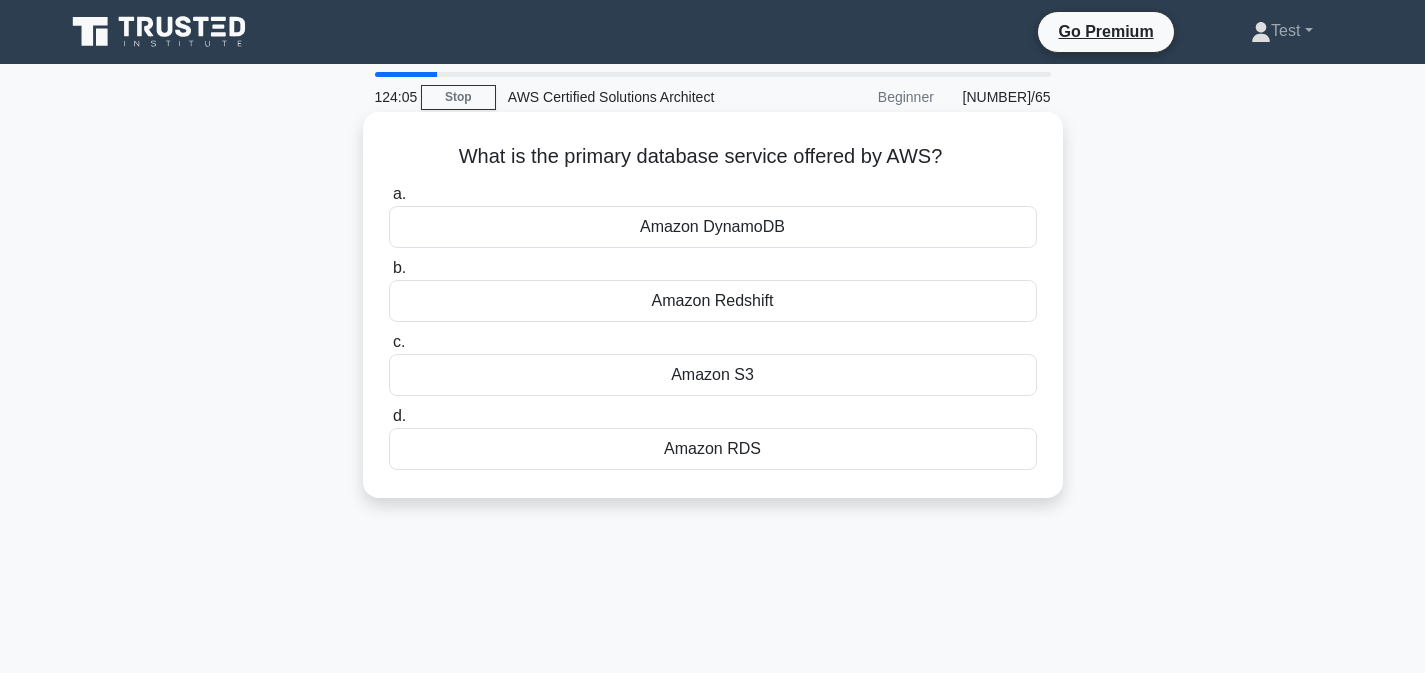 click on "Amazon DynamoDB" at bounding box center (713, 227) 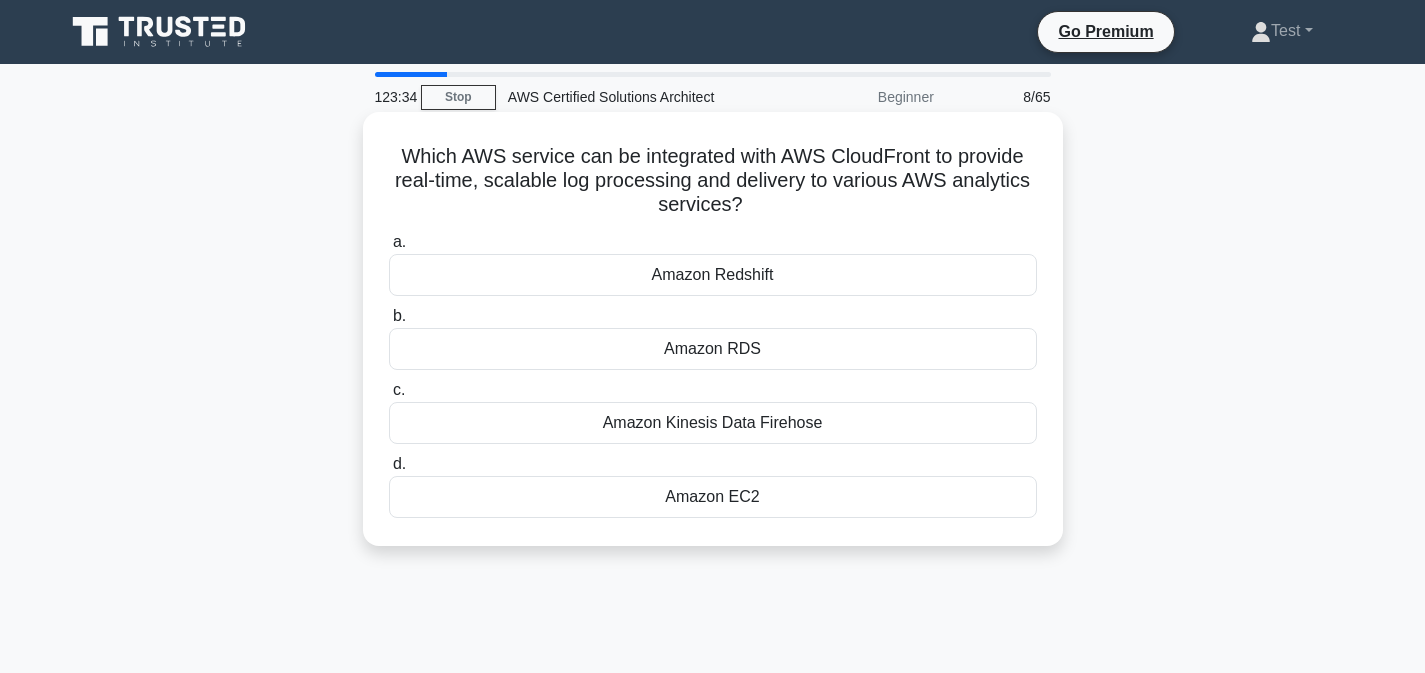 click on "Amazon Kinesis Data Firehose" at bounding box center (713, 423) 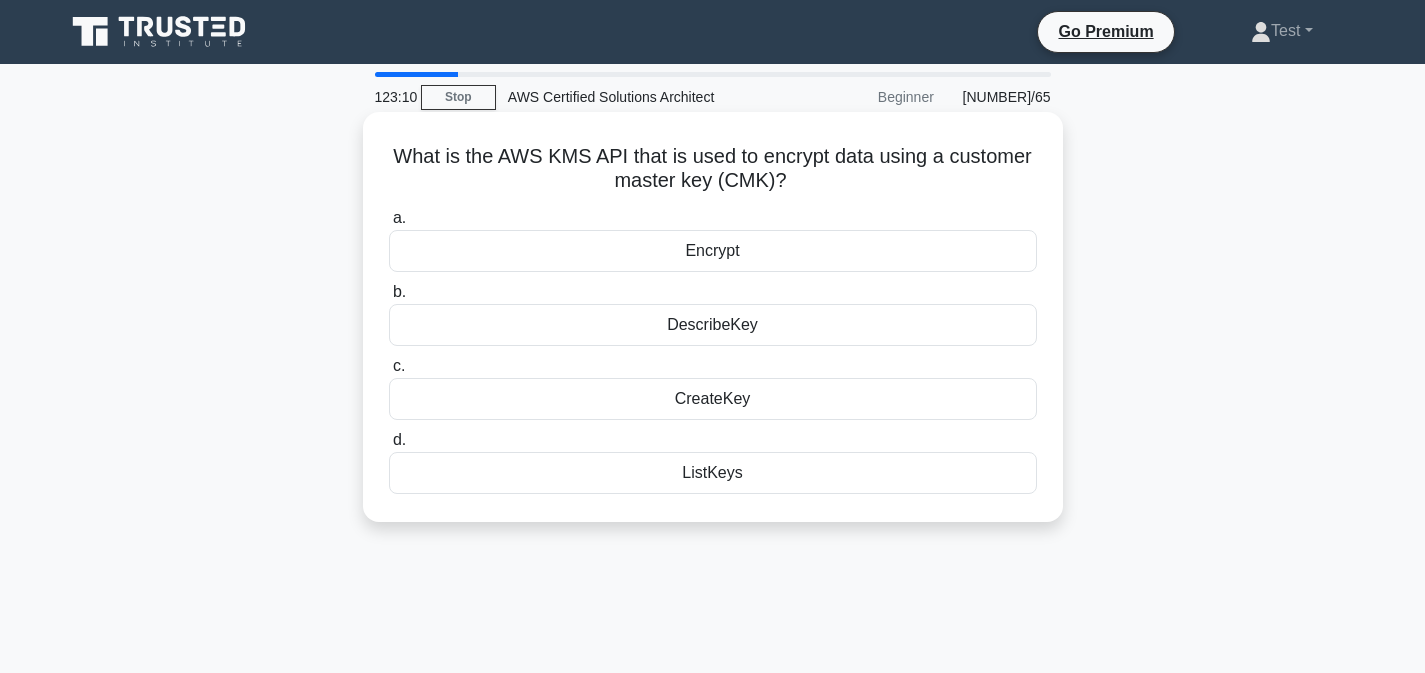 click on "Encrypt" at bounding box center [713, 251] 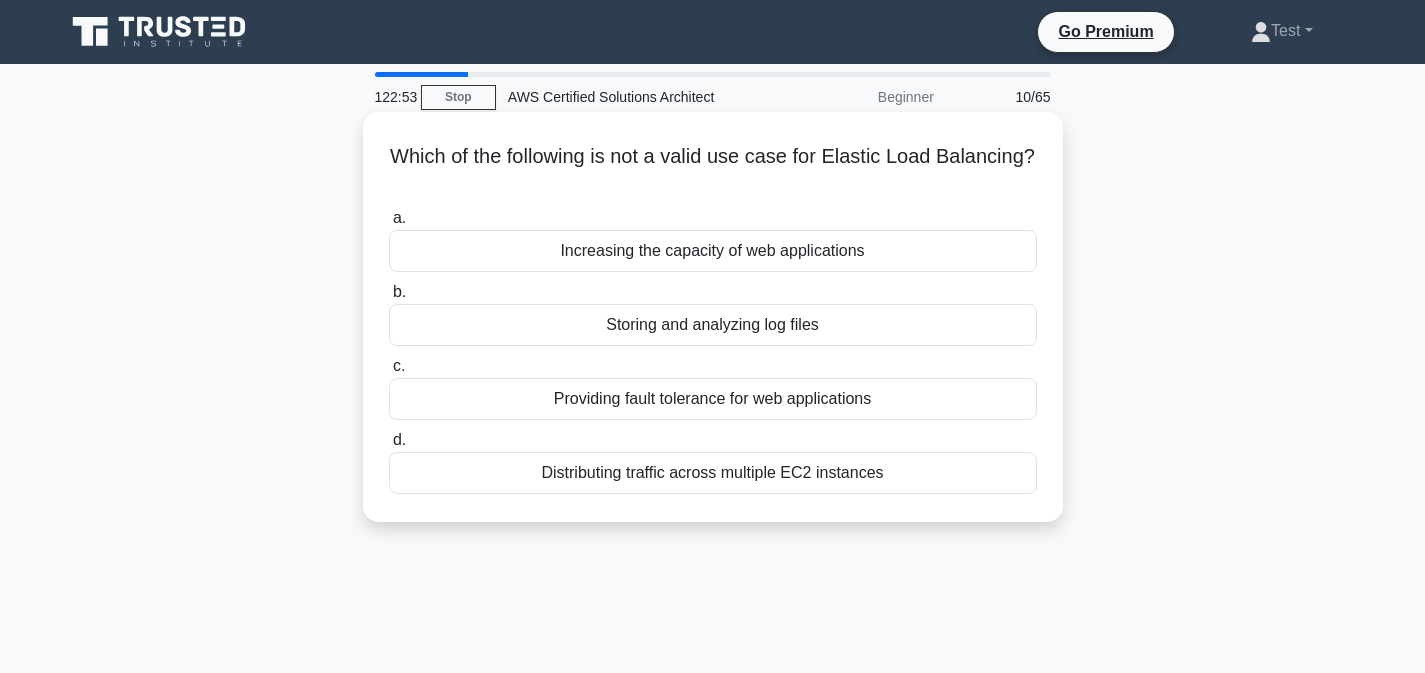 click on "Storing and analyzing log files" at bounding box center (713, 325) 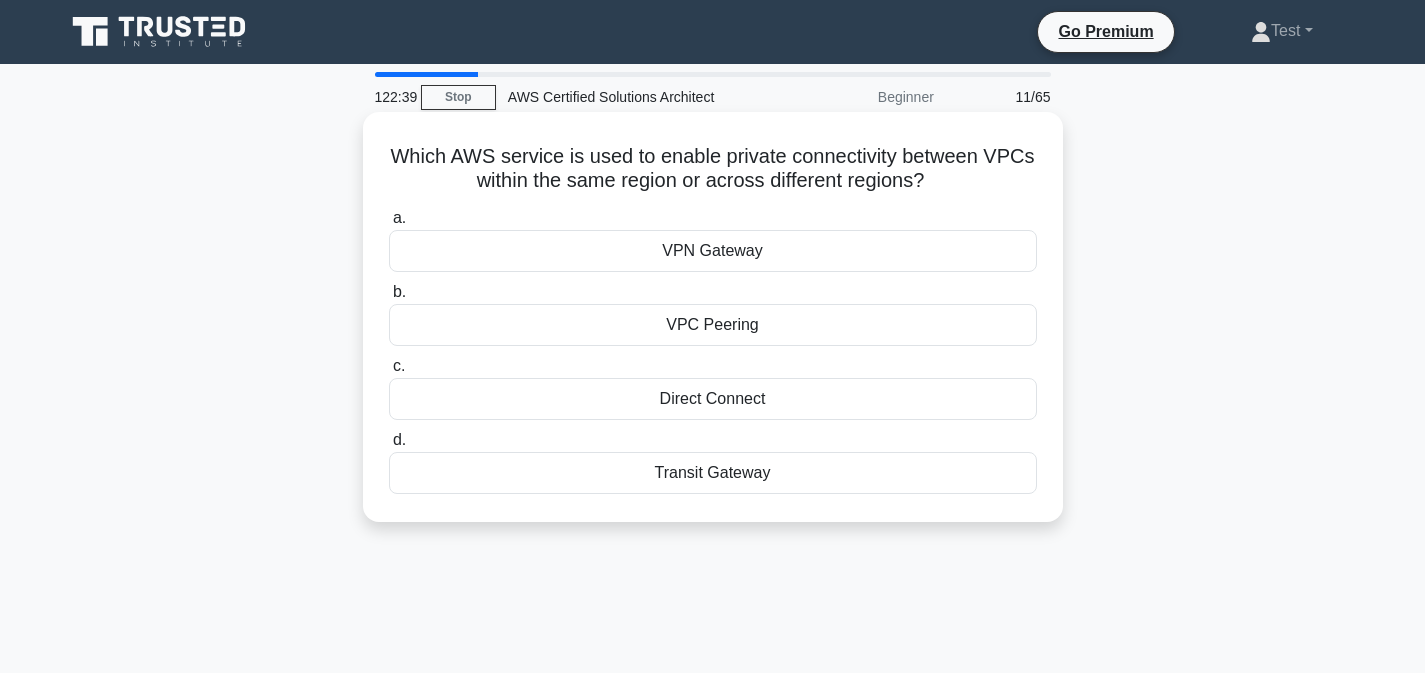 click on "VPC Peering" at bounding box center [713, 325] 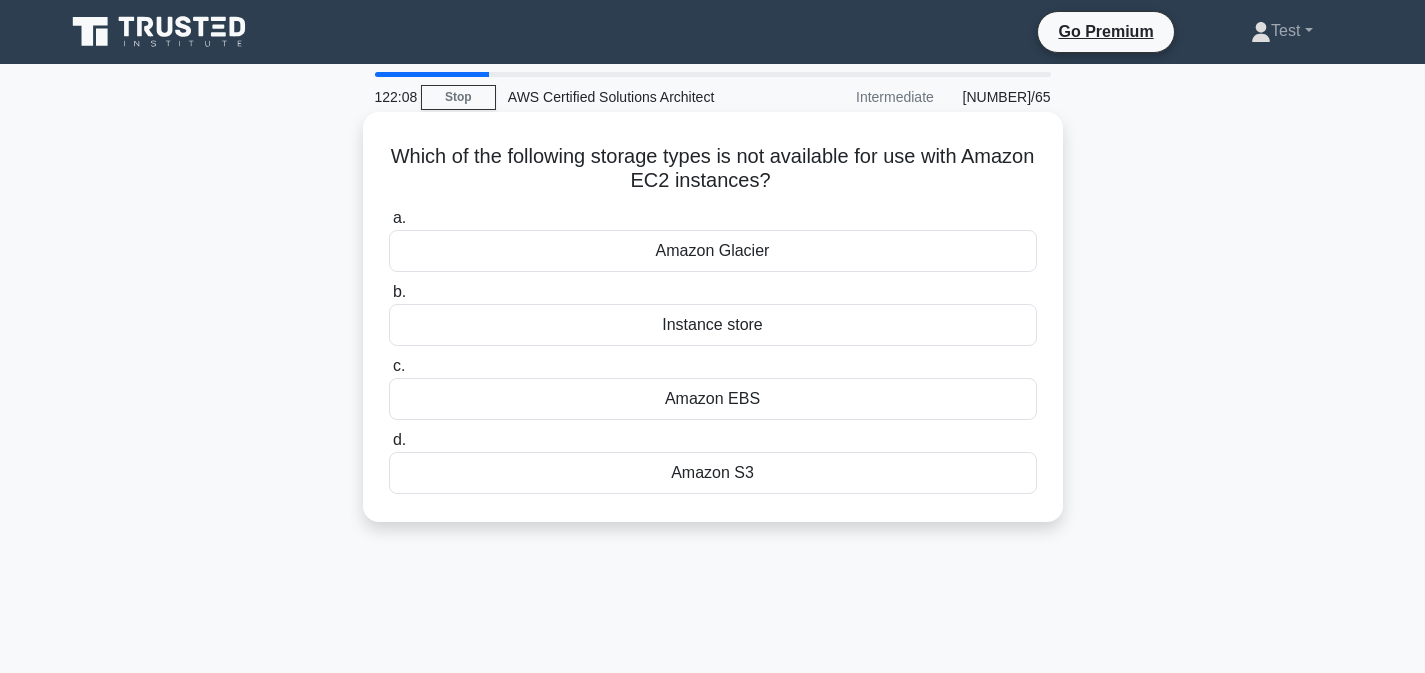 click on "Amazon Glacier" at bounding box center [713, 251] 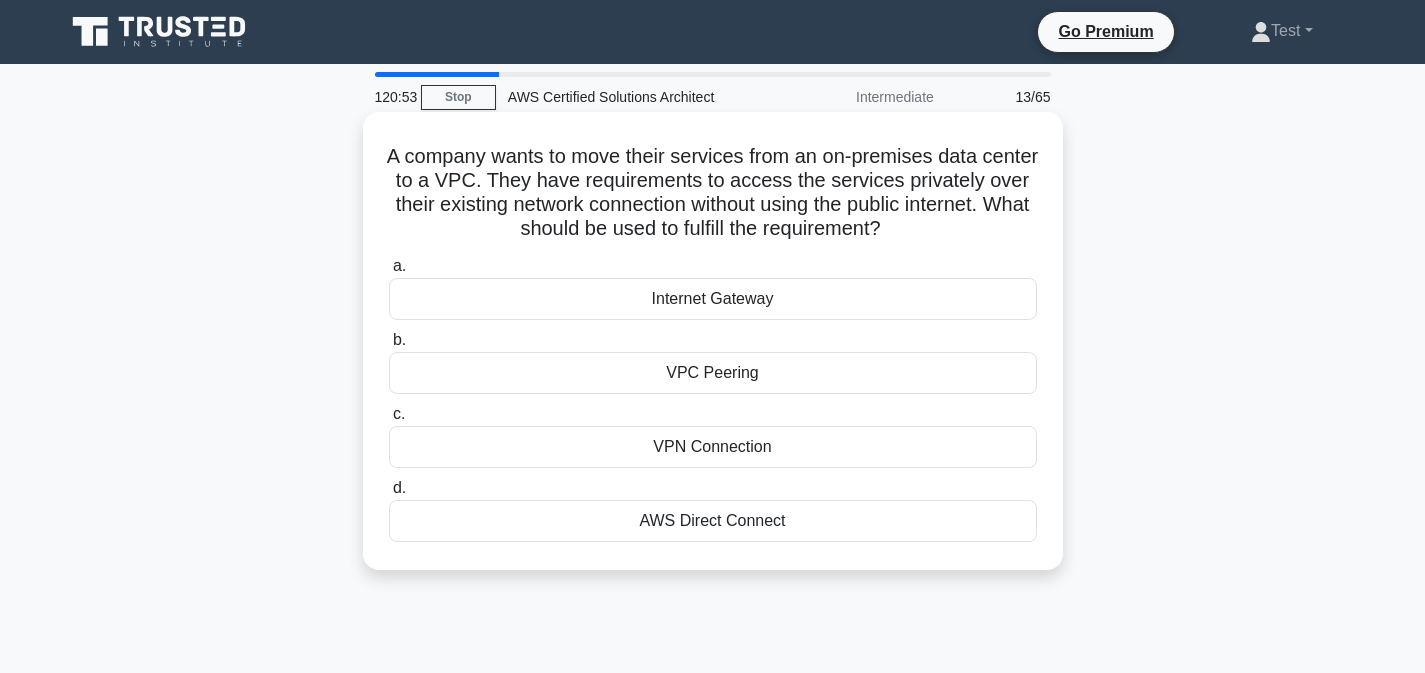 click on "AWS Direct Connect" at bounding box center [713, 521] 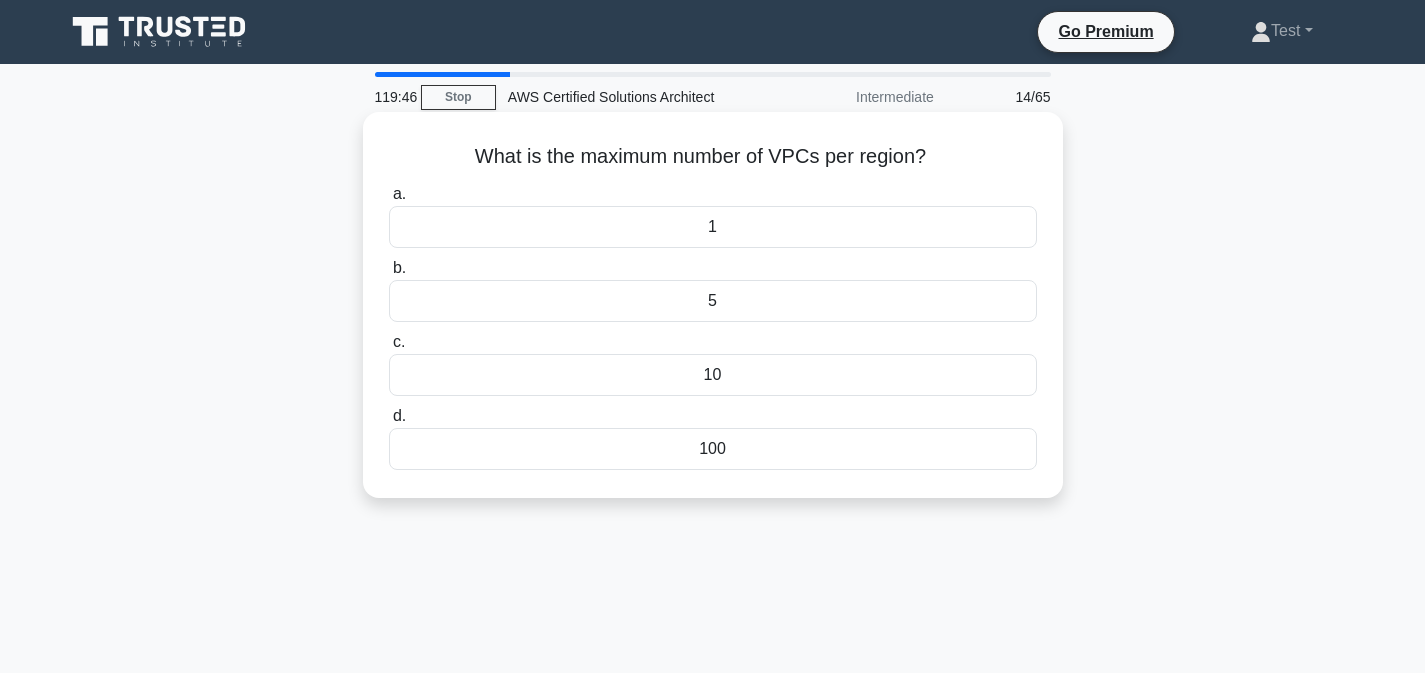 click on "5" at bounding box center (713, 301) 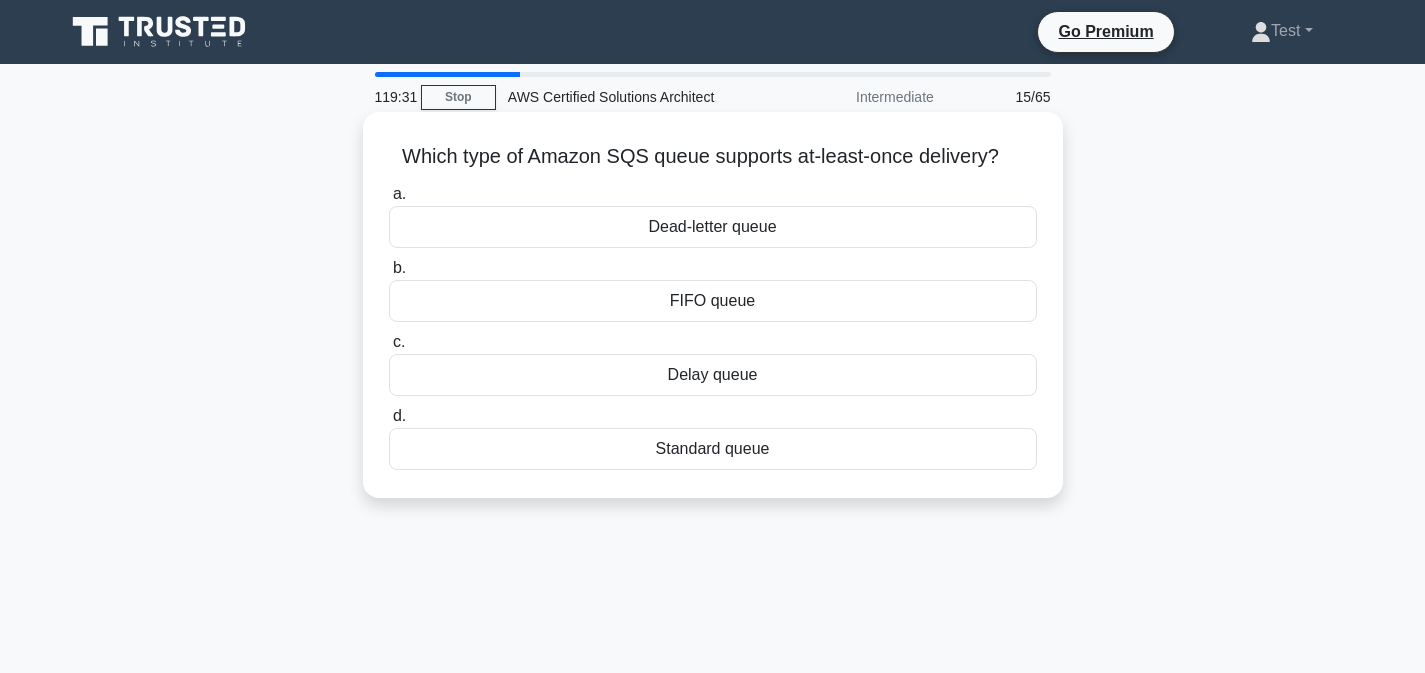 click on "Standard queue" at bounding box center (713, 449) 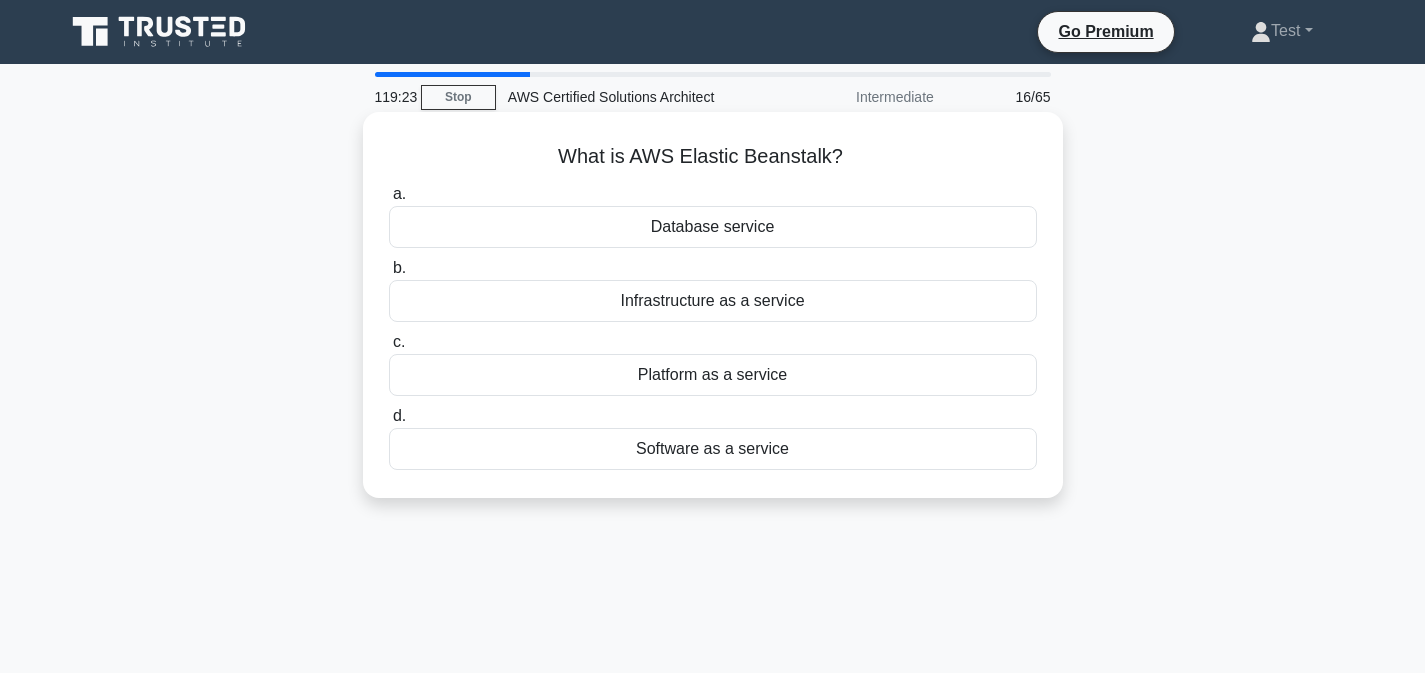 click on "Platform as a service" at bounding box center (713, 375) 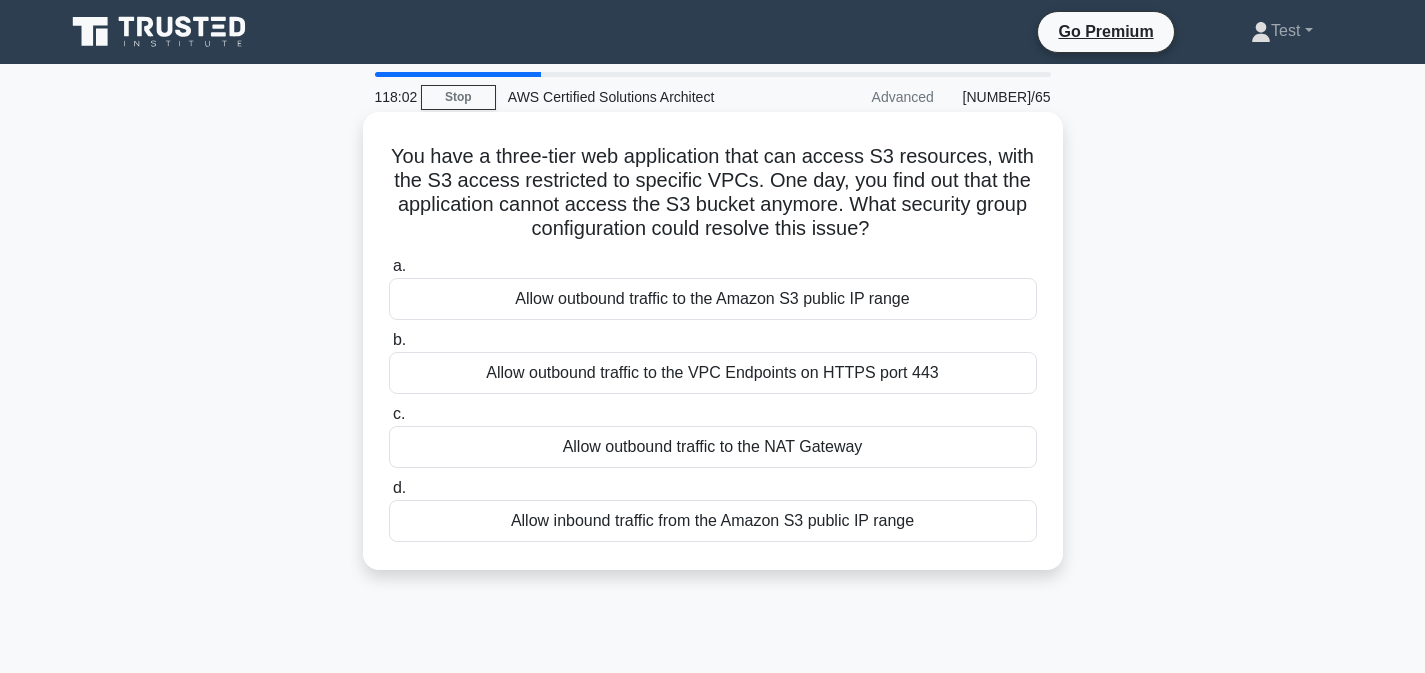 drag, startPoint x: 397, startPoint y: 153, endPoint x: 973, endPoint y: 526, distance: 686.22516 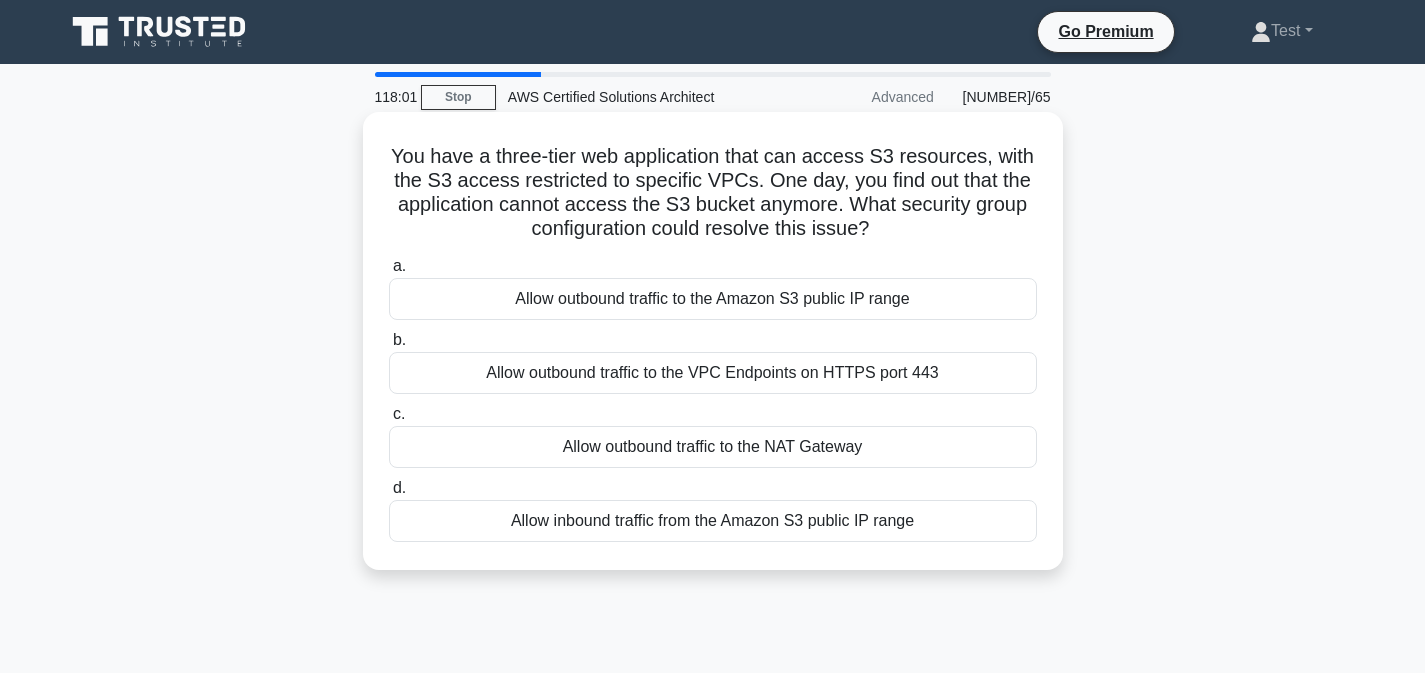 copy on "You have a three-tier web application that can access S3 resources, with the S3 access restricted to specific VPCs. One day, you find out that the application cannot access the S3 bucket anymore. What security group configuration could resolve this issue?
.spinner_0XTQ{transform-origin:center;animation:spinner_y6GP .75s linear infinite}@keyframes spinner_y6GP{100%{transform:rotate(360deg)}}
a.
Allow outbound traffic to the Amazon S3 public IP range
b.
Allow outbound traffic to the VPC Endpoints on HTTPS port 443
c.
Allow outbound traffic to the NAT Gateway
d.
Allow inbound traffic from the Amazon S3 public IP range" 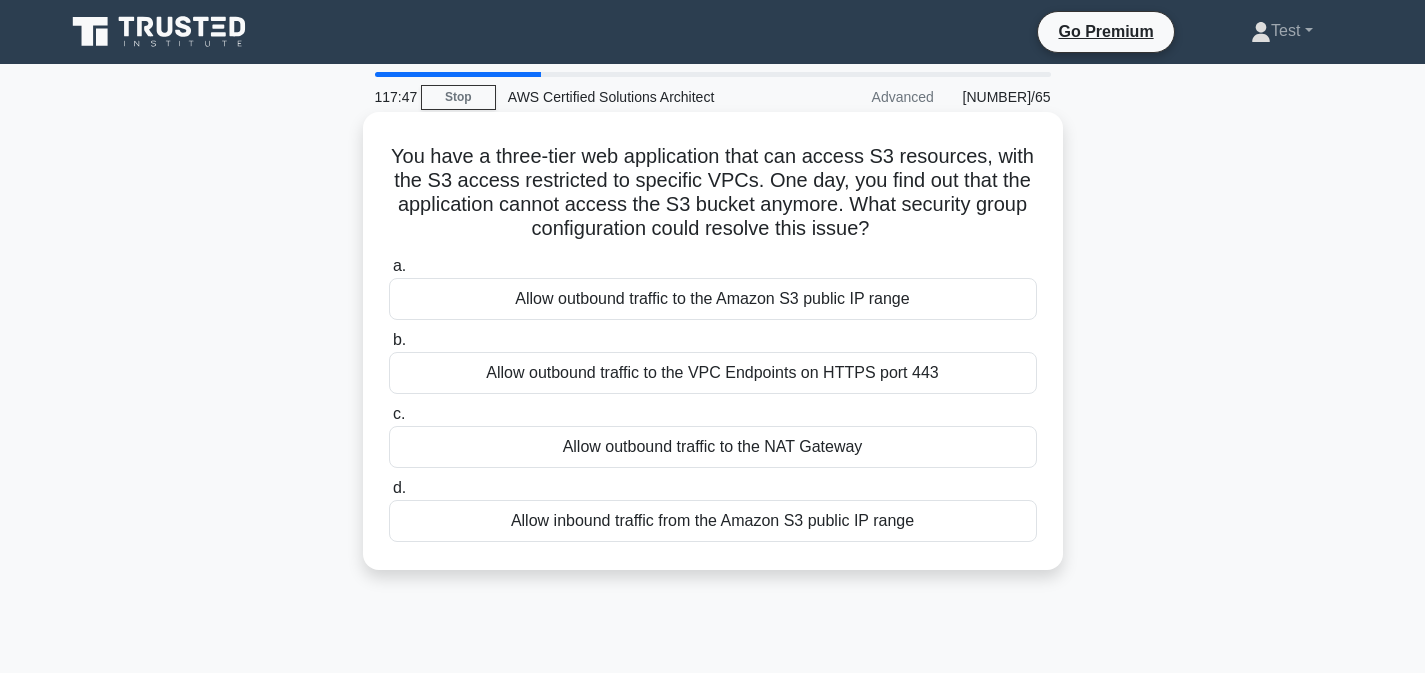 click on "Allow outbound traffic to the VPC Endpoints on HTTPS port 443" at bounding box center (713, 373) 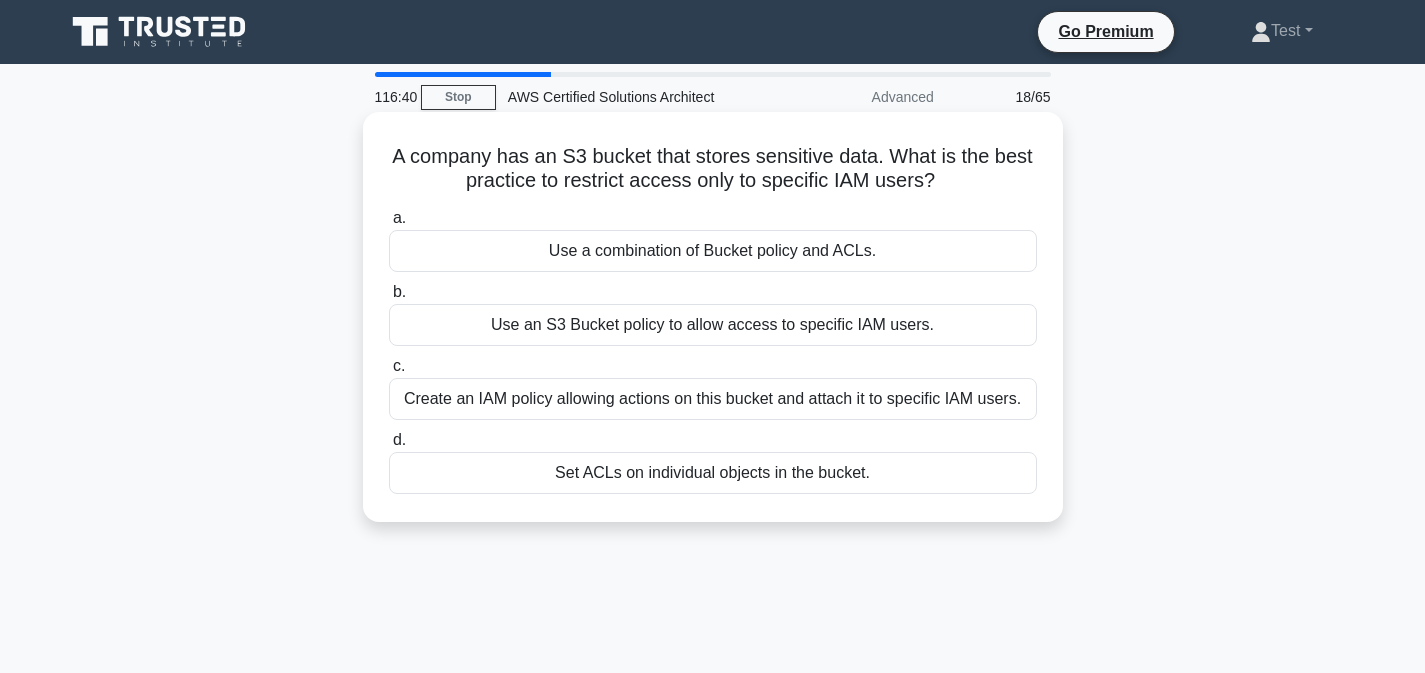 click on "Use a combination of Bucket policy and ACLs." at bounding box center [713, 251] 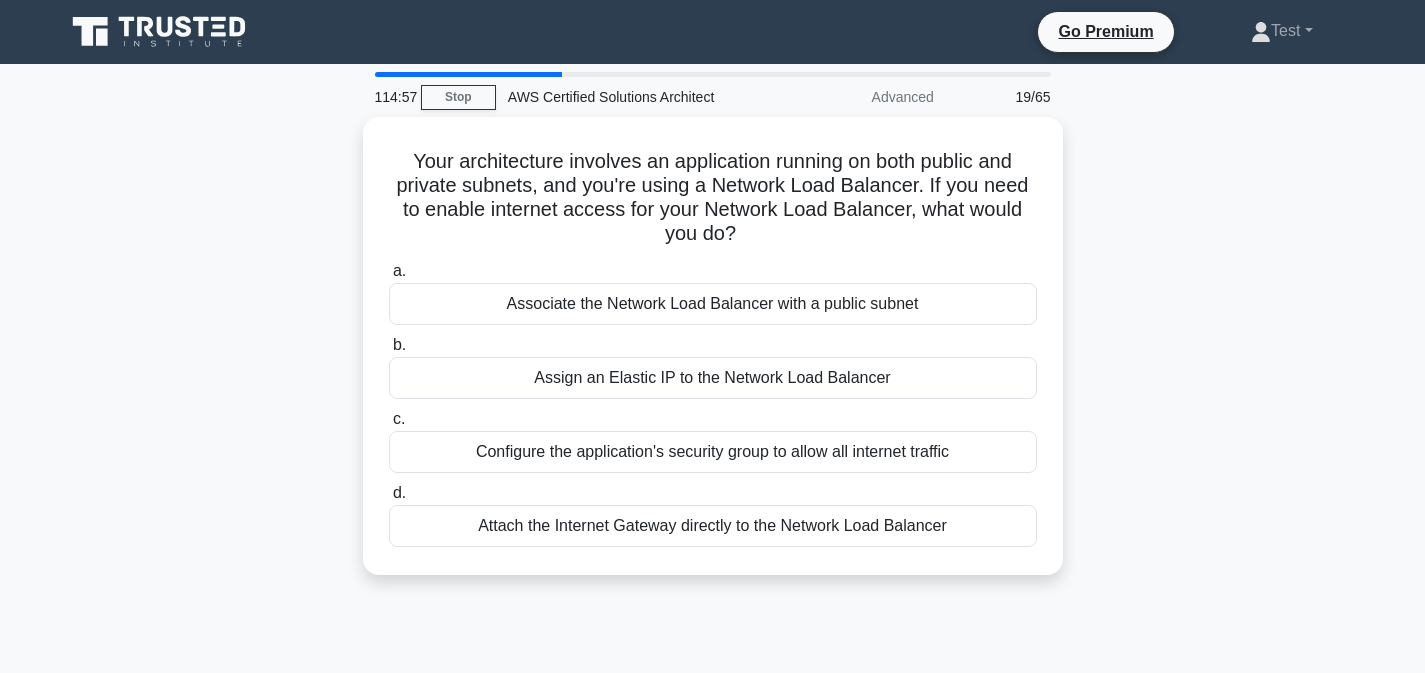 drag, startPoint x: 413, startPoint y: 153, endPoint x: 1057, endPoint y: 579, distance: 772.14764 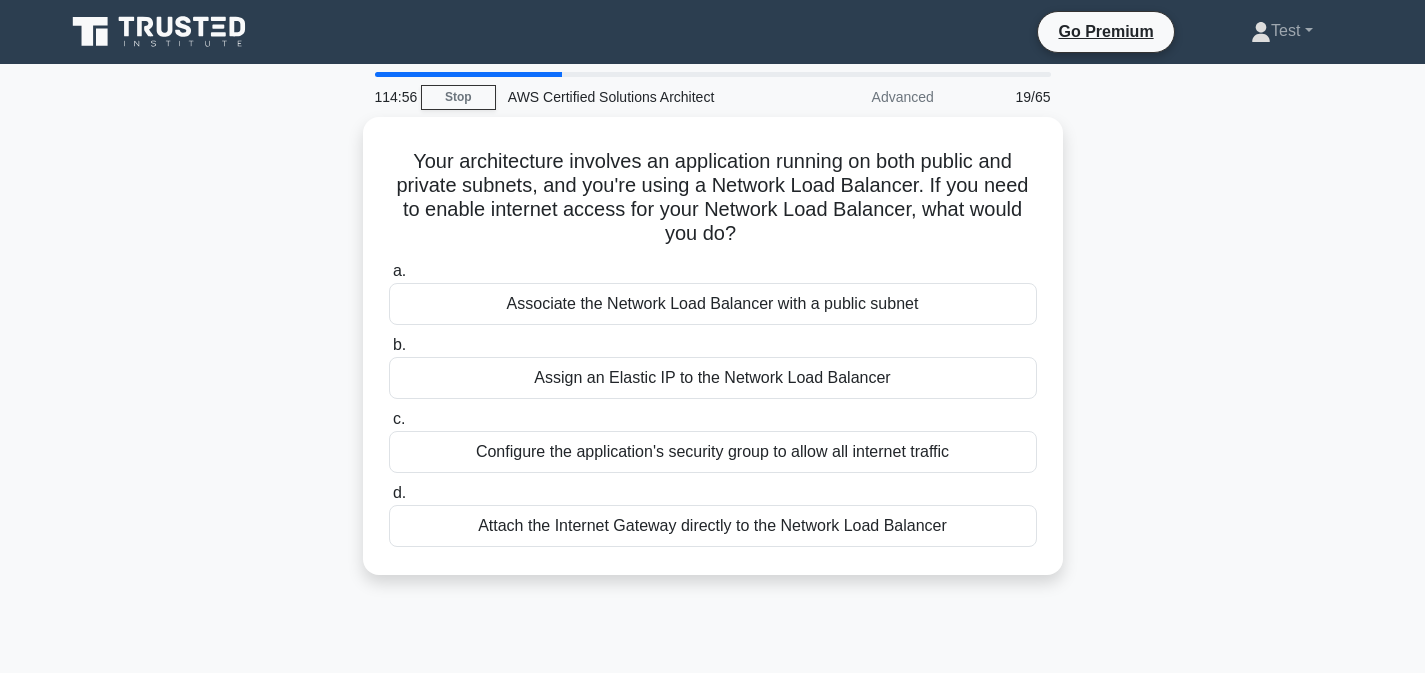 copy on "Your architecture involves an application running on both public and private subnets, and you're using a Network Load Balancer. If you need to enable internet access for your Network Load Balancer, what would you do?
.spinner_0XTQ{transform-origin:center;animation:spinner_y6GP .75s linear infinite}@keyframes spinner_y6GP{100%{transform:rotate(360deg)}}
a.
Associate the Network Load Balancer with a public subnet
b.
Assign an Elastic IP to the Network Load Balancer
c.
Configure the application's security group to allow all internet traffic
d.
Attach the Internet Gateway directly to the Network Load Balancer" 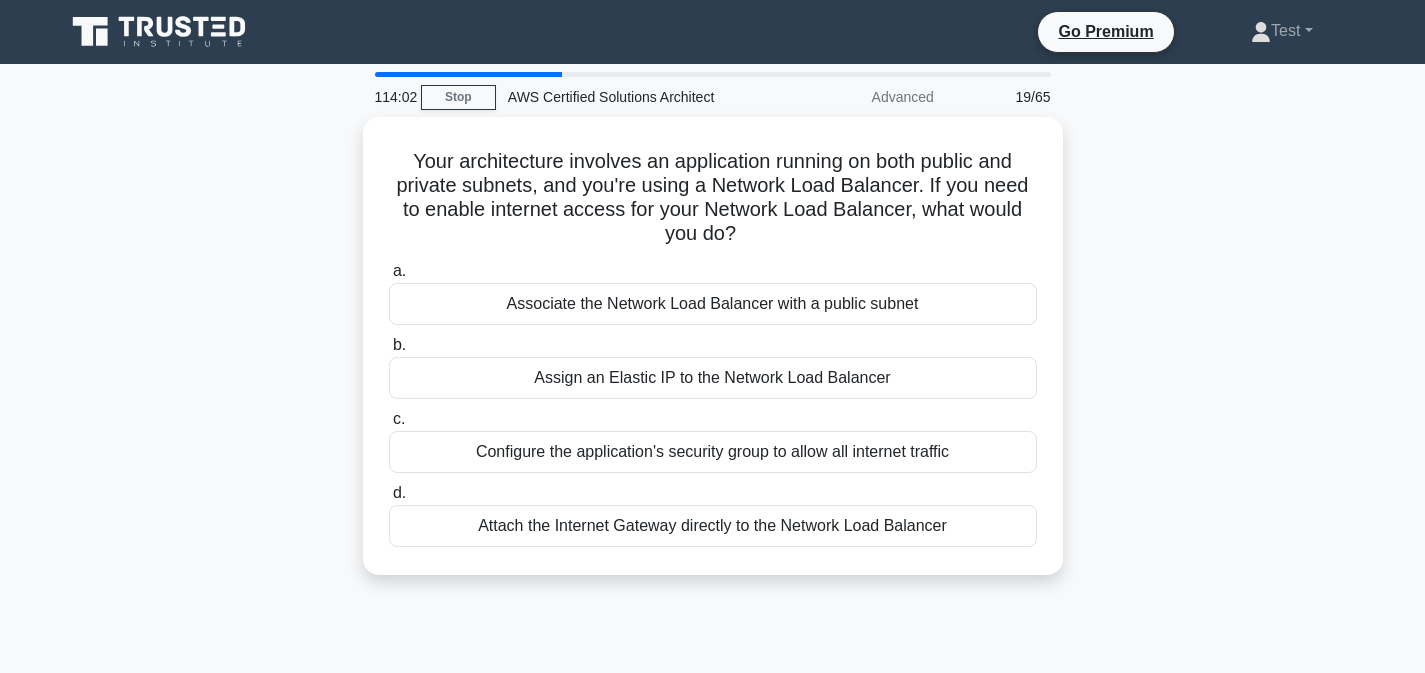 click on "Your architecture involves an application running on both public and private subnets, and you're using a Network Load Balancer. If you need to enable internet access for your Network Load Balancer, what would you do?
.spinner_0XTQ{transform-origin:center;animation:spinner_y6GP .75s linear infinite}@keyframes spinner_y6GP{100%{transform:rotate(360deg)}}
a.
b. c. d." at bounding box center [713, 358] 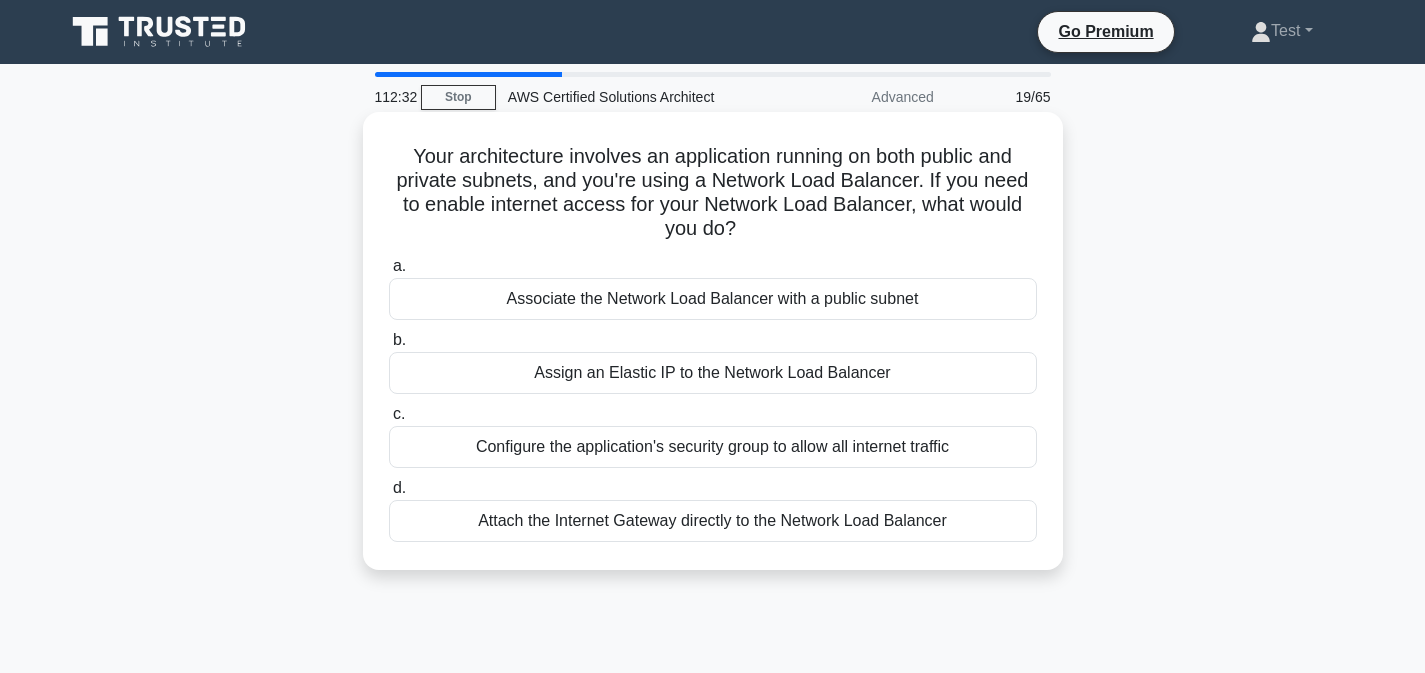 click on "Assign an Elastic IP to the Network Load Balancer" at bounding box center [713, 373] 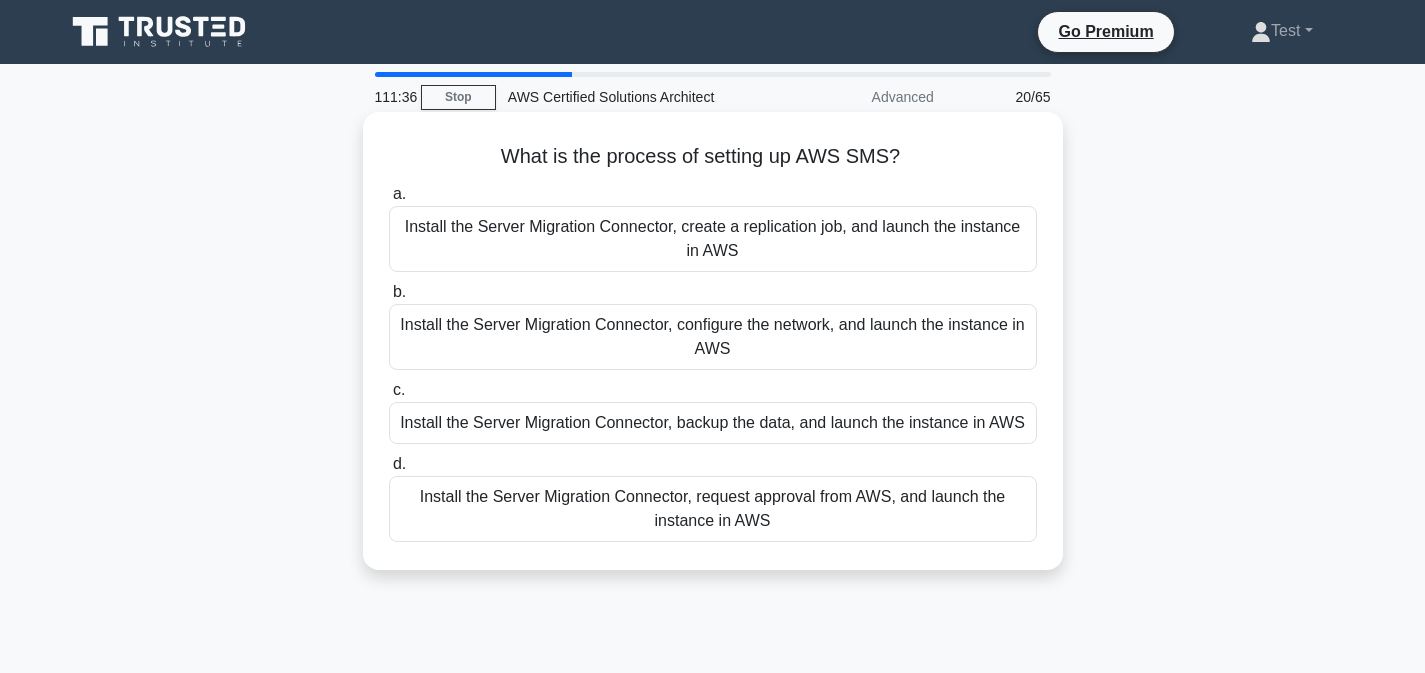 drag, startPoint x: 505, startPoint y: 153, endPoint x: 830, endPoint y: 540, distance: 505.3652 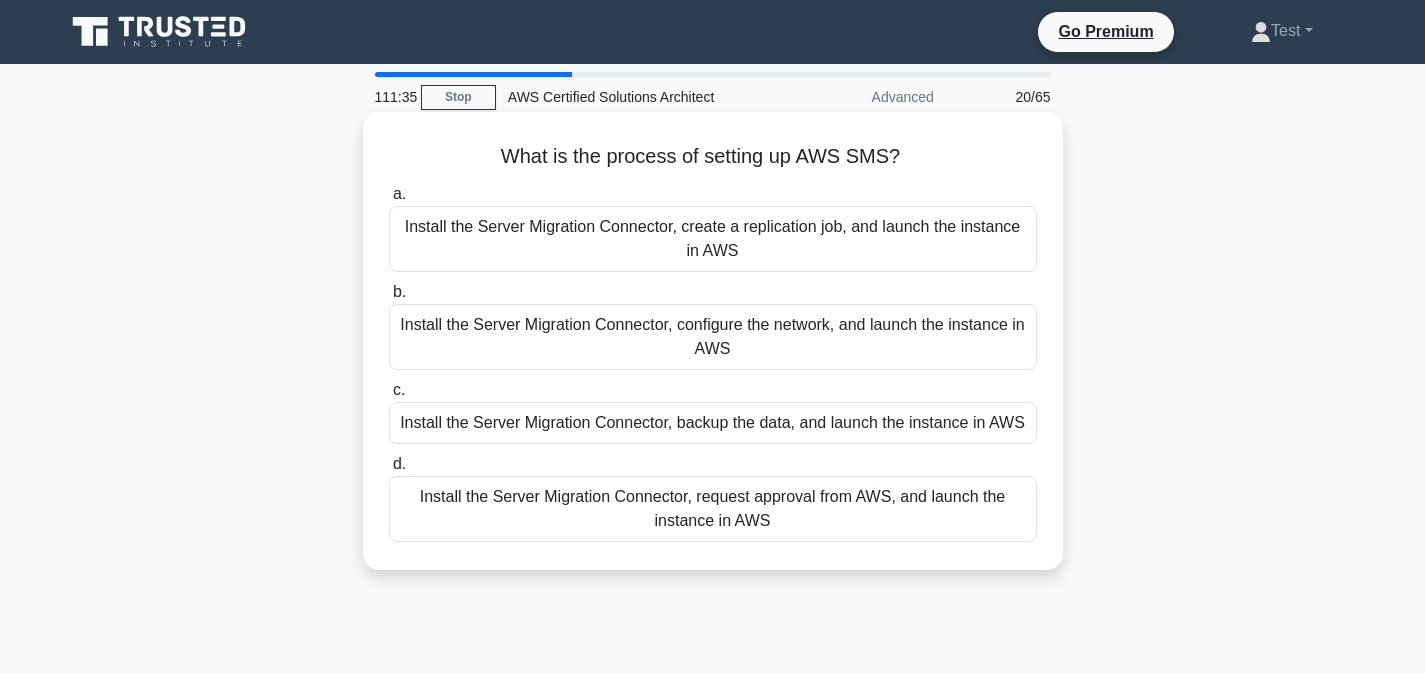copy on "What is the process of setting up AWS SMS?
.spinner_0XTQ{transform-origin:center;animation:spinner_y6GP .75s linear infinite}@keyframes spinner_y6GP{100%{transform:rotate(360deg)}}
a.
Install the Server Migration Connector, create a replication job, and launch the instance in AWS
b.
Install the Server Migration Connector, configure the network, and launch the instance in AWS
c.
Install the Server Migration Connector, backup the data, and launch the instance in AWS
d.
Install the Server Migration Connector, request approval from AWS, and launch the instance in AWS" 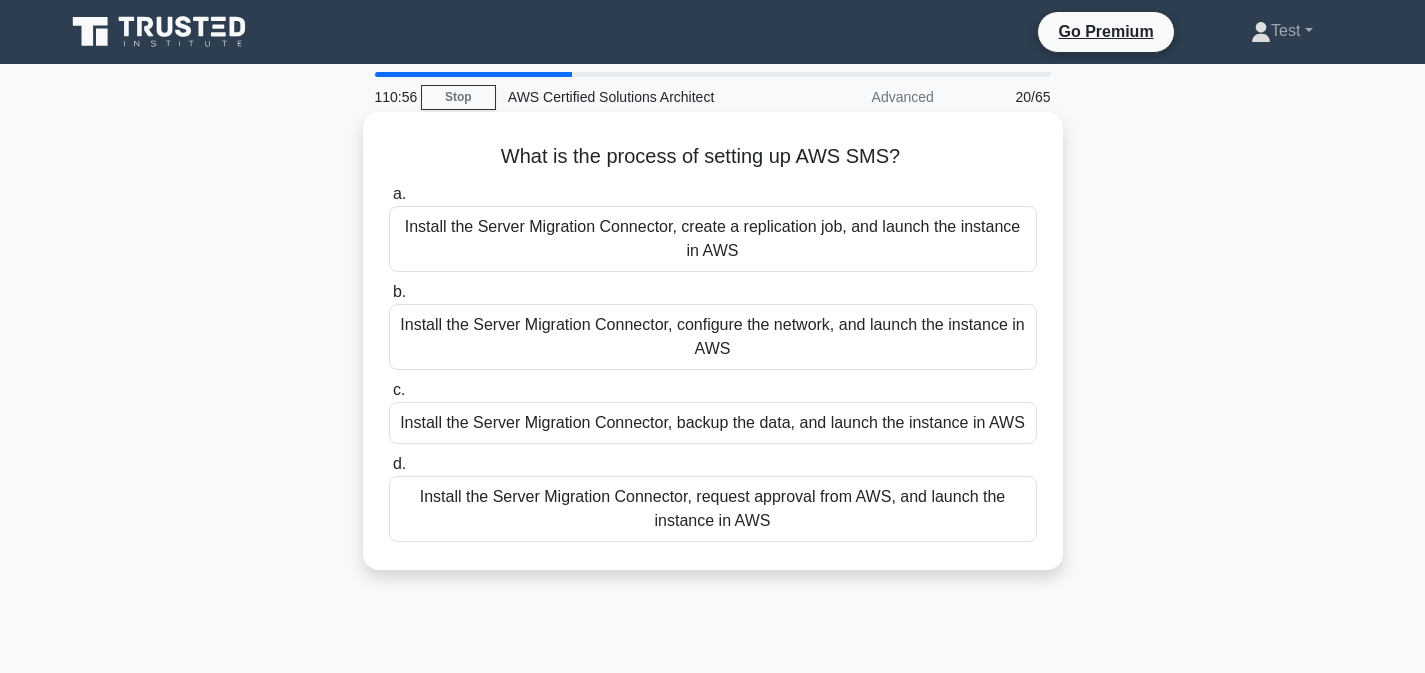 click on "Install the Server Migration Connector, create a replication job, and launch the instance in AWS" at bounding box center (713, 239) 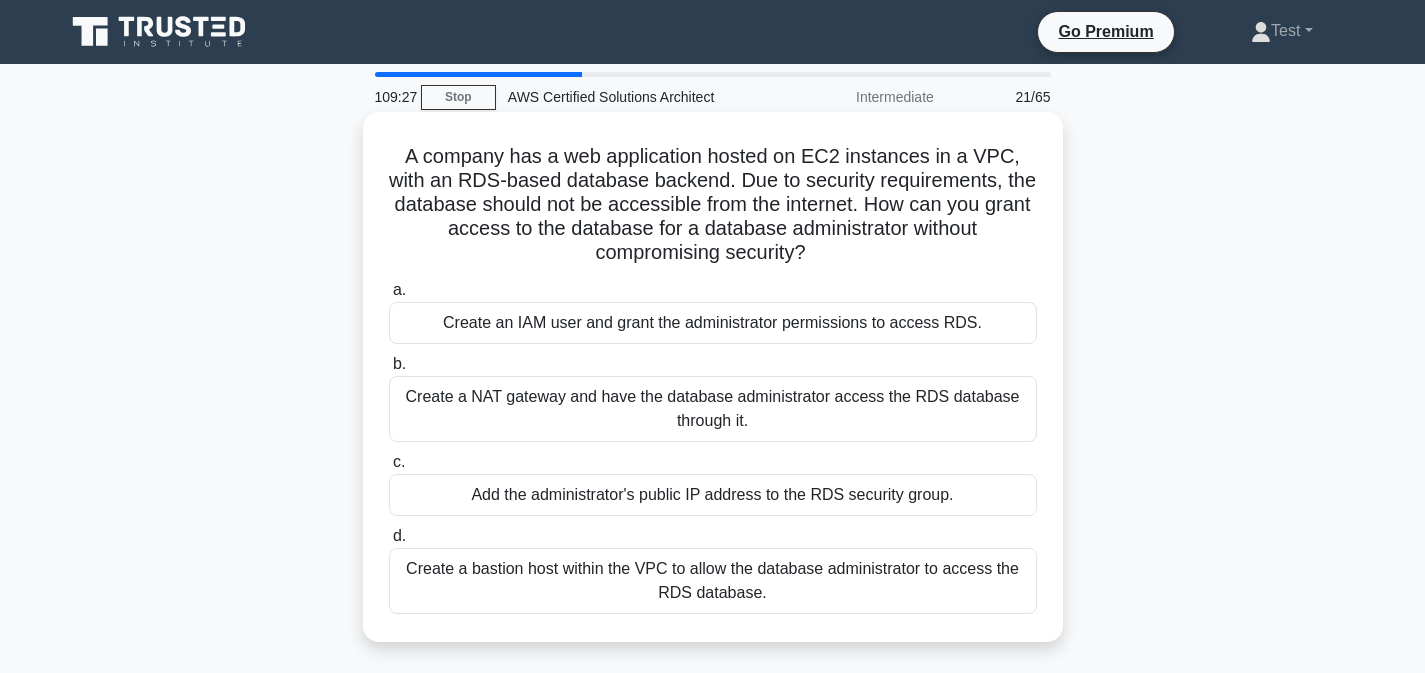 click on "Create a bastion host within the VPC to allow the database administrator to access the RDS database." at bounding box center (713, 581) 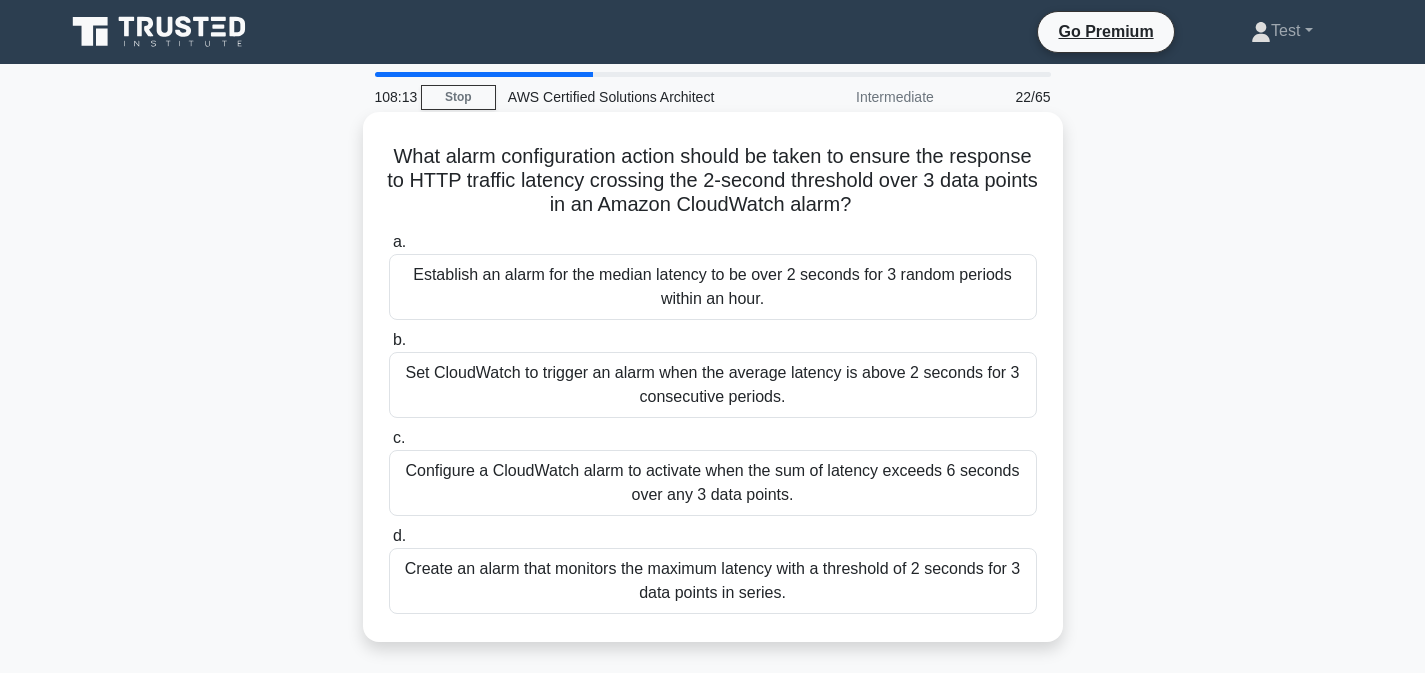 click on "Set CloudWatch to trigger an alarm when the average latency is above 2 seconds for 3 consecutive periods." at bounding box center (713, 385) 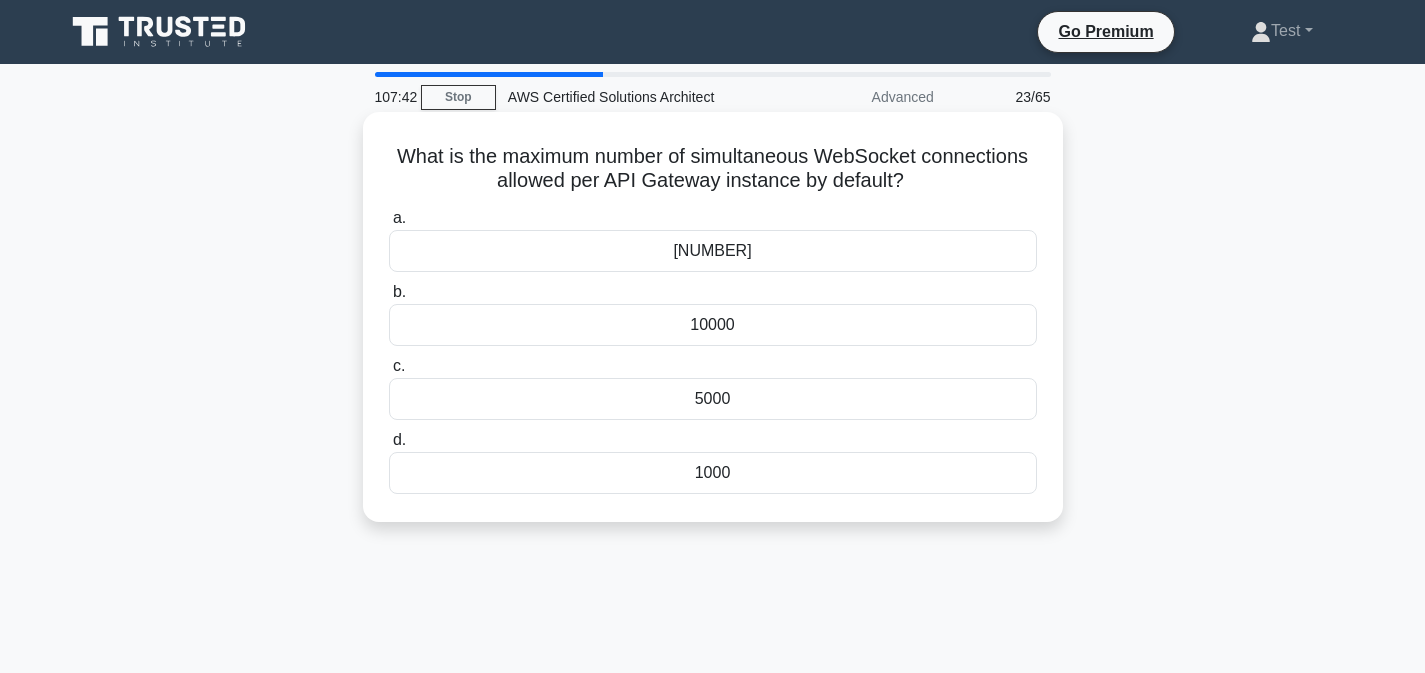 click on "10000" at bounding box center (713, 325) 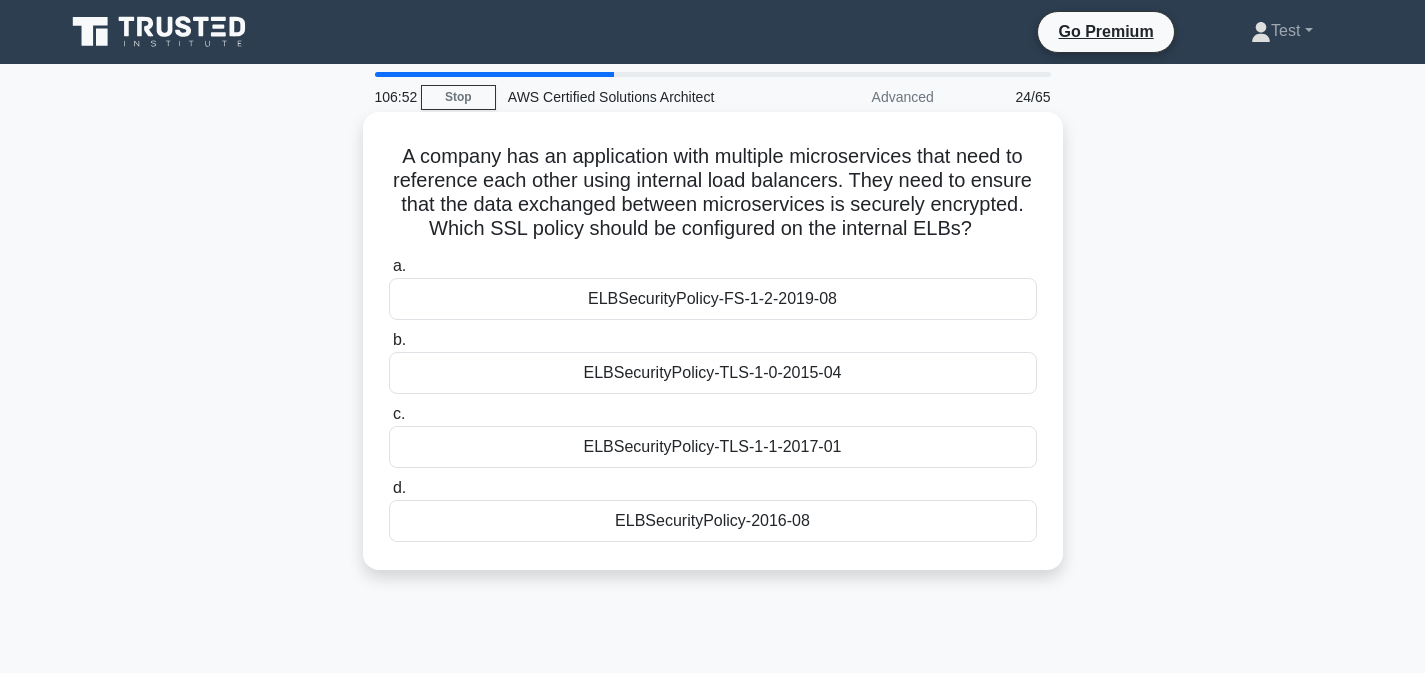 click on "ELBSecurityPolicy-FS-1-2-2019-08" at bounding box center [713, 299] 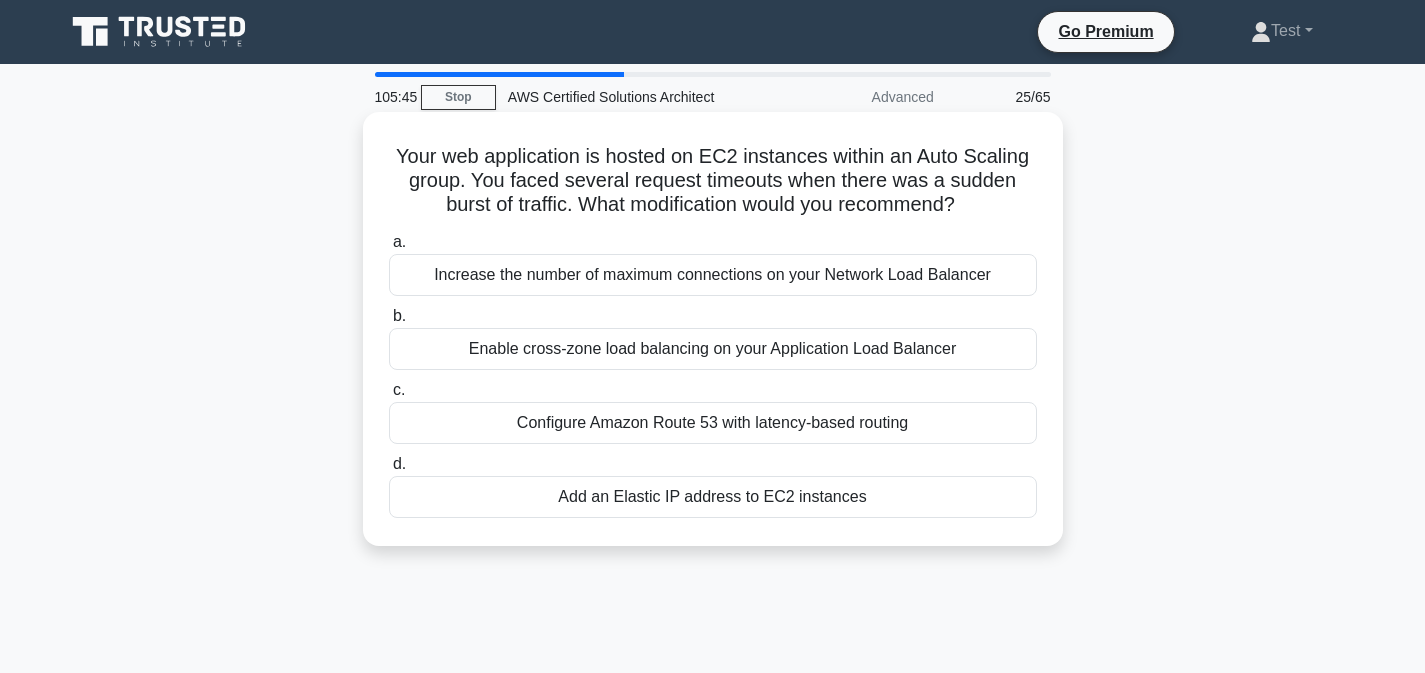drag, startPoint x: 400, startPoint y: 155, endPoint x: 897, endPoint y: 513, distance: 612.5137 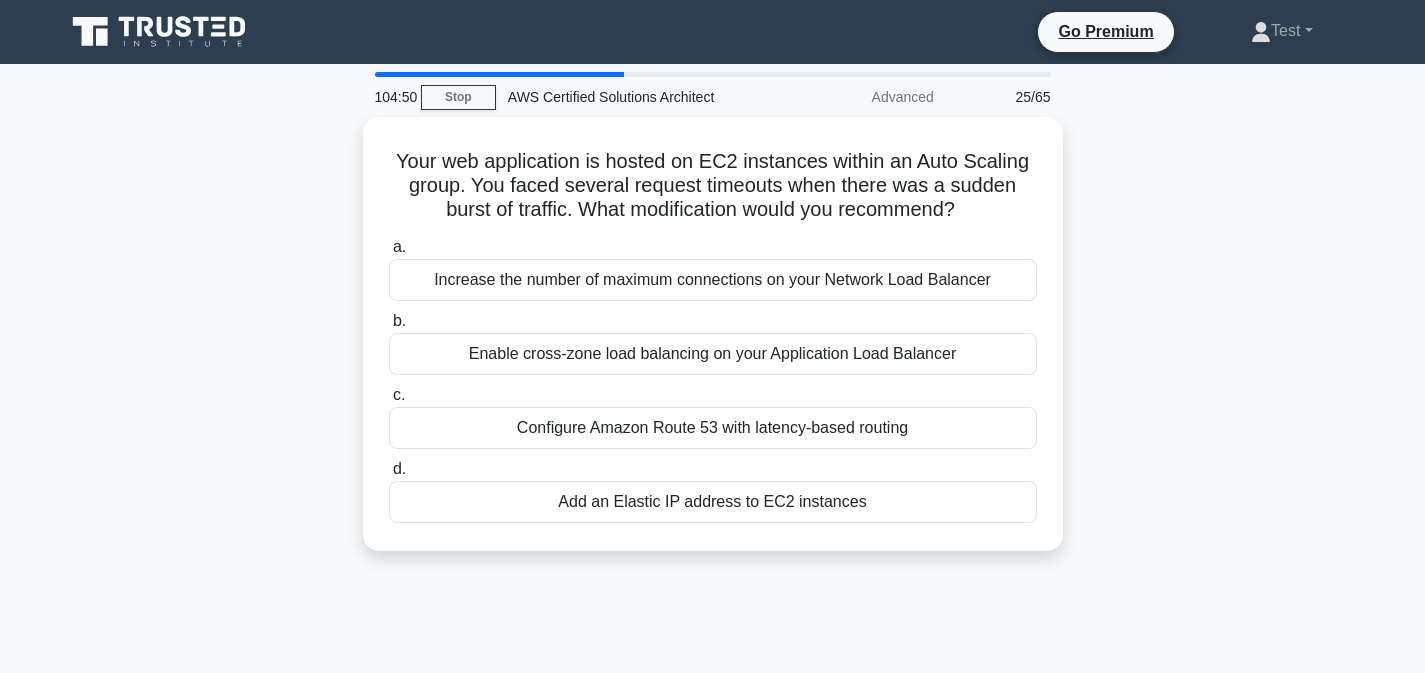 click on "Your web application is hosted on EC2 instances within an Auto Scaling group. You faced several request timeouts when there was a sudden burst of traffic. What modification would you recommend?
.spinner_0XTQ{transform-origin:center;animation:spinner_y6GP .75s linear infinite}@keyframes spinner_y6GP{100%{transform:rotate(360deg)}}
a.
b.
c." at bounding box center (713, 346) 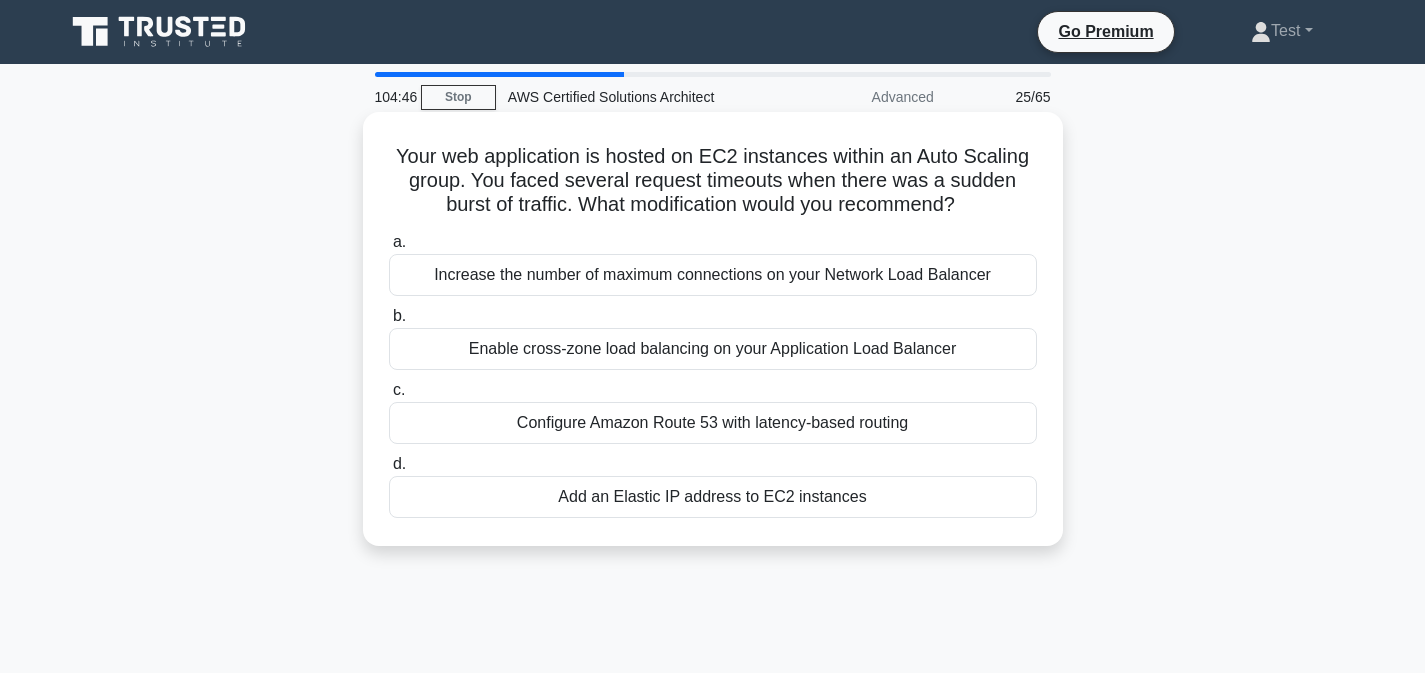 click on "Enable cross-zone load balancing on your Application Load Balancer" at bounding box center [713, 349] 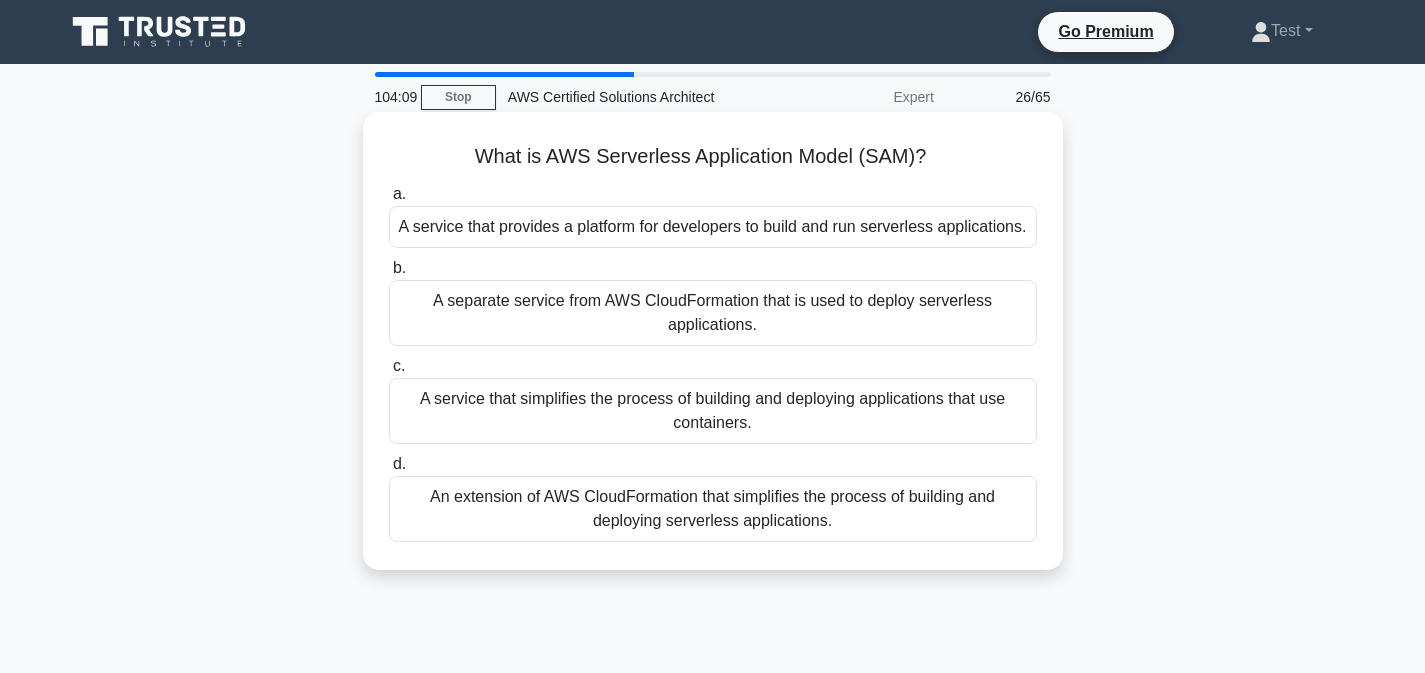 drag, startPoint x: 477, startPoint y: 157, endPoint x: 860, endPoint y: 539, distance: 540.93713 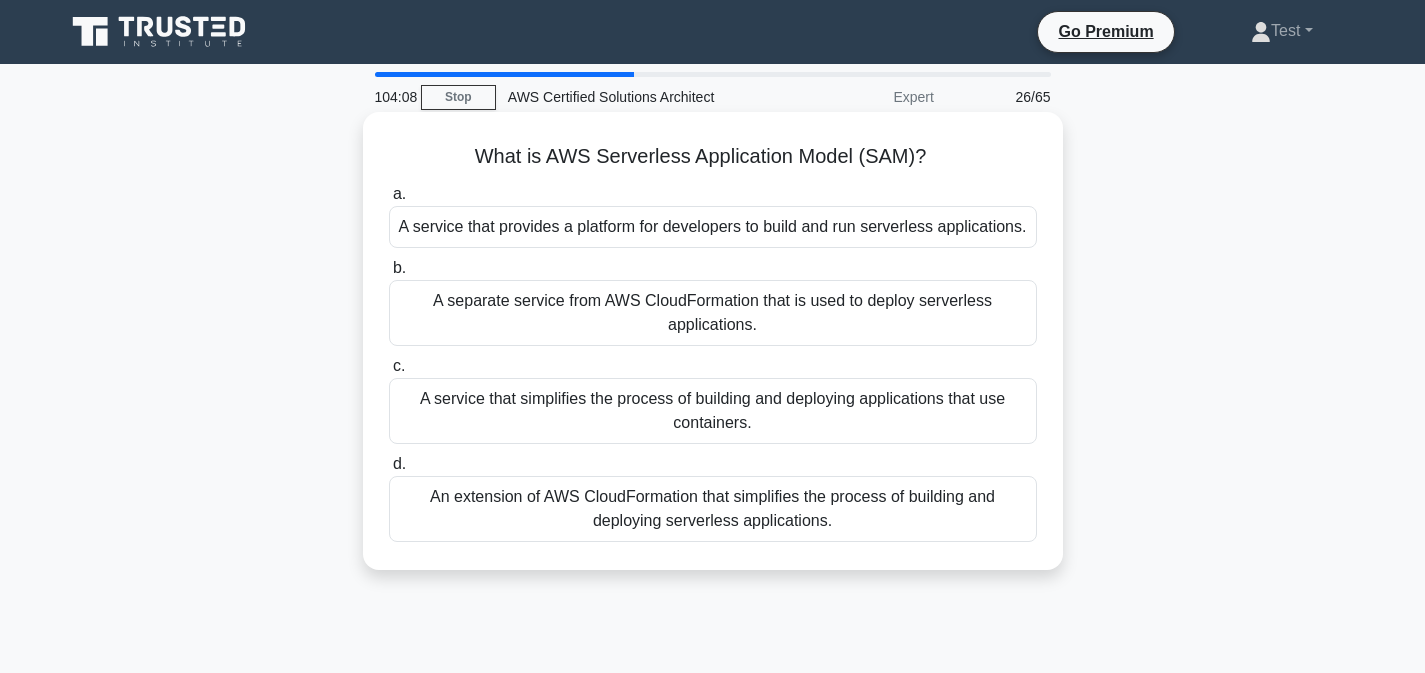 copy on "What is AWS Serverless Application Model (SAM)?
.spinner_0XTQ{transform-origin:center;animation:spinner_y6GP .75s linear infinite}@keyframes spinner_y6GP{100%{transform:rotate(360deg)}}
a.
A service that provides a platform for developers to build and run serverless applications.
b.
A separate service from AWS CloudFormation that is used to deploy serverless applications.
c.
A service that simplifies the process of building and deploying applications that use containers.
d.
An extension of AWS CloudFormation that simplifies the process of building and deploying serverless applications." 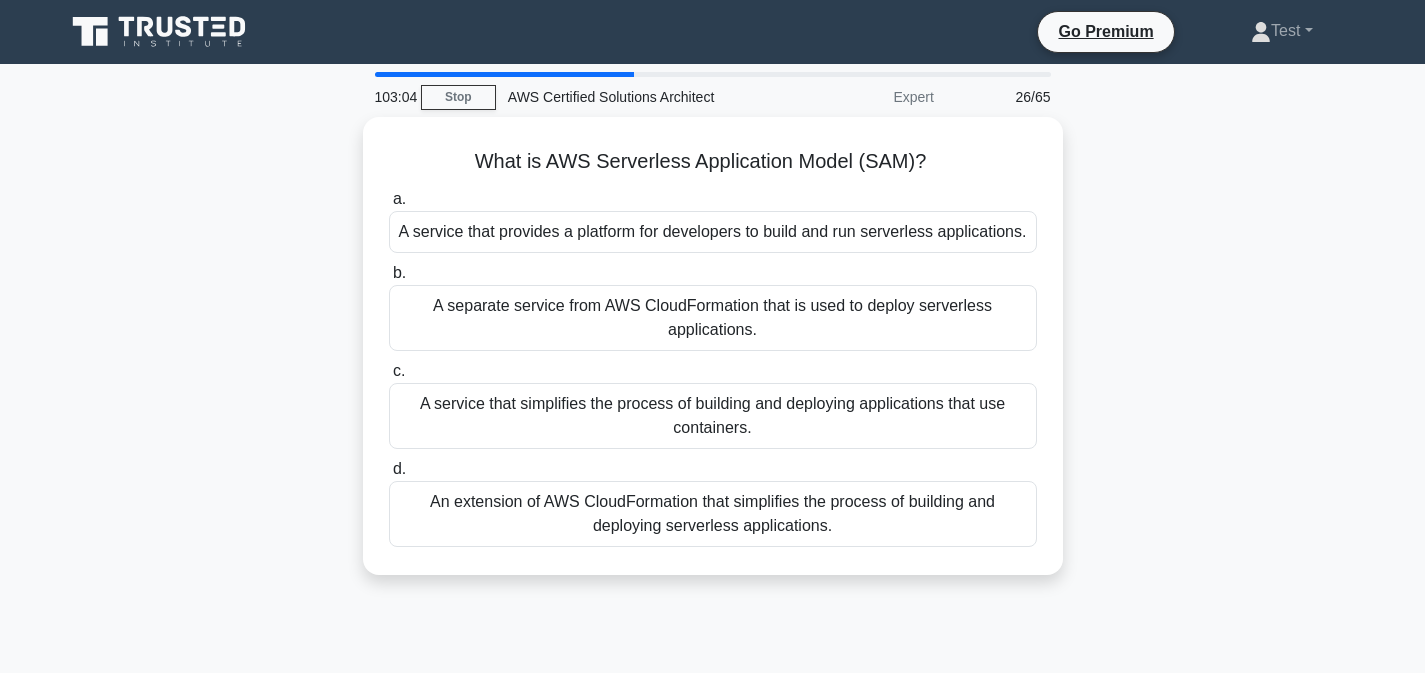 click on "103:04
Stop
AWS Certified Solutions Architect
Expert
26/65
What is AWS Serverless Application Model (SAM)?
.spinner_0XTQ{transform-origin:center;animation:spinner_y6GP .75s linear infinite}@keyframes spinner_y6GP{100%{transform:rotate(360deg)}}
a.
b. c. d." at bounding box center (713, 572) 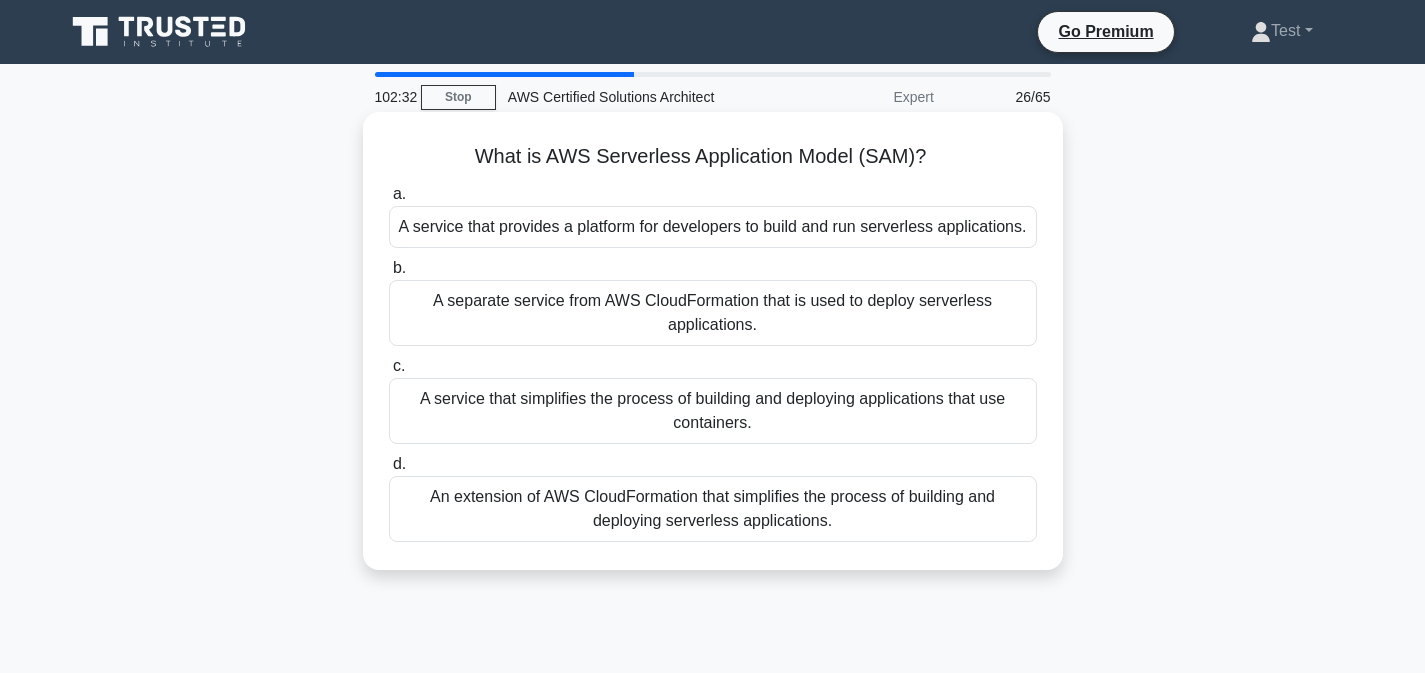 drag, startPoint x: 424, startPoint y: 497, endPoint x: 863, endPoint y: 530, distance: 440.2386 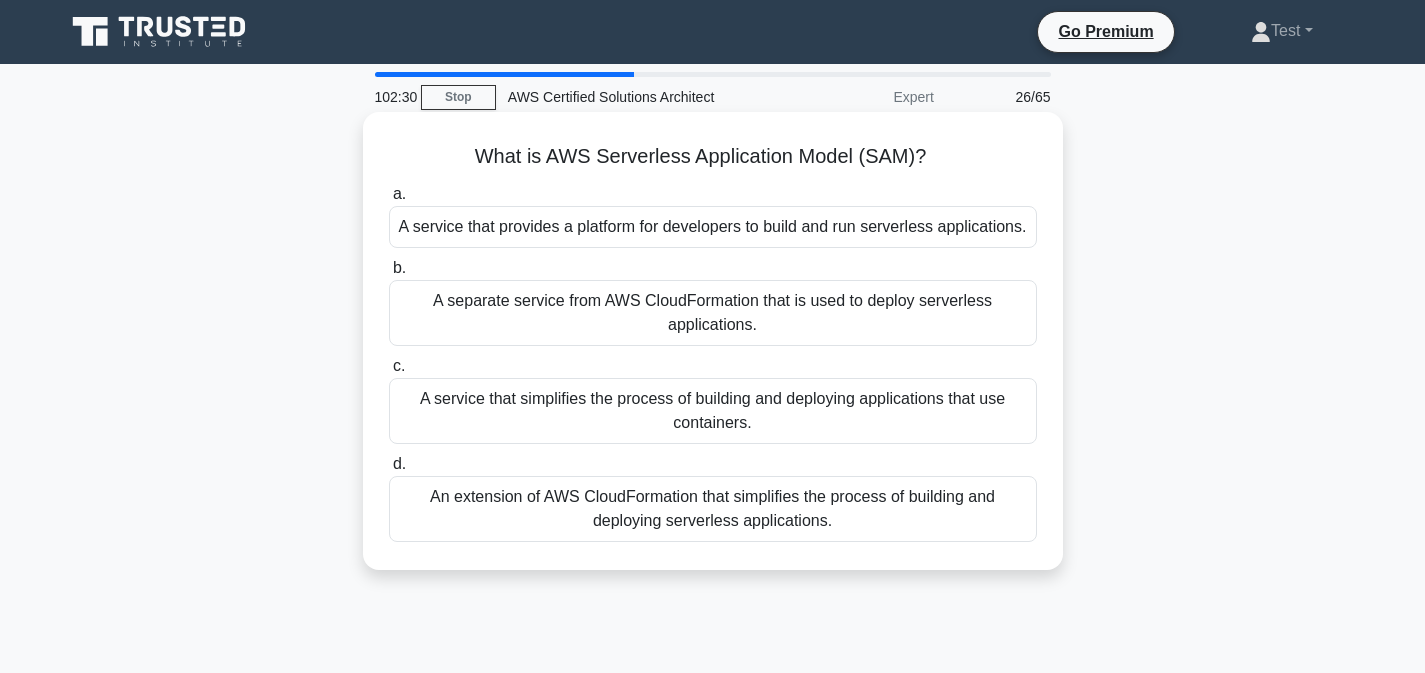 click on "An extension of AWS CloudFormation that simplifies the process of building and deploying serverless applications." at bounding box center (713, 509) 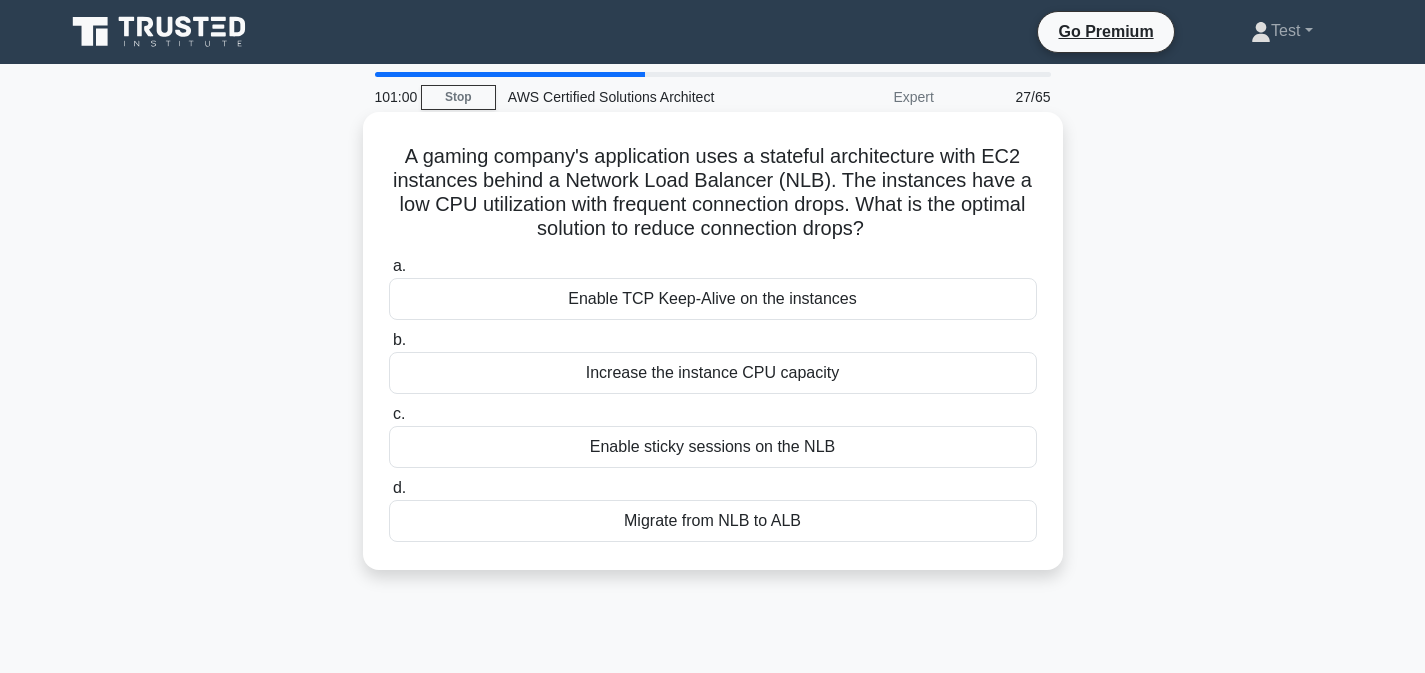 click on "Enable TCP Keep-Alive on the instances" at bounding box center [713, 299] 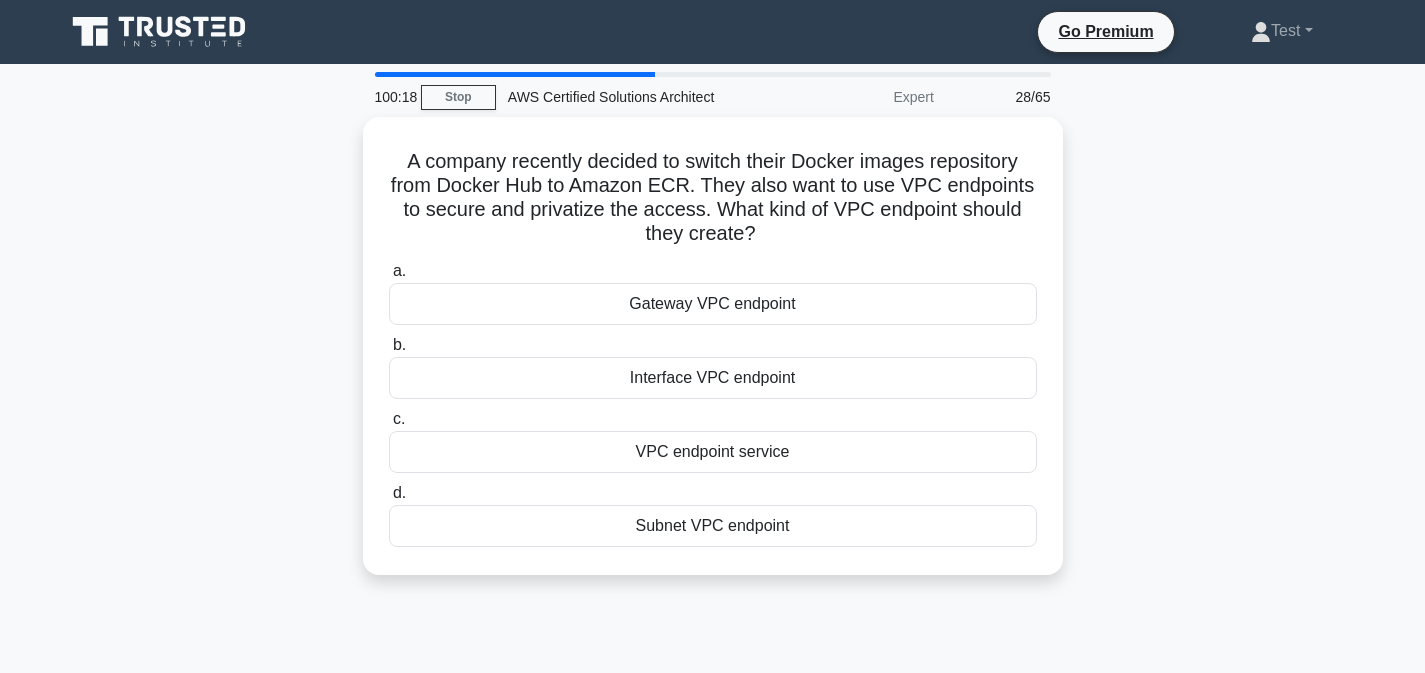 drag, startPoint x: 409, startPoint y: 158, endPoint x: 857, endPoint y: 584, distance: 618.2071 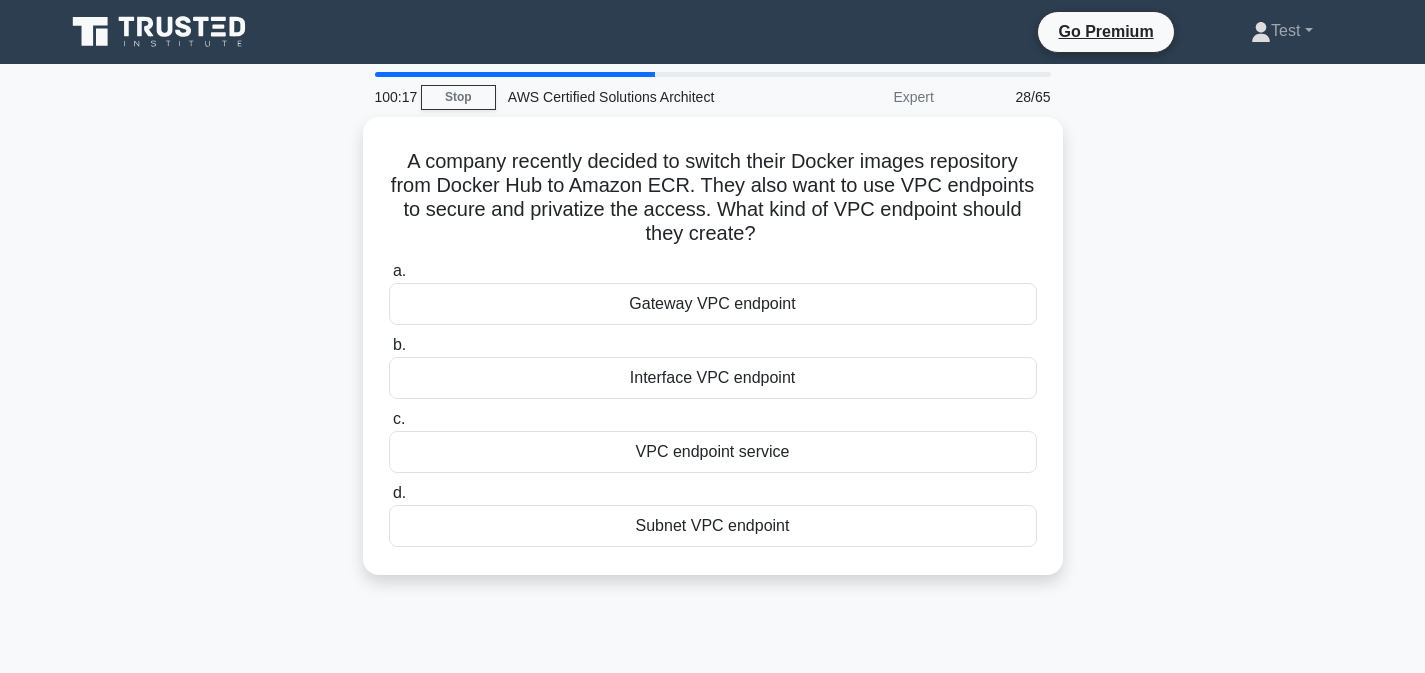 copy on "A company recently decided to switch their Docker images repository from Docker Hub to Amazon ECR. They also want to use VPC endpoints to secure and privatize the access. What kind of VPC endpoint should they create?
.spinner_0XTQ{transform-origin:center;animation:spinner_y6GP .75s linear infinite}@keyframes spinner_y6GP{100%{transform:rotate(360deg)}}
a.
Gateway VPC endpoint
b.
Interface VPC endpoint
c.
VPC endpoint service
d.
Subnet VPC endpoint" 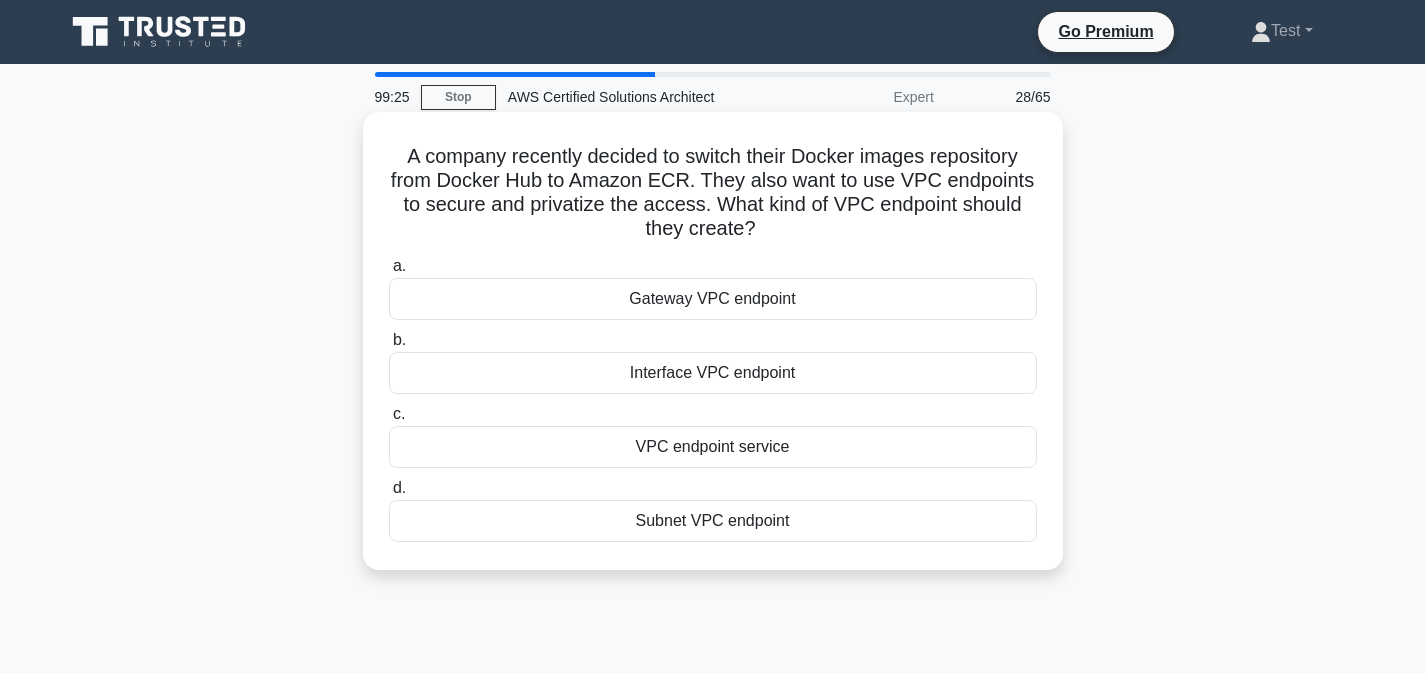 click on "Interface VPC endpoint" at bounding box center [713, 373] 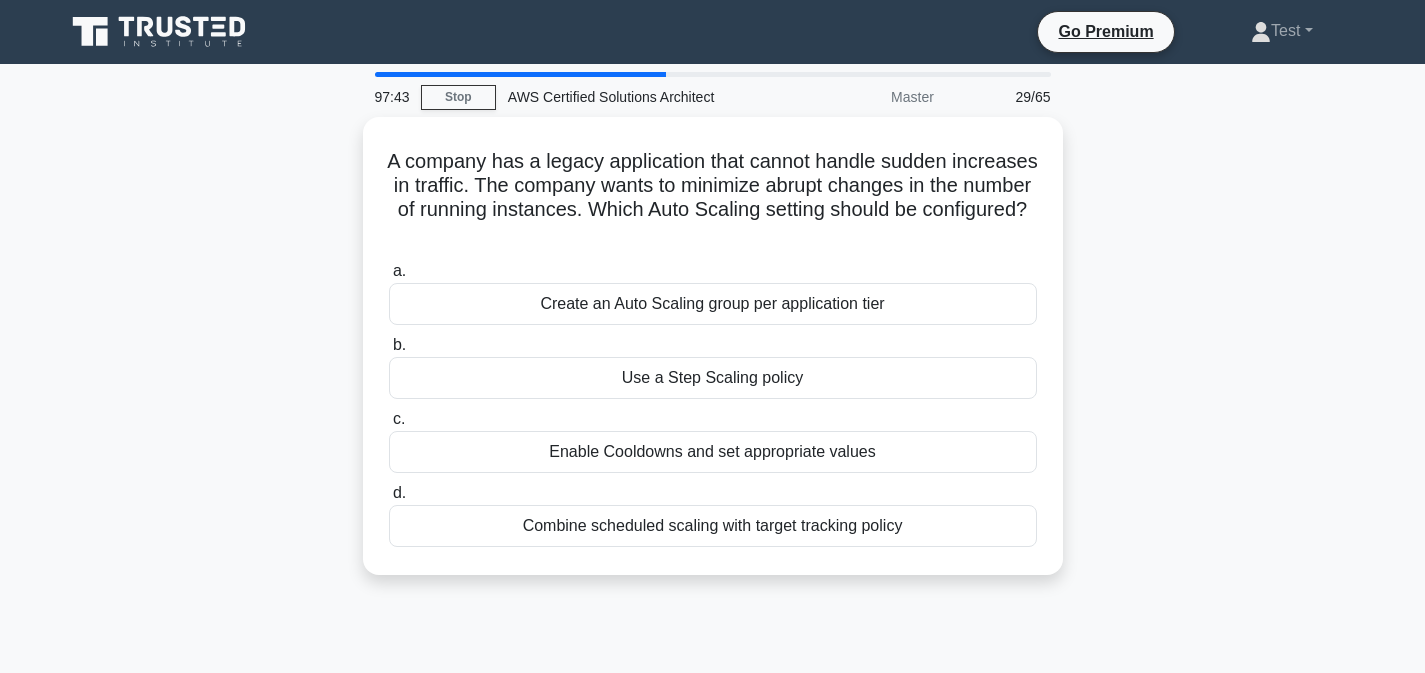 drag, startPoint x: 393, startPoint y: 153, endPoint x: 740, endPoint y: 597, distance: 563.5113 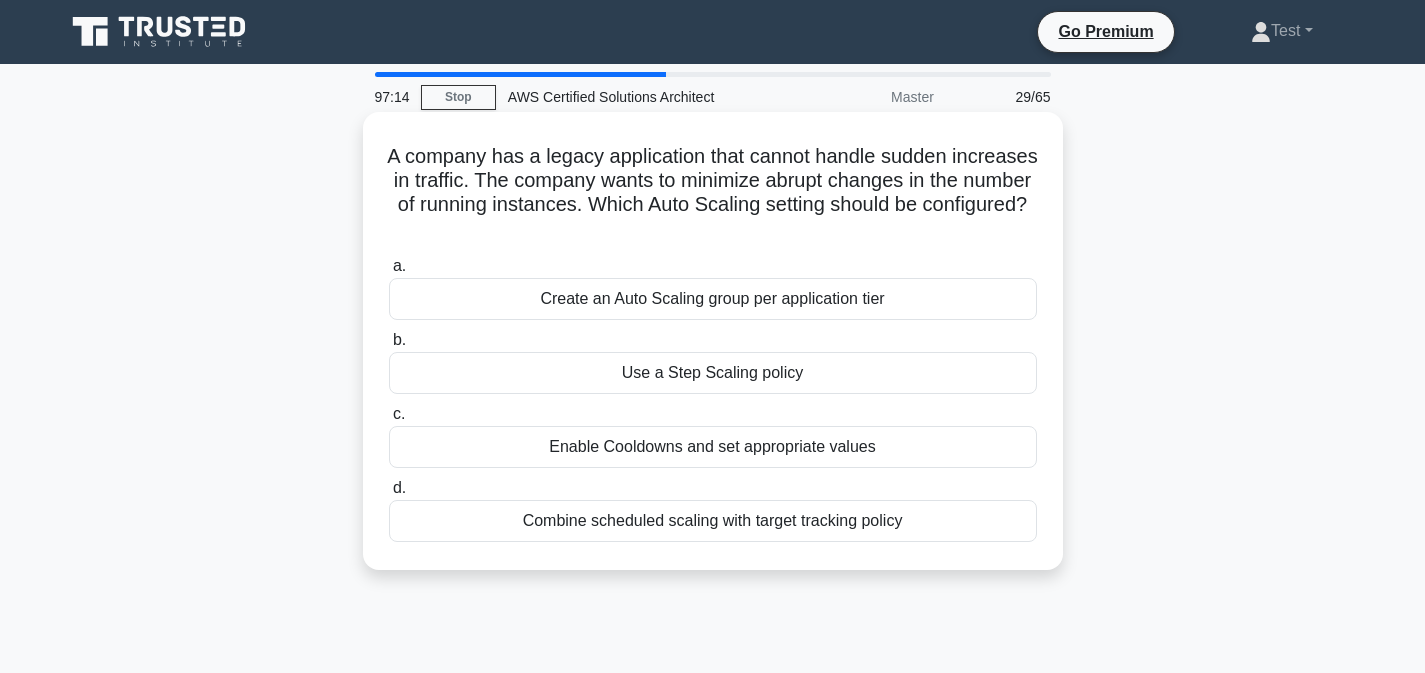 click on "Enable Cooldowns and set appropriate values" at bounding box center [713, 447] 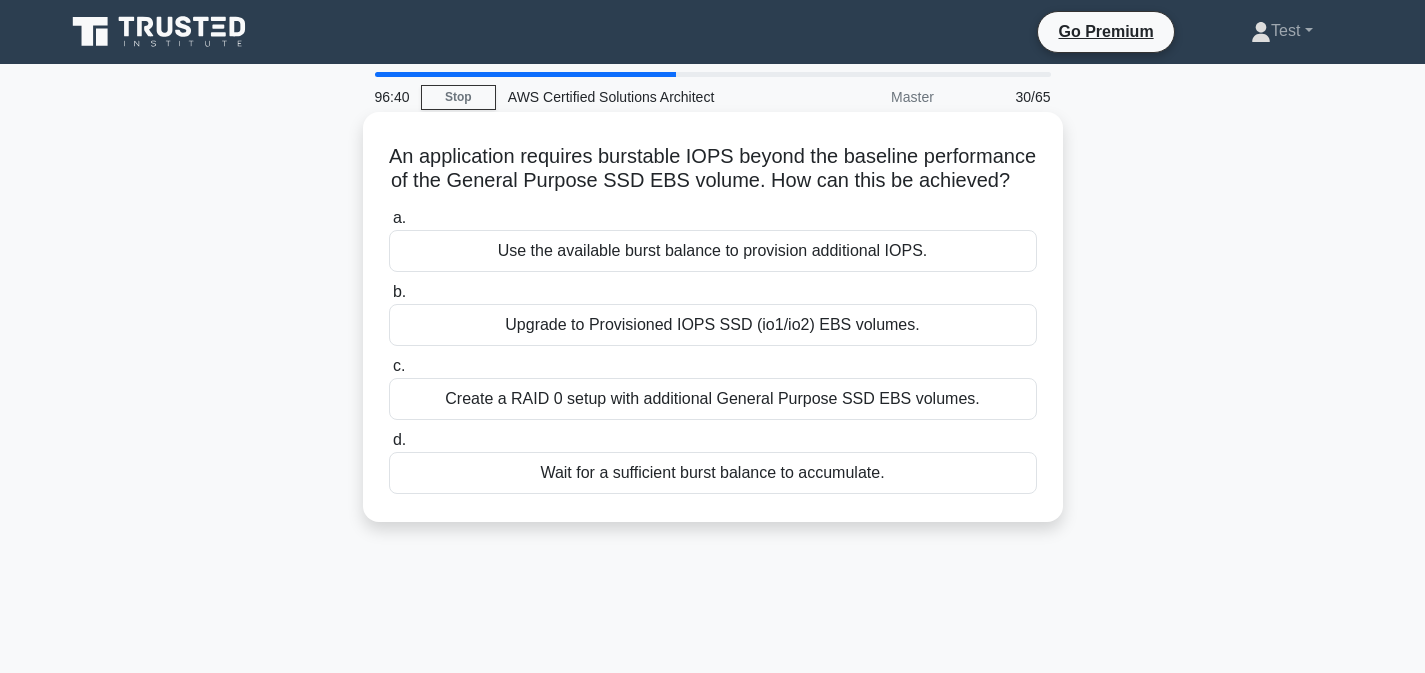 click on "Upgrade to Provisioned IOPS SSD (io1/io2) EBS volumes." at bounding box center [713, 325] 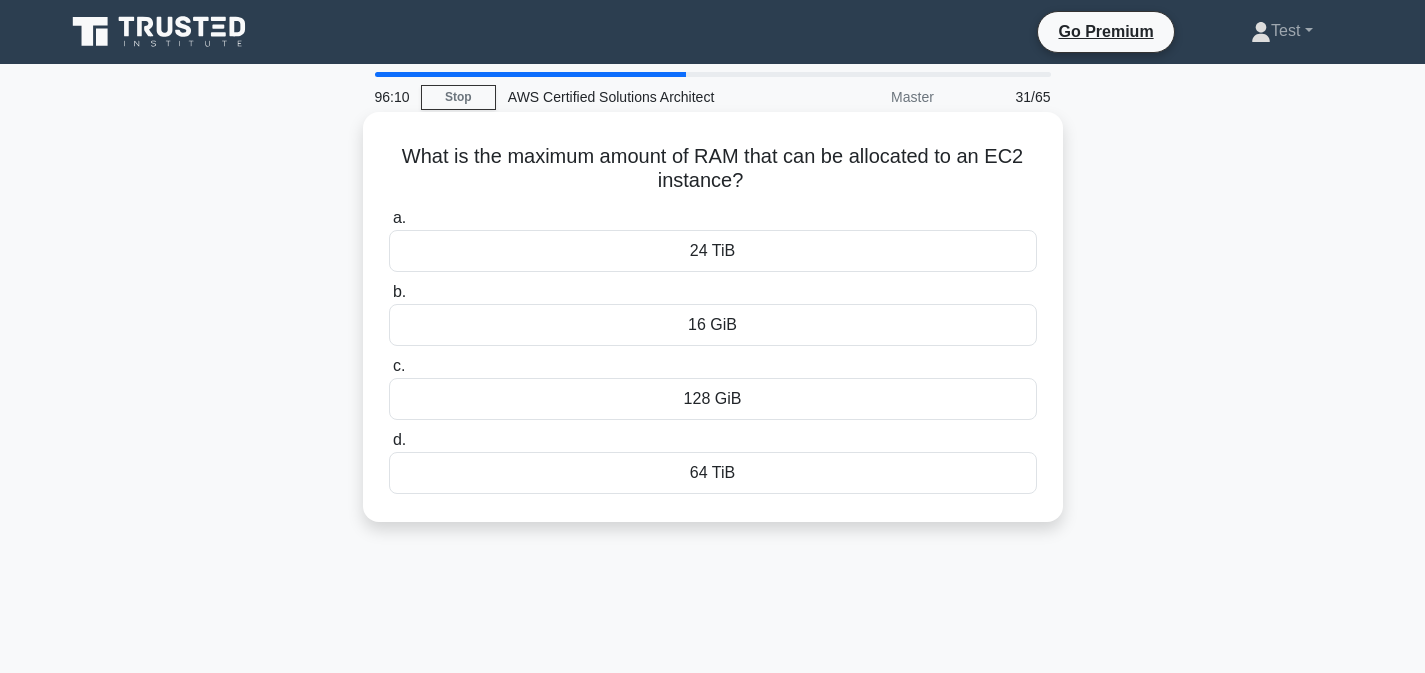 drag, startPoint x: 402, startPoint y: 157, endPoint x: 743, endPoint y: 477, distance: 467.6334 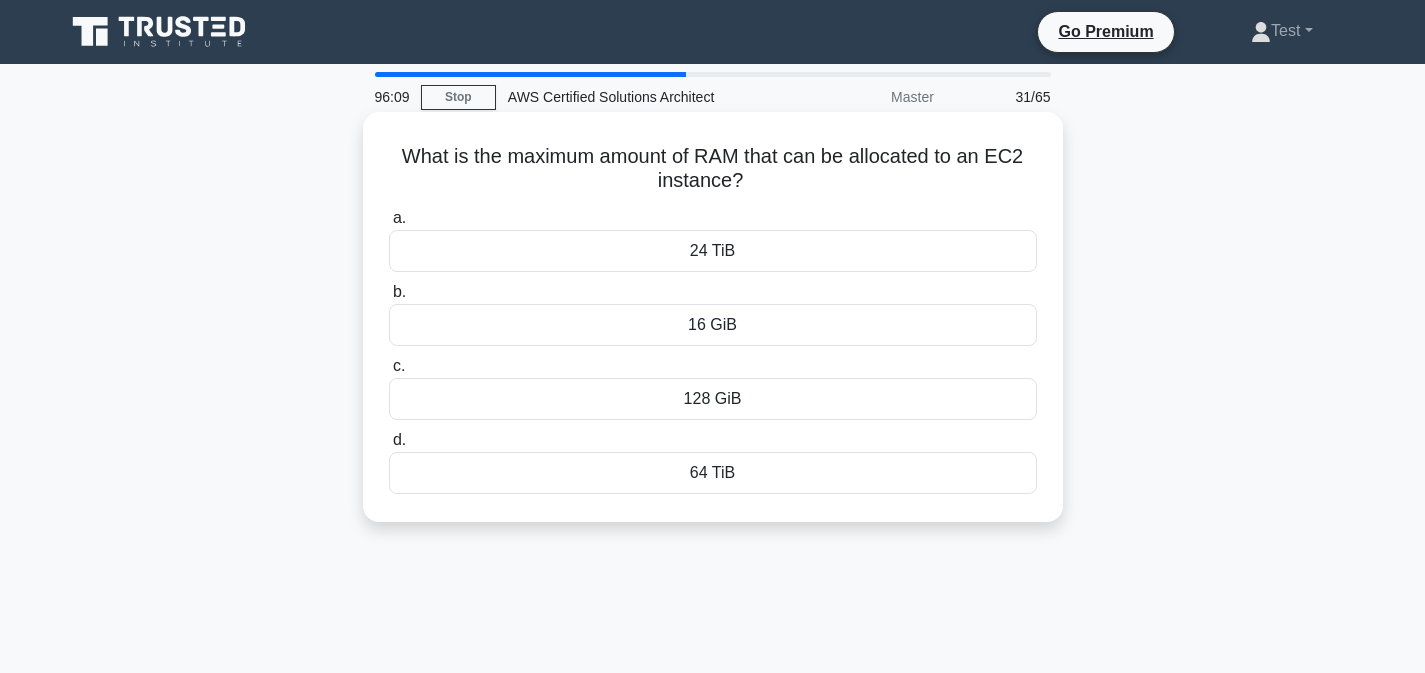 copy on "What is the maximum amount of RAM that can be allocated to an EC2 instance?
.spinner_0XTQ{transform-origin:center;animation:spinner_y6GP .75s linear infinite}@keyframes spinner_y6GP{100%{transform:rotate(360deg)}}
a.
24 TiB
b.
16 GiB
c.
128 GiB
d.
64 TiB" 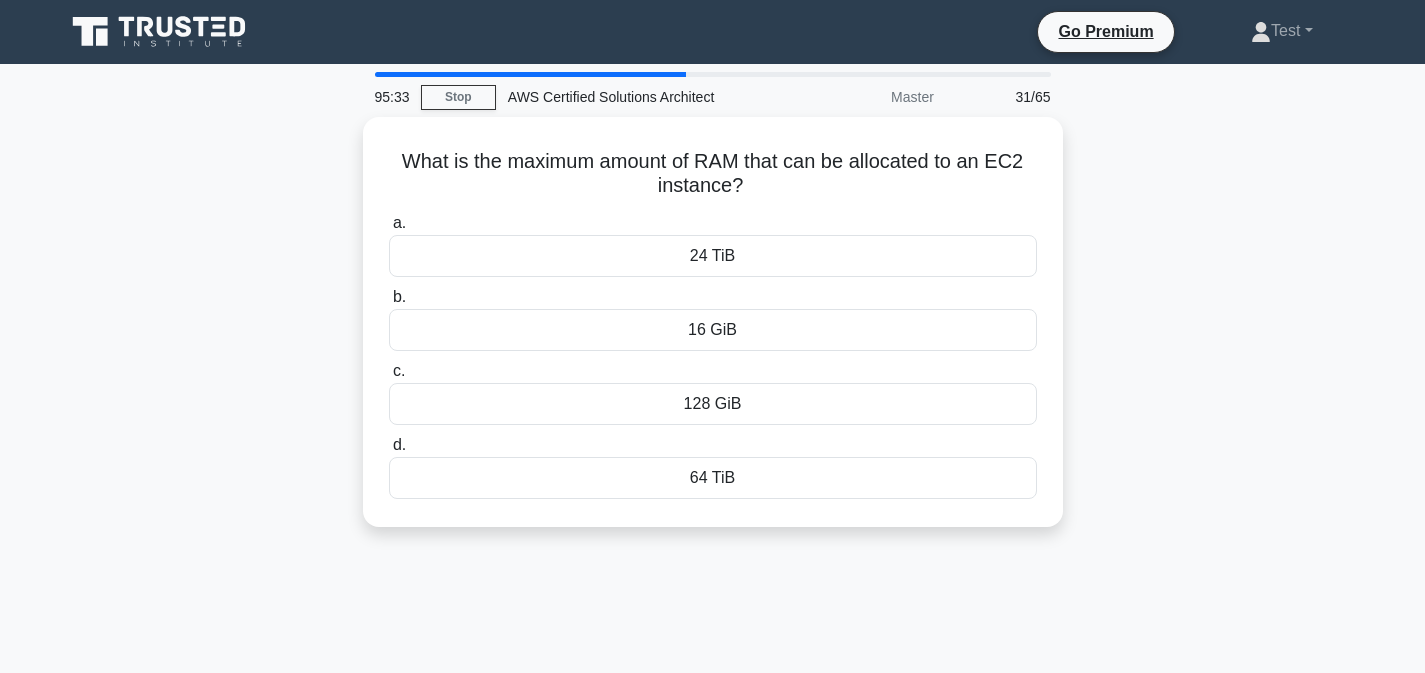 click on "95:33
Stop
AWS Certified Solutions Architect
Master
31/65
What is the maximum amount of RAM that can be allocated to an EC2 instance?
.spinner_0XTQ{transform-origin:center;animation:spinner_y6GP .75s linear infinite}@keyframes spinner_y6GP{100%{transform:rotate(360deg)}}
a.
b. c. d." at bounding box center [713, 572] 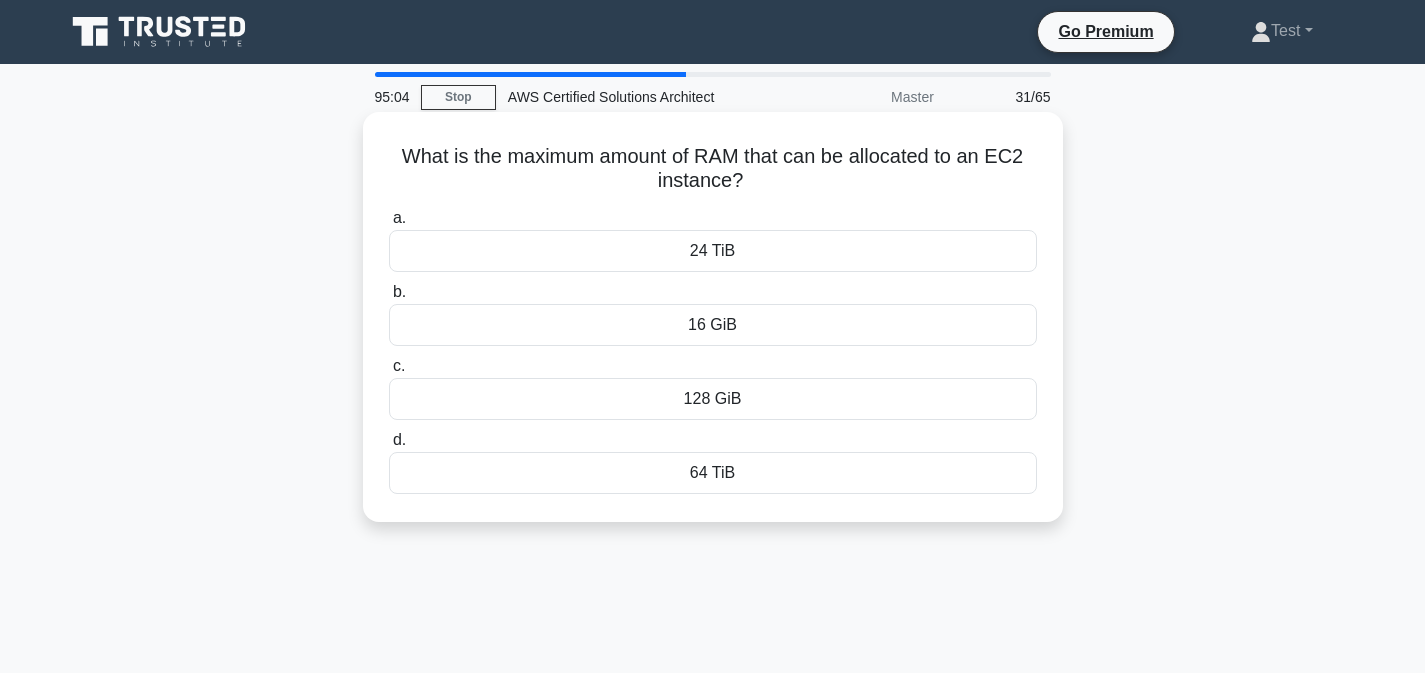 click on "24 TiB" at bounding box center (713, 251) 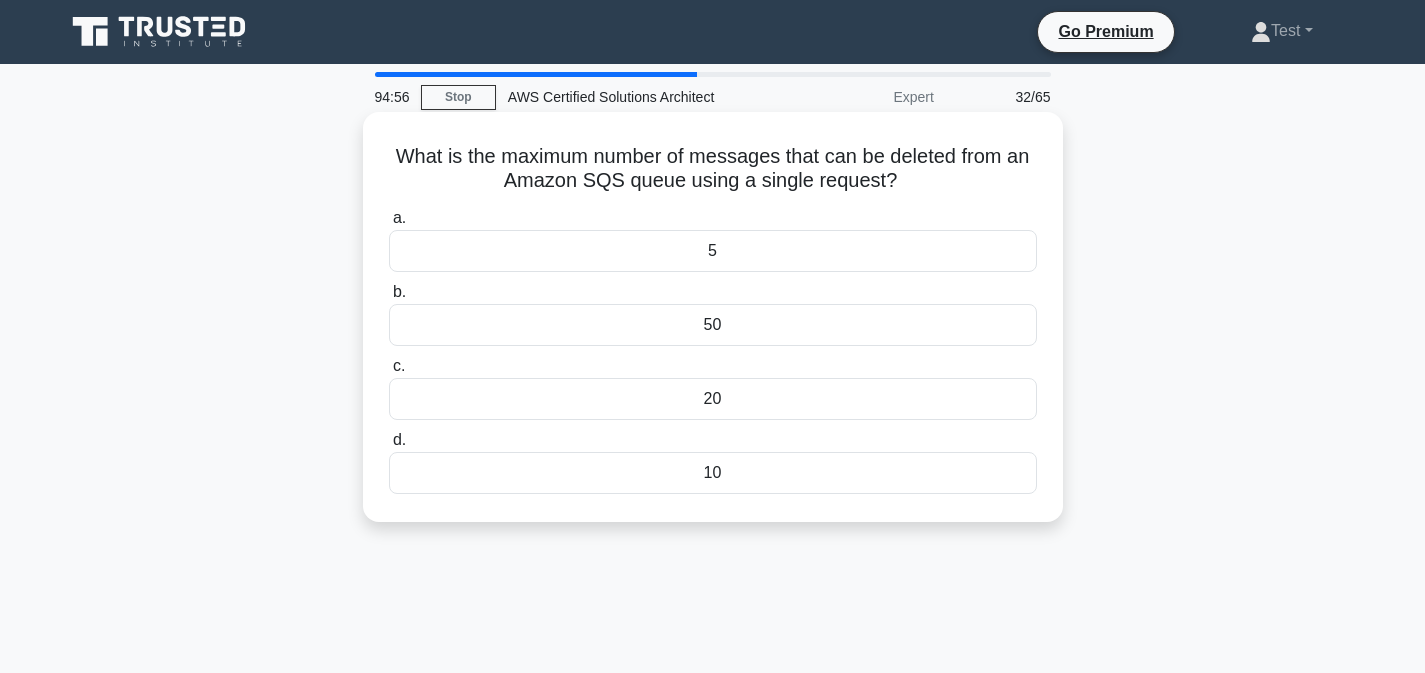 click on "10" at bounding box center (713, 473) 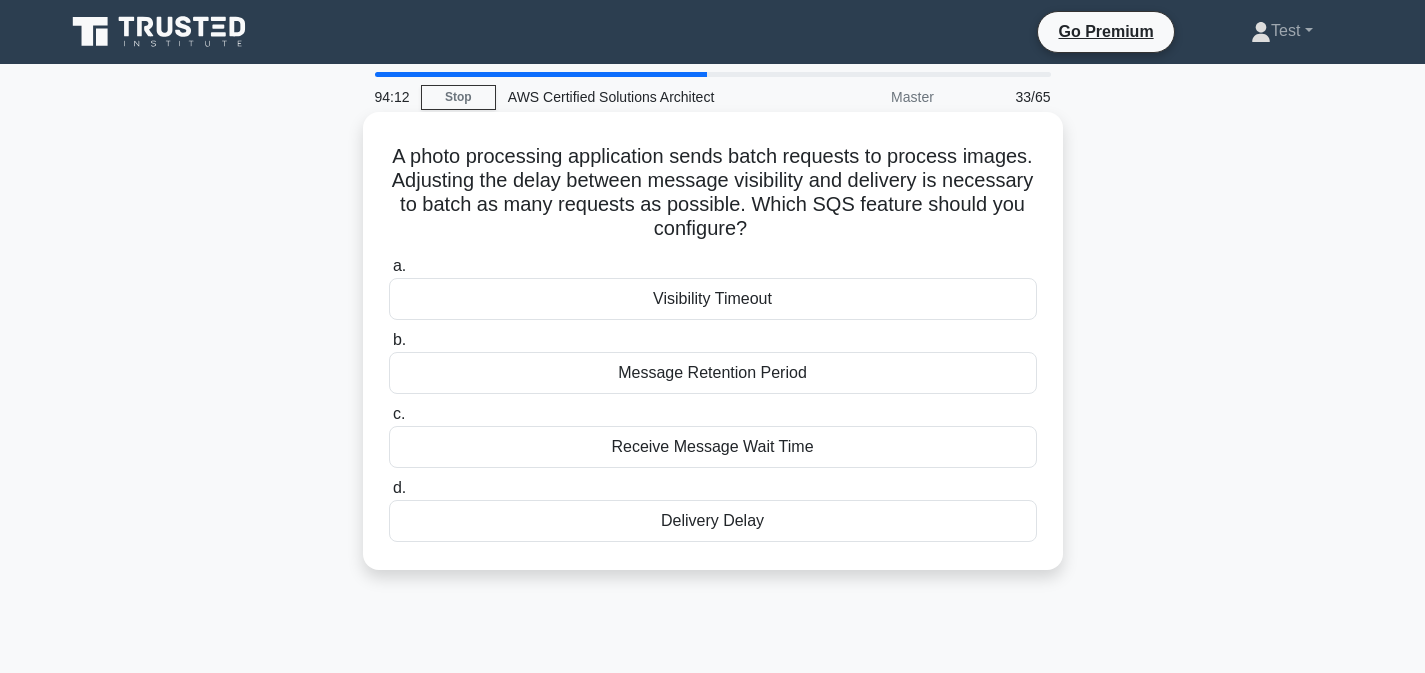 click on "Visibility Timeout" at bounding box center (713, 299) 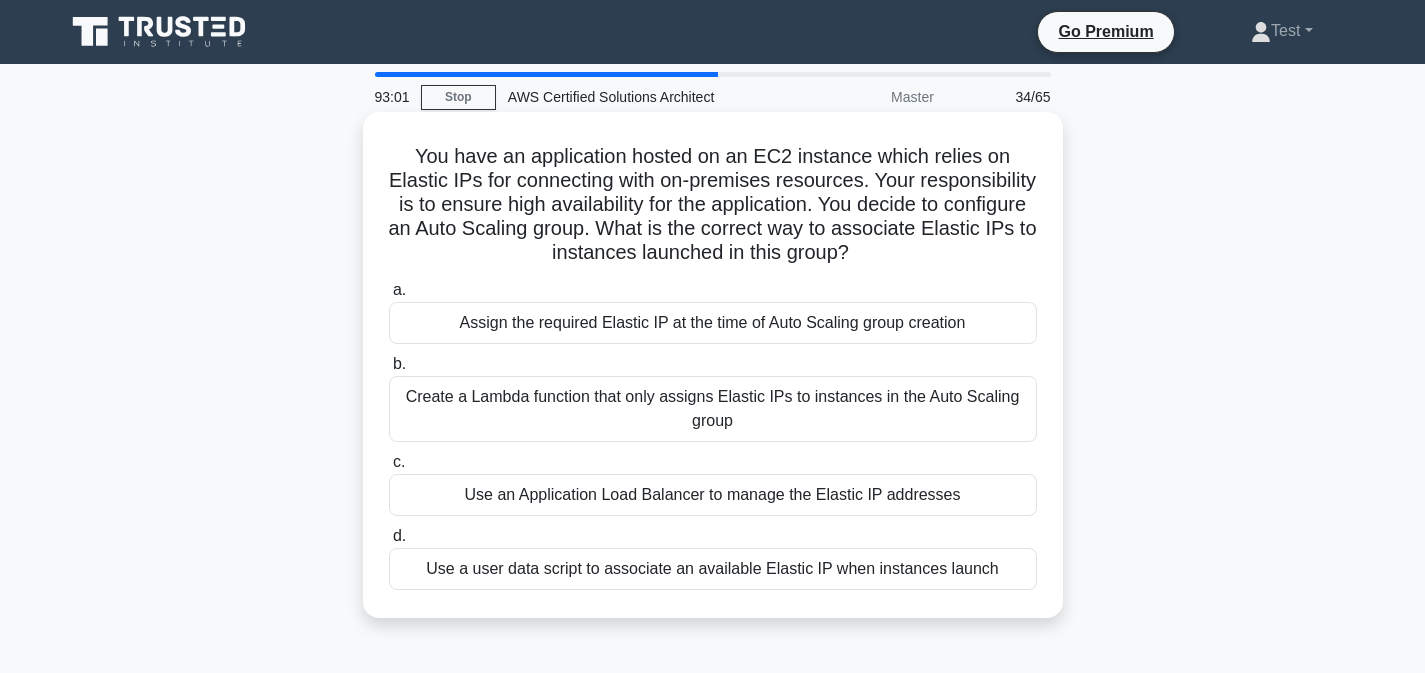 click on "Create a Lambda function that only assigns Elastic IPs to instances in the Auto Scaling group" at bounding box center (713, 409) 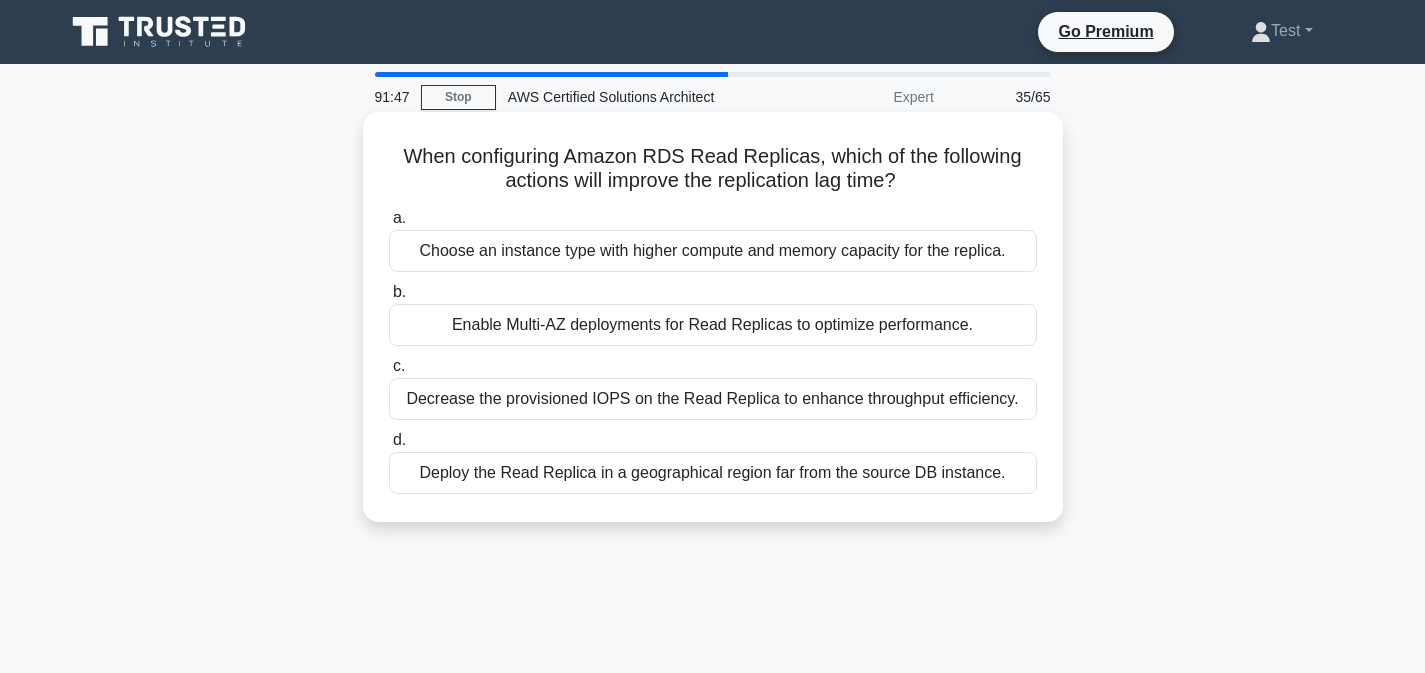 click on "Enable Multi-AZ deployments for Read Replicas to optimize performance." at bounding box center [713, 325] 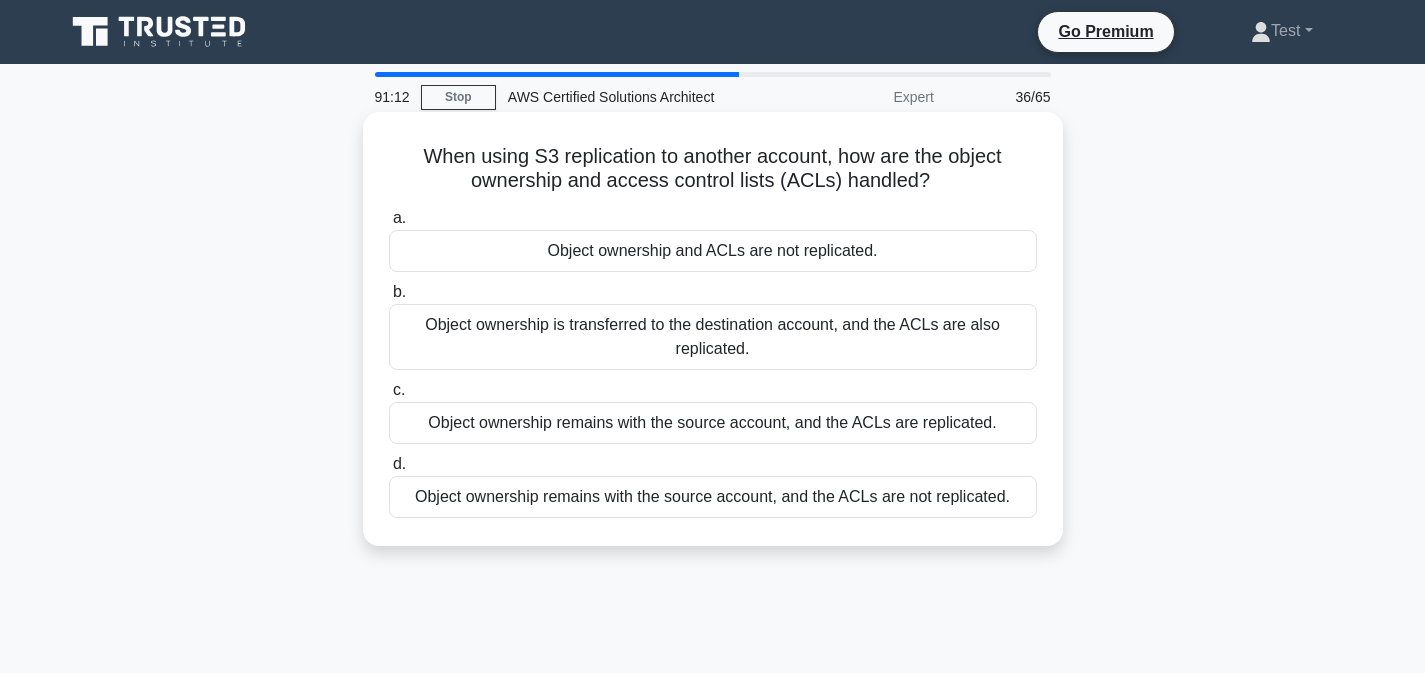 click on "Object ownership is transferred to the destination account, and the ACLs are also replicated." at bounding box center (713, 337) 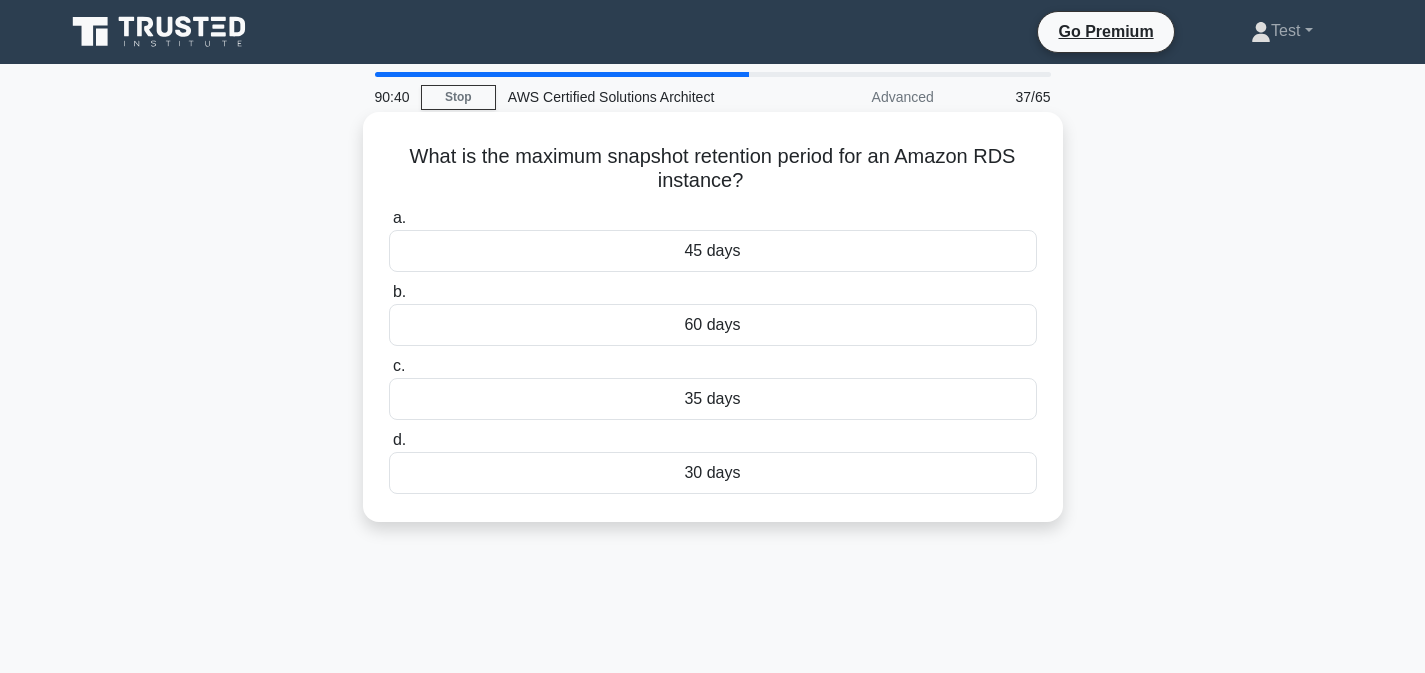 click on "35 days" at bounding box center [713, 399] 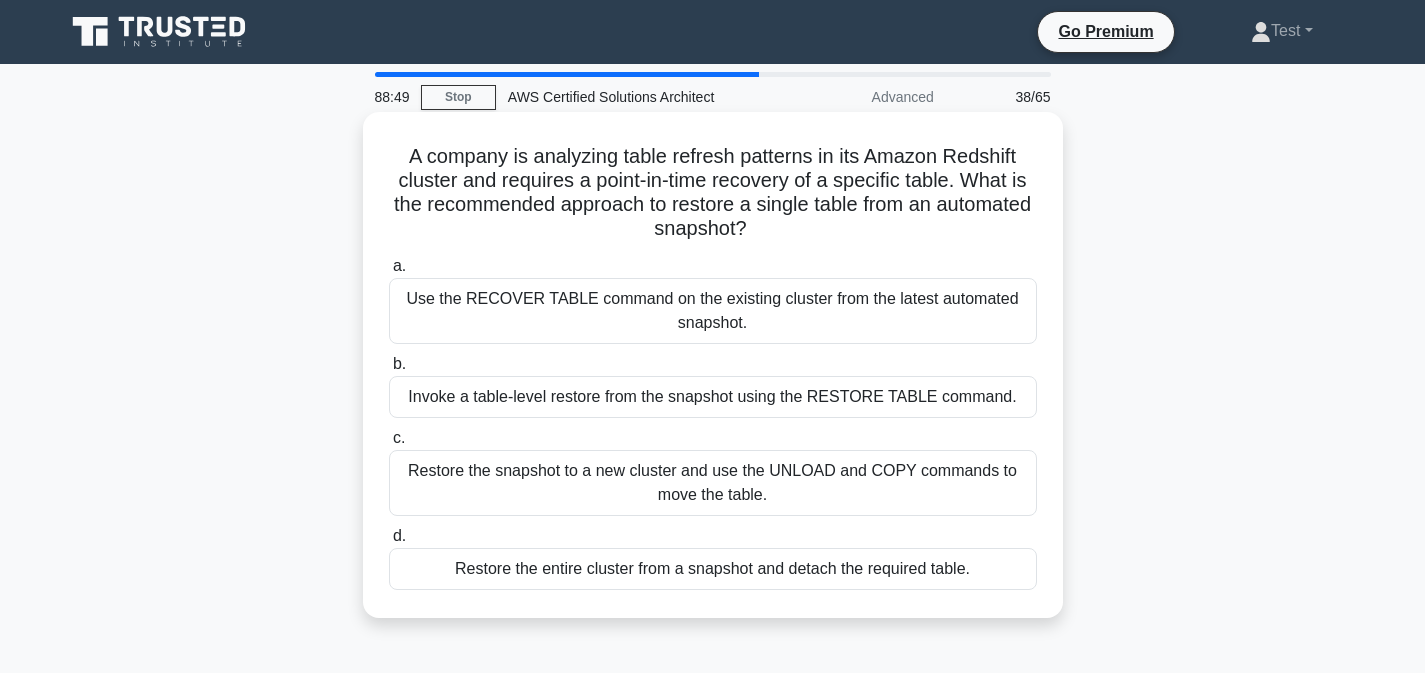 click on "Use the RECOVER TABLE command on the existing cluster from the latest automated snapshot." at bounding box center (713, 311) 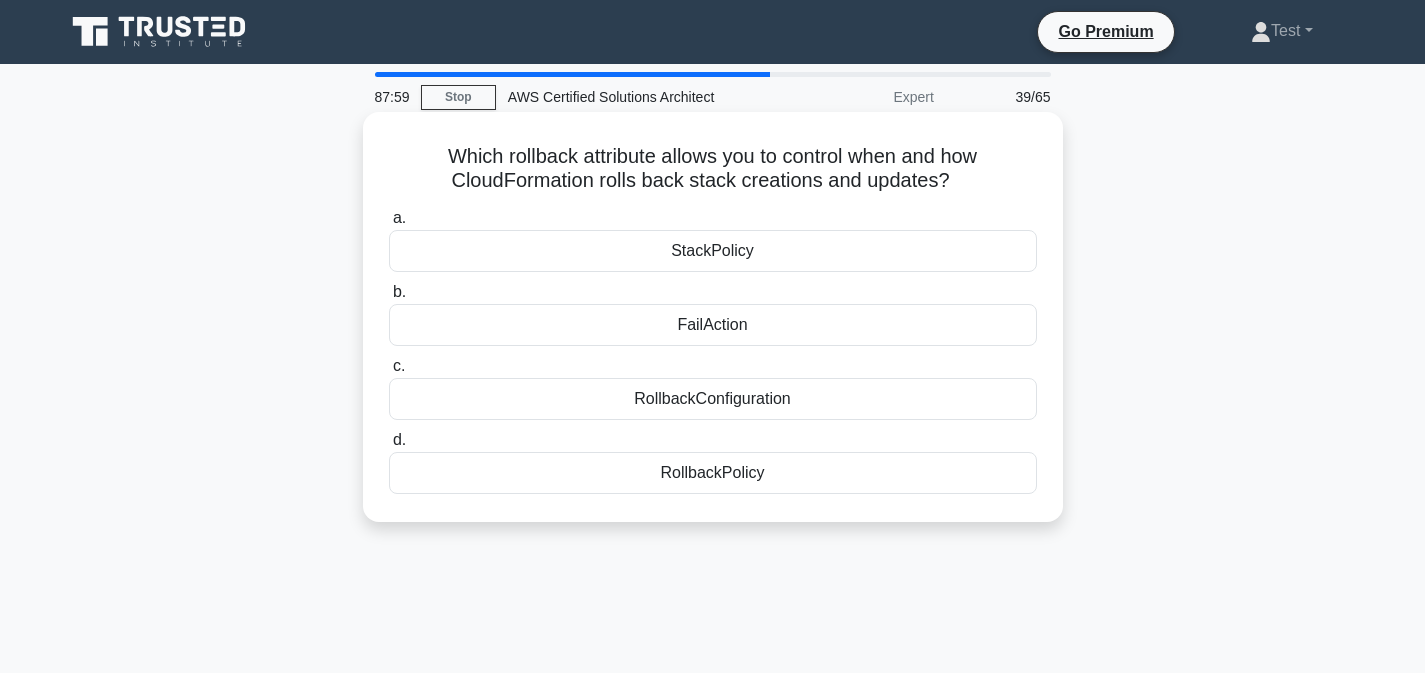 drag, startPoint x: 447, startPoint y: 155, endPoint x: 827, endPoint y: 481, distance: 500.67554 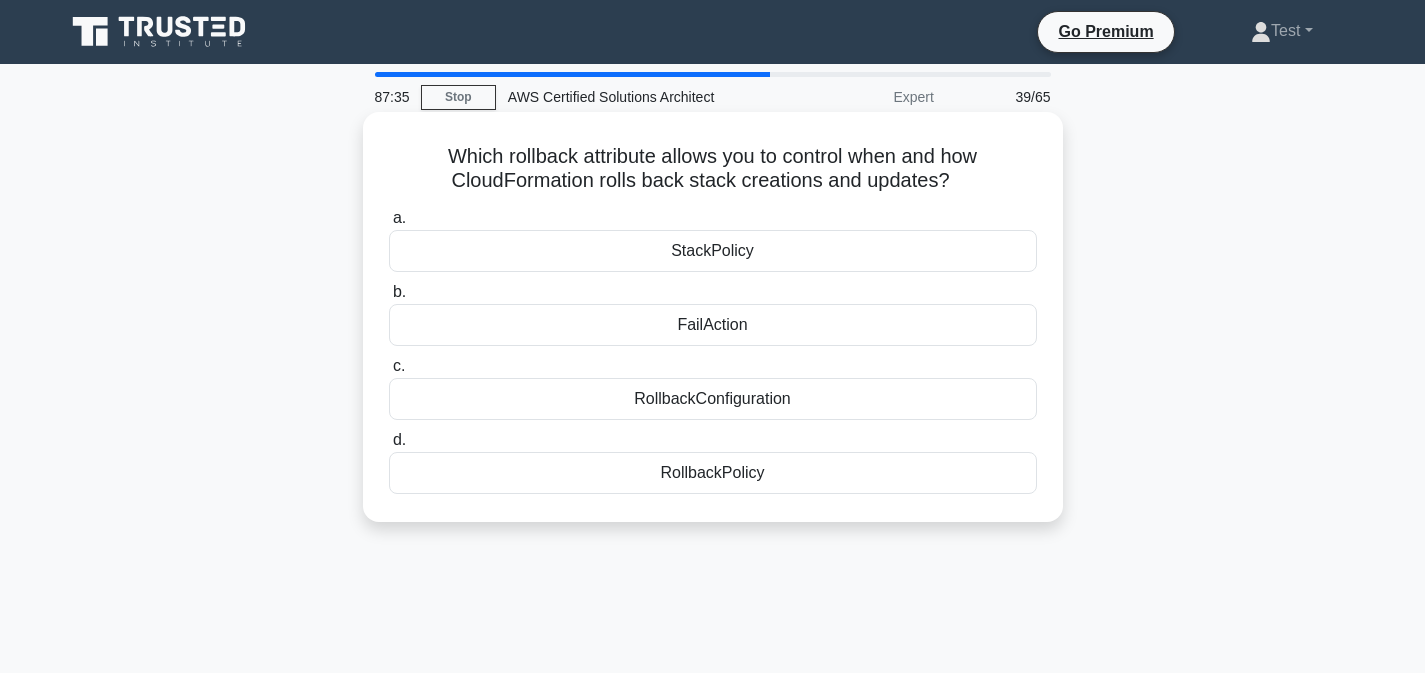 click on "RollbackConfiguration" at bounding box center (713, 399) 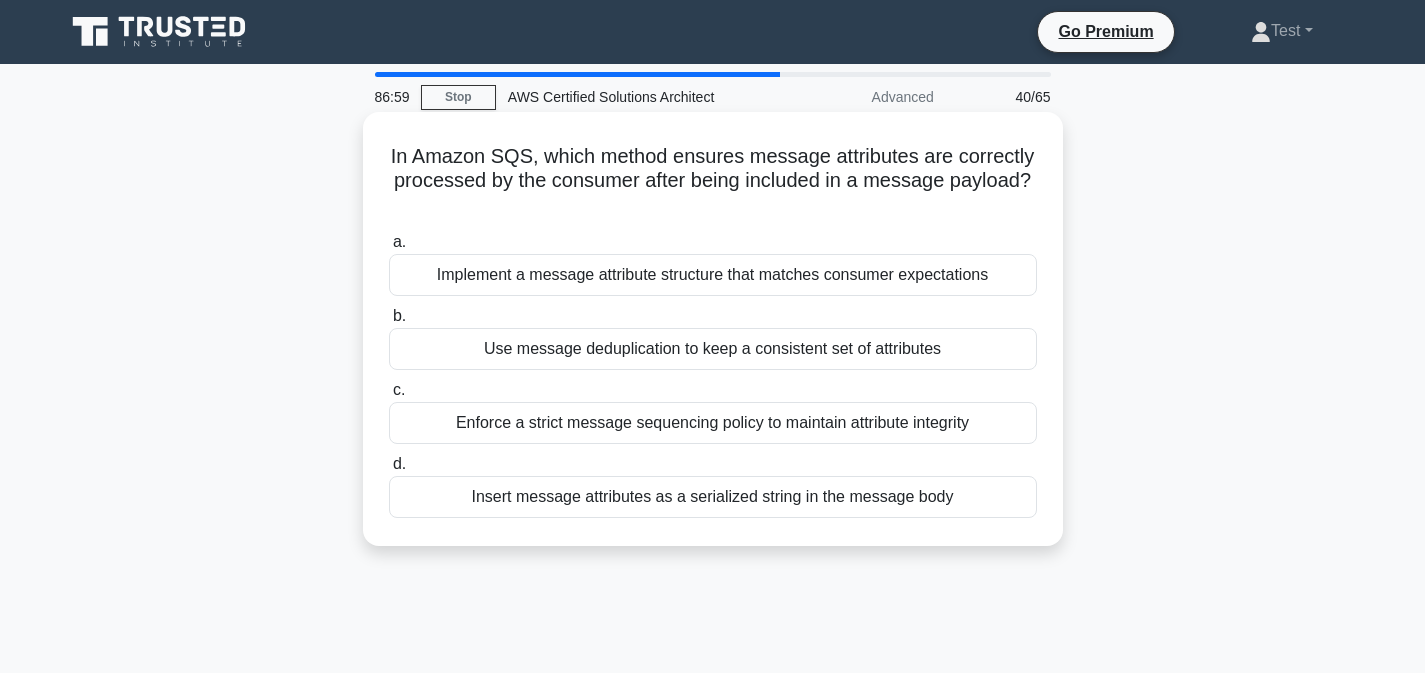 click on "Implement a message attribute structure that matches consumer expectations" at bounding box center (713, 275) 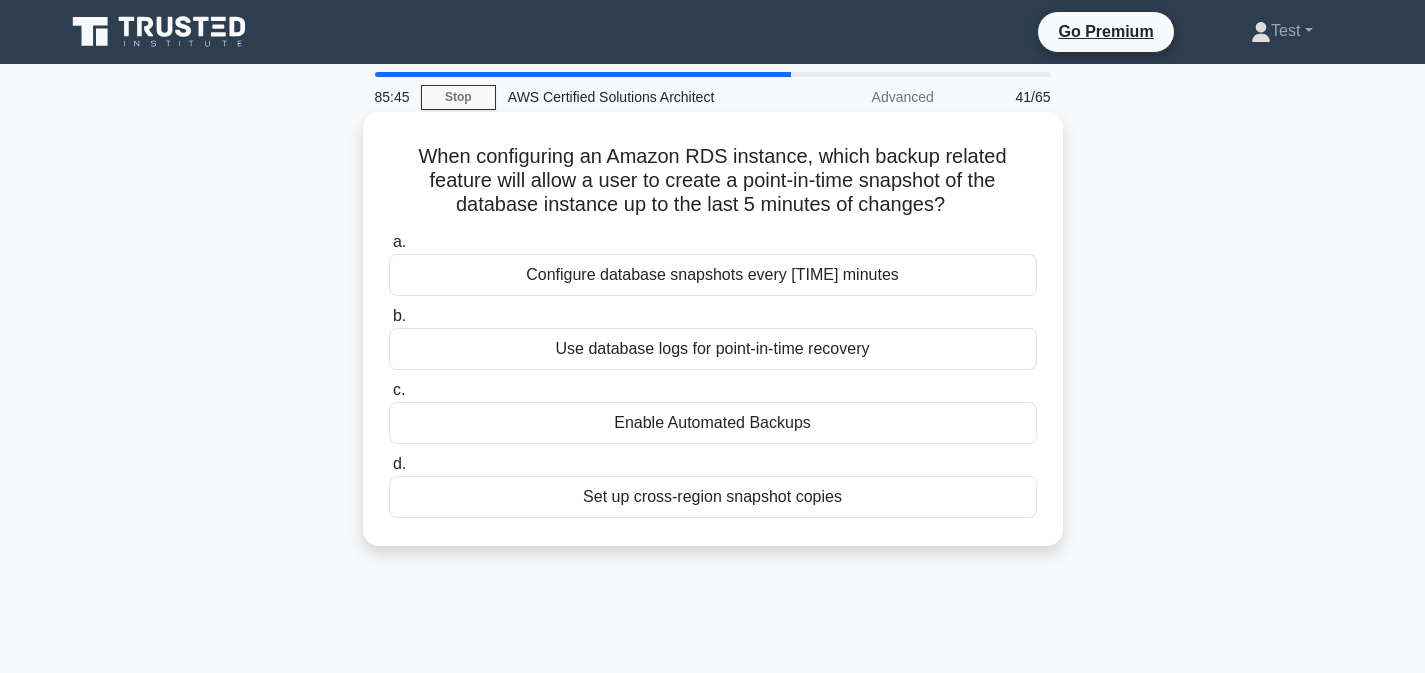 click on "Enable Automated Backups" at bounding box center (713, 423) 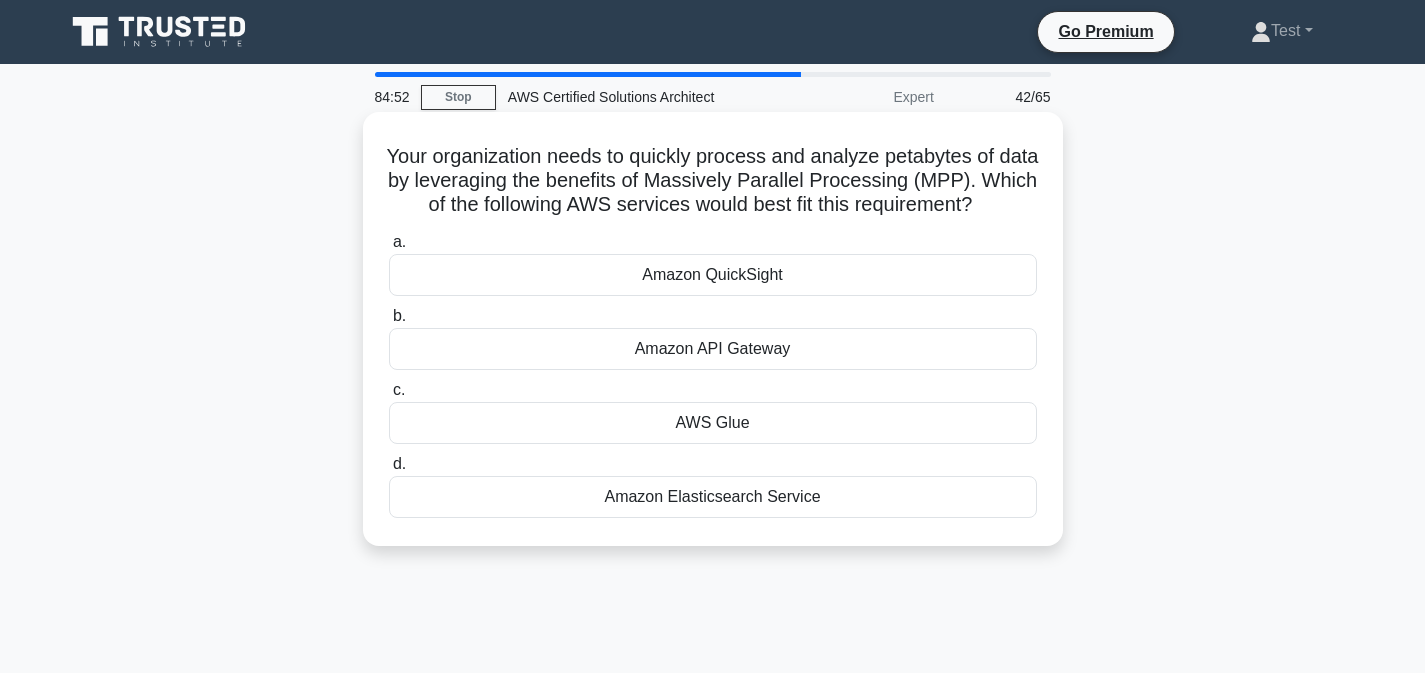 drag, startPoint x: 391, startPoint y: 152, endPoint x: 927, endPoint y: 505, distance: 641.7983 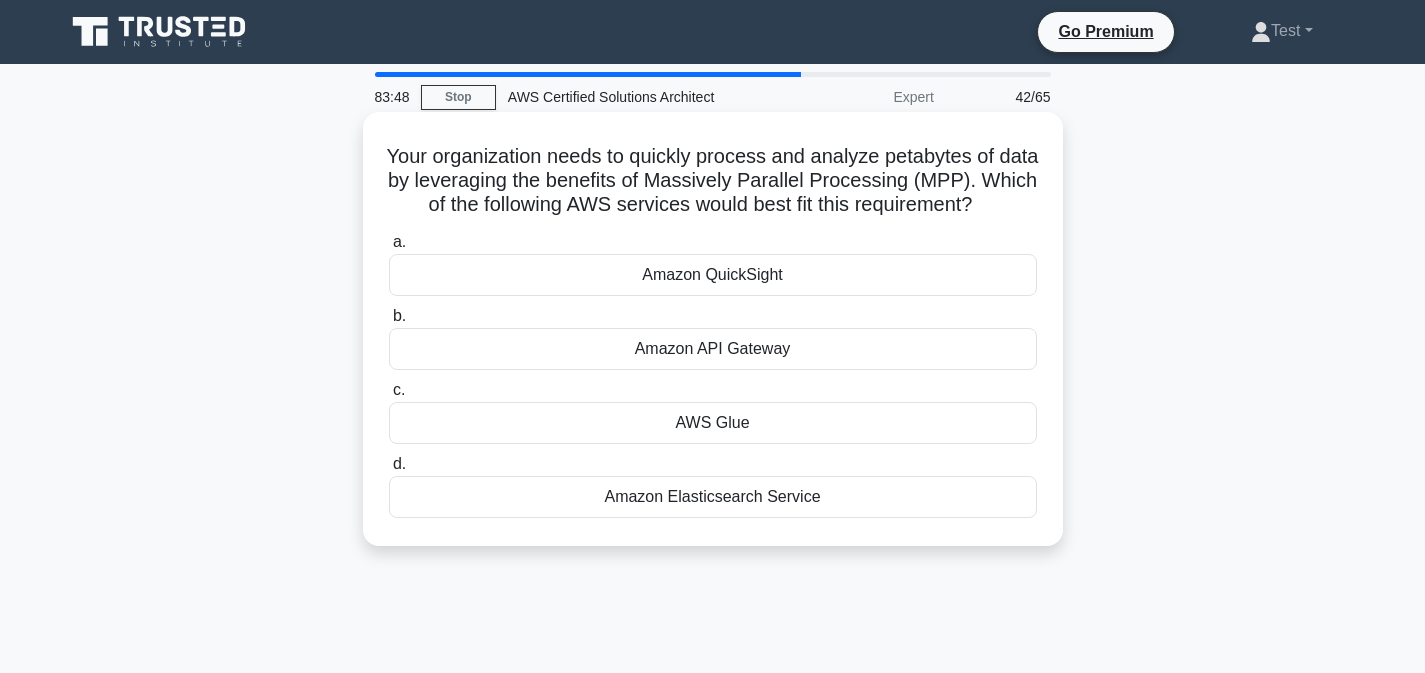 click on "Amazon Elasticsearch Service" at bounding box center [713, 497] 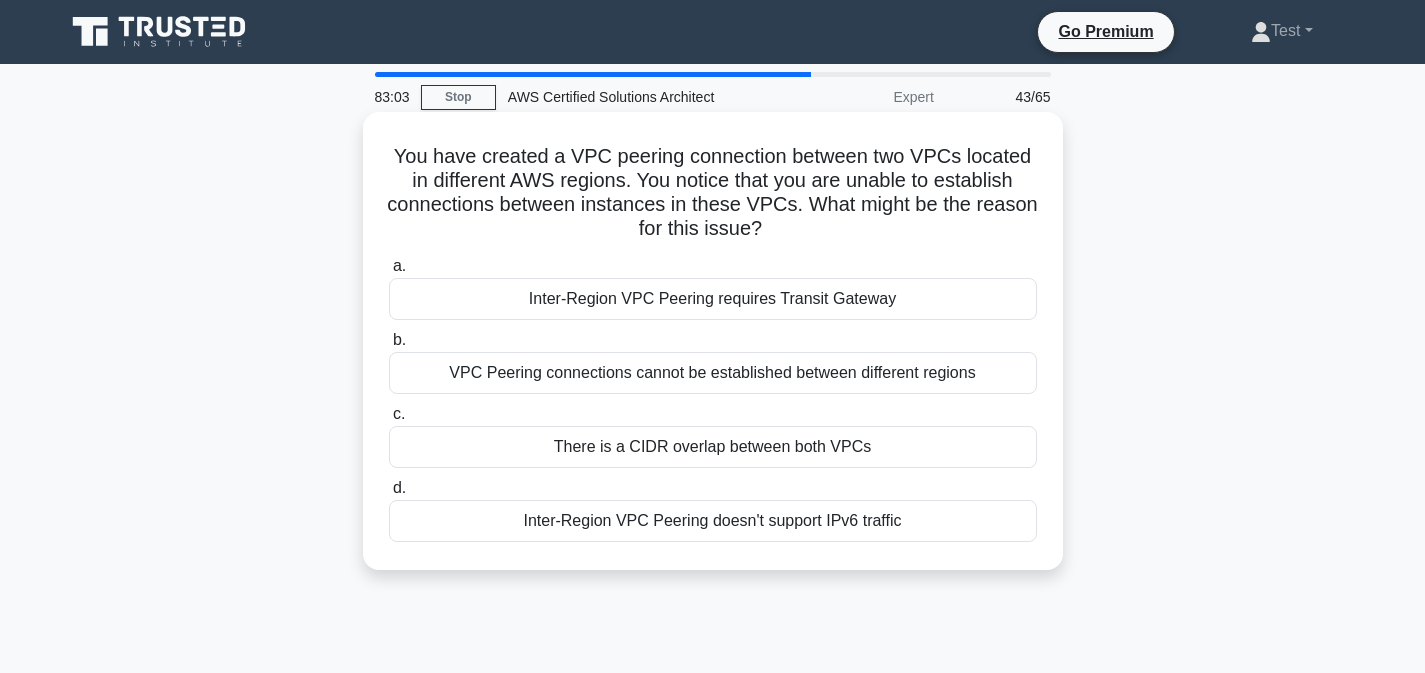 drag, startPoint x: 396, startPoint y: 149, endPoint x: 781, endPoint y: 539, distance: 548.01917 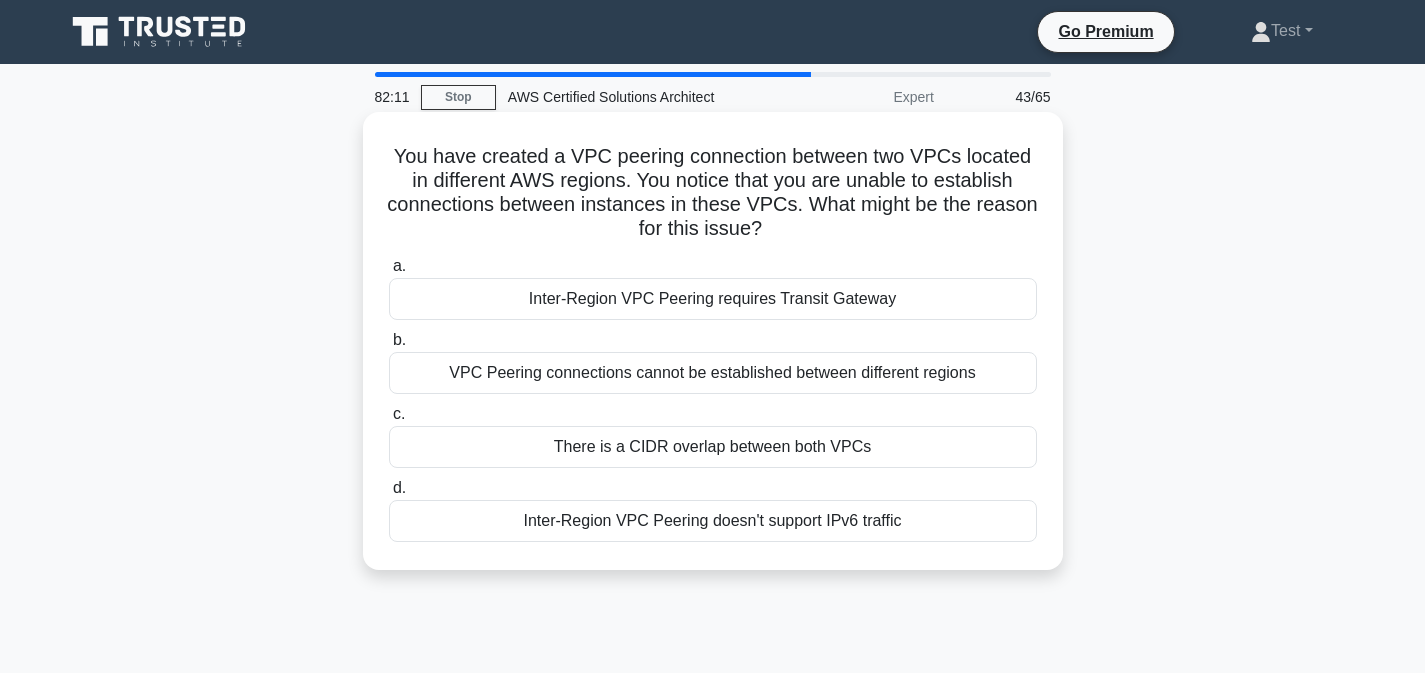 click on "There is a CIDR overlap between both VPCs" at bounding box center [713, 447] 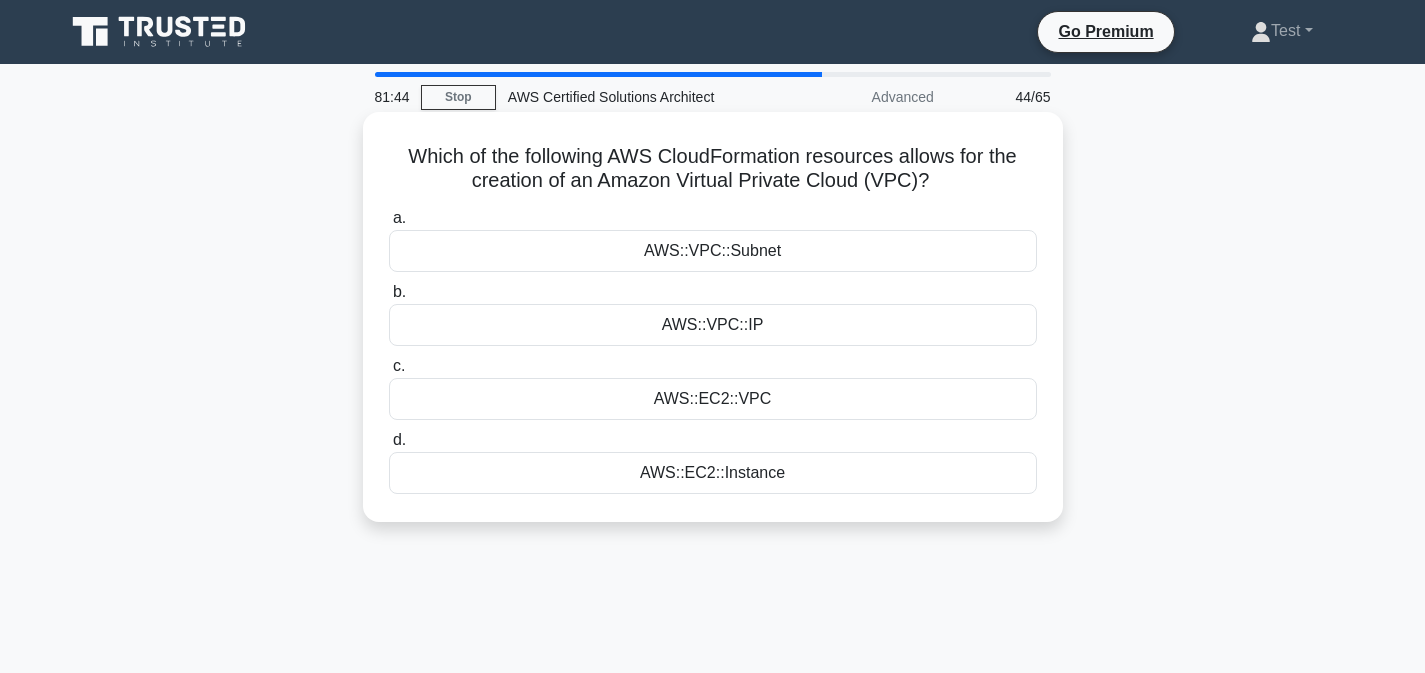 click on "AWS::EC2::VPC" at bounding box center [713, 399] 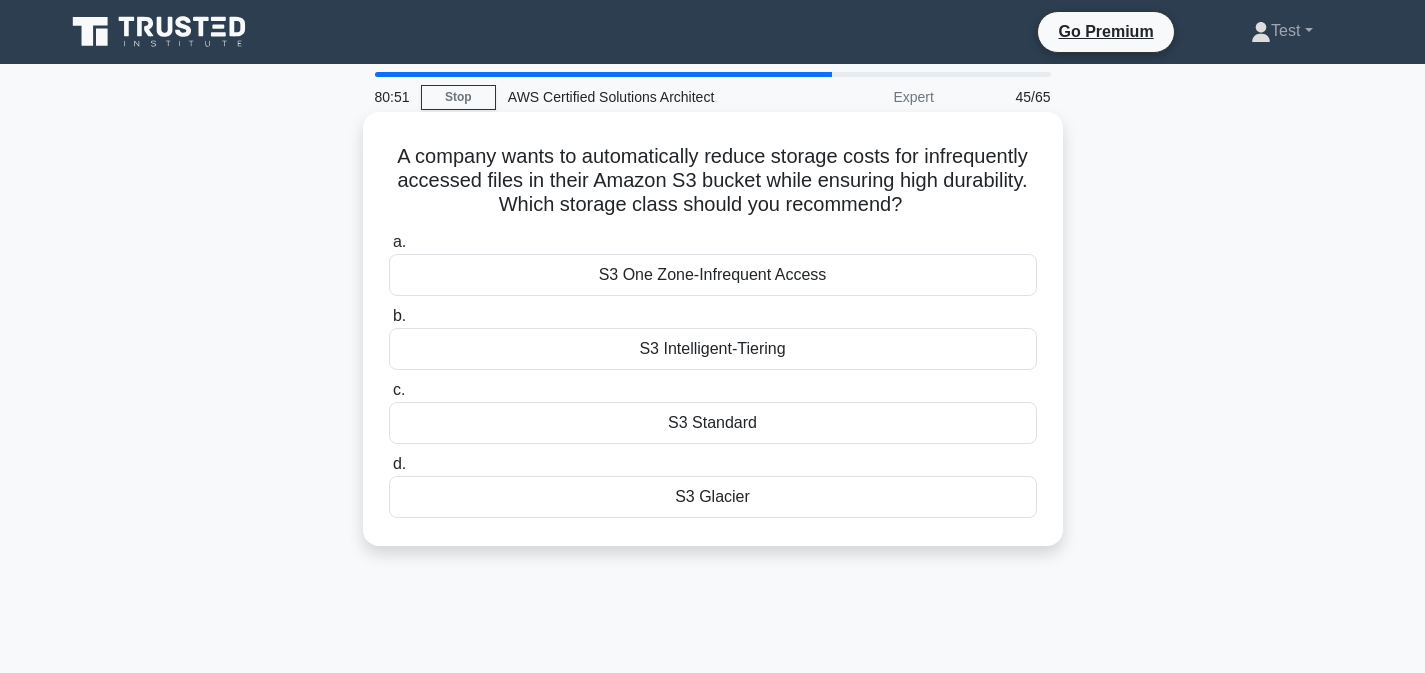 drag, startPoint x: 396, startPoint y: 157, endPoint x: 722, endPoint y: 529, distance: 494.63116 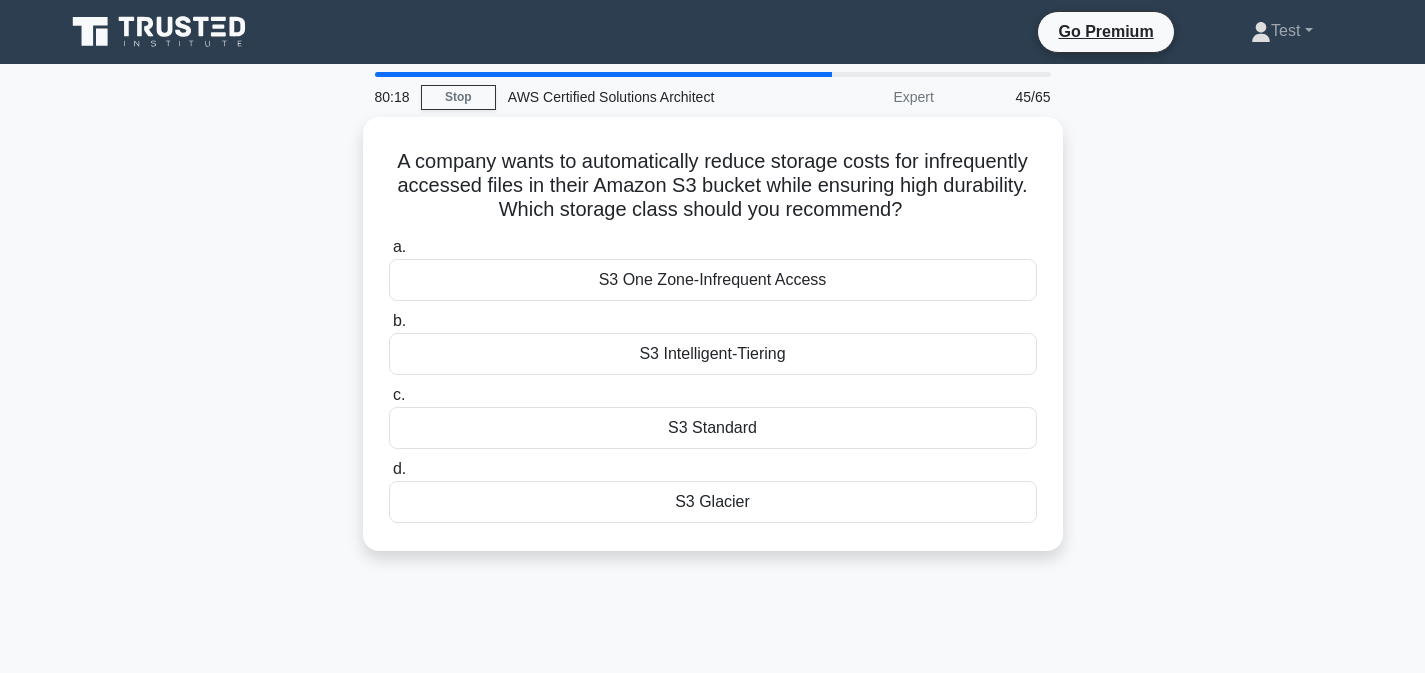click on "A company wants to automatically reduce storage costs for infrequently accessed files in their Amazon S3 bucket while ensuring high durability. Which storage class should you recommend?
.spinner_0XTQ{transform-origin:center;animation:spinner_y6GP .75s linear infinite}@keyframes spinner_y6GP{100%{transform:rotate(360deg)}}
a.
S3 One Zone-Infrequent Access
b. c. d." at bounding box center [713, 346] 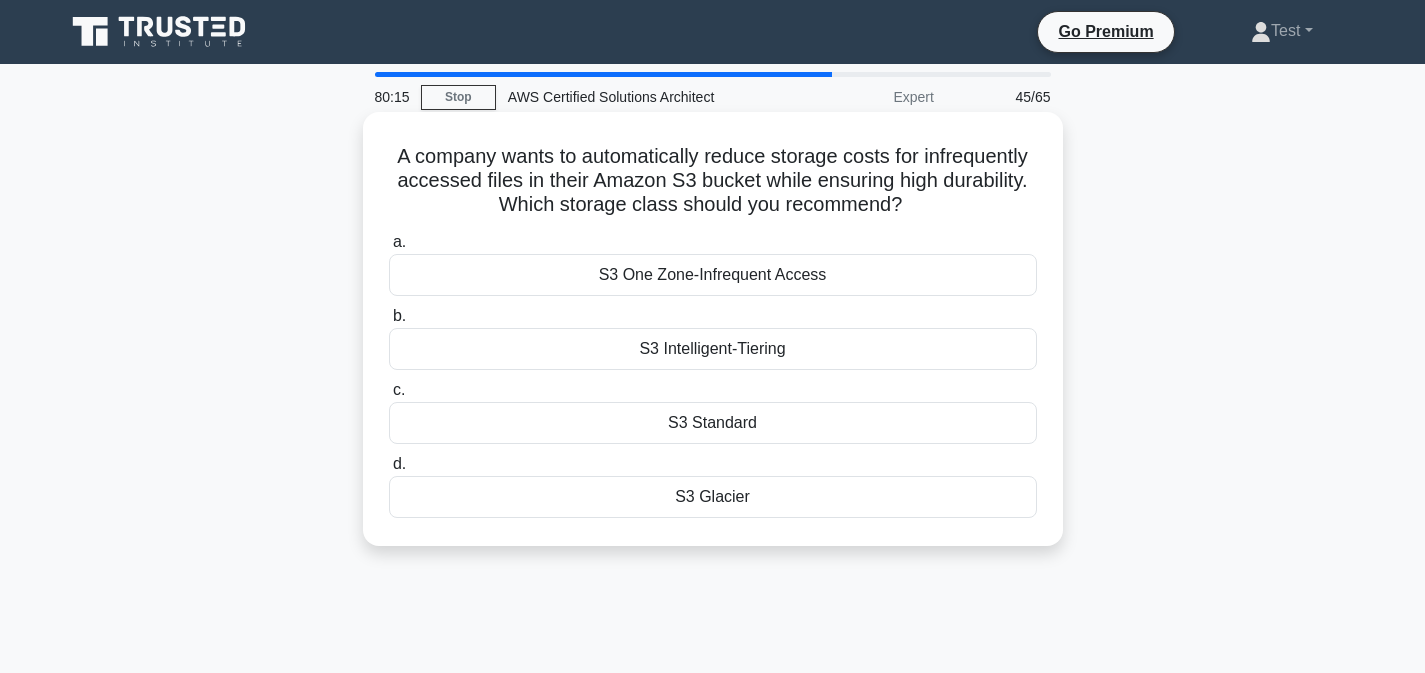 click on "S3 Intelligent-Tiering" at bounding box center [713, 349] 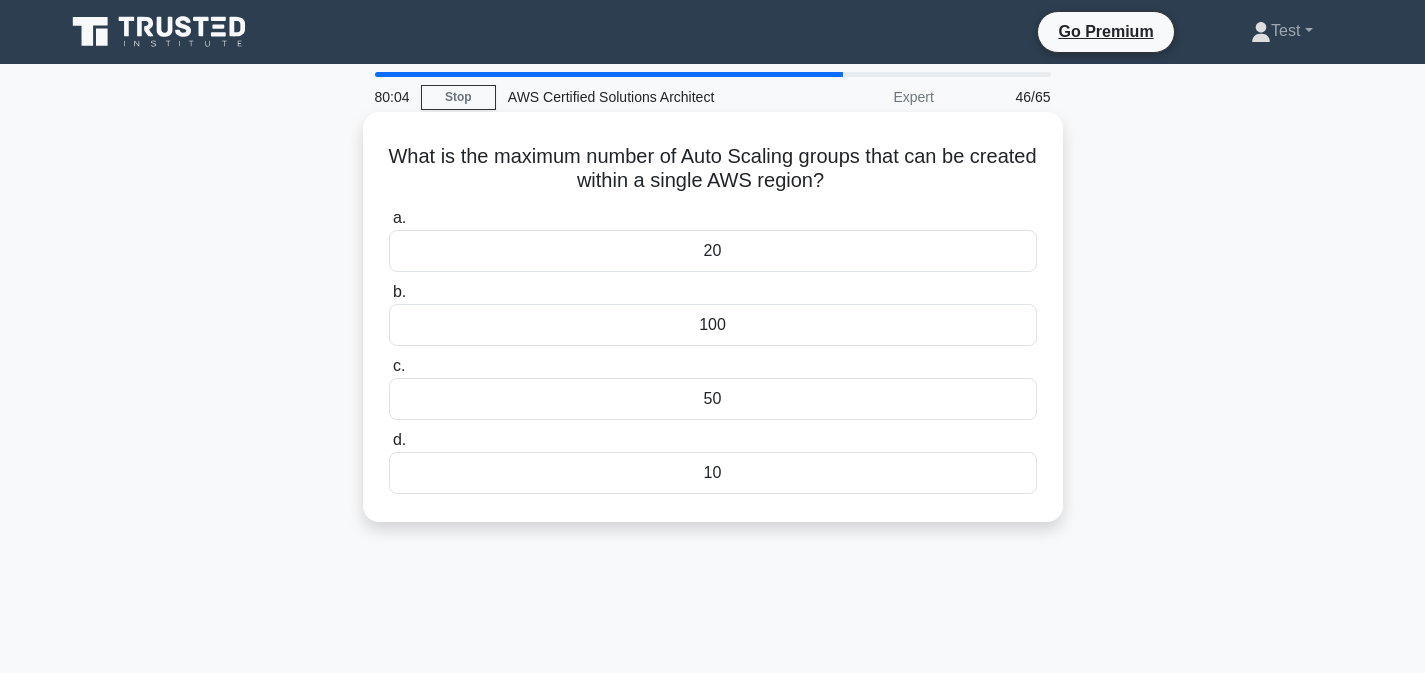click on "100" at bounding box center [713, 325] 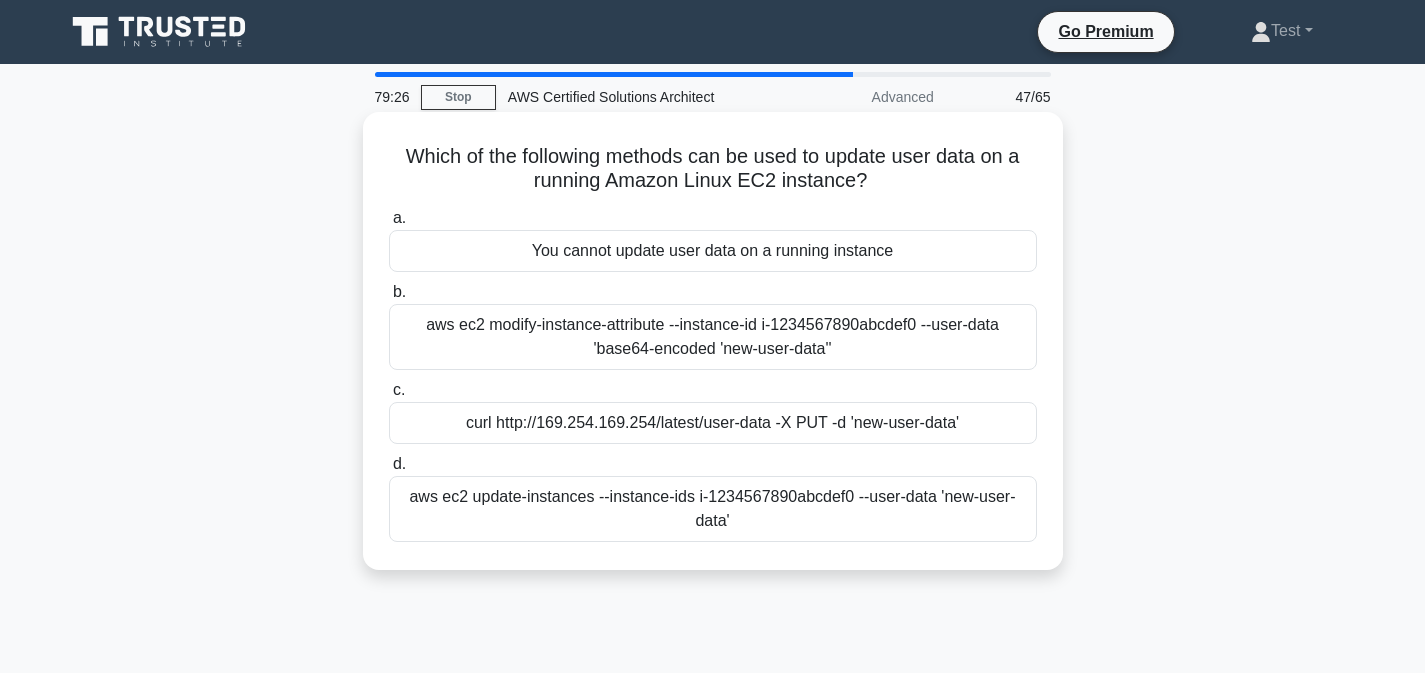 click on "curl http://169.254.169.254/latest/user-data -X PUT -d 'new-user-data'" at bounding box center [713, 423] 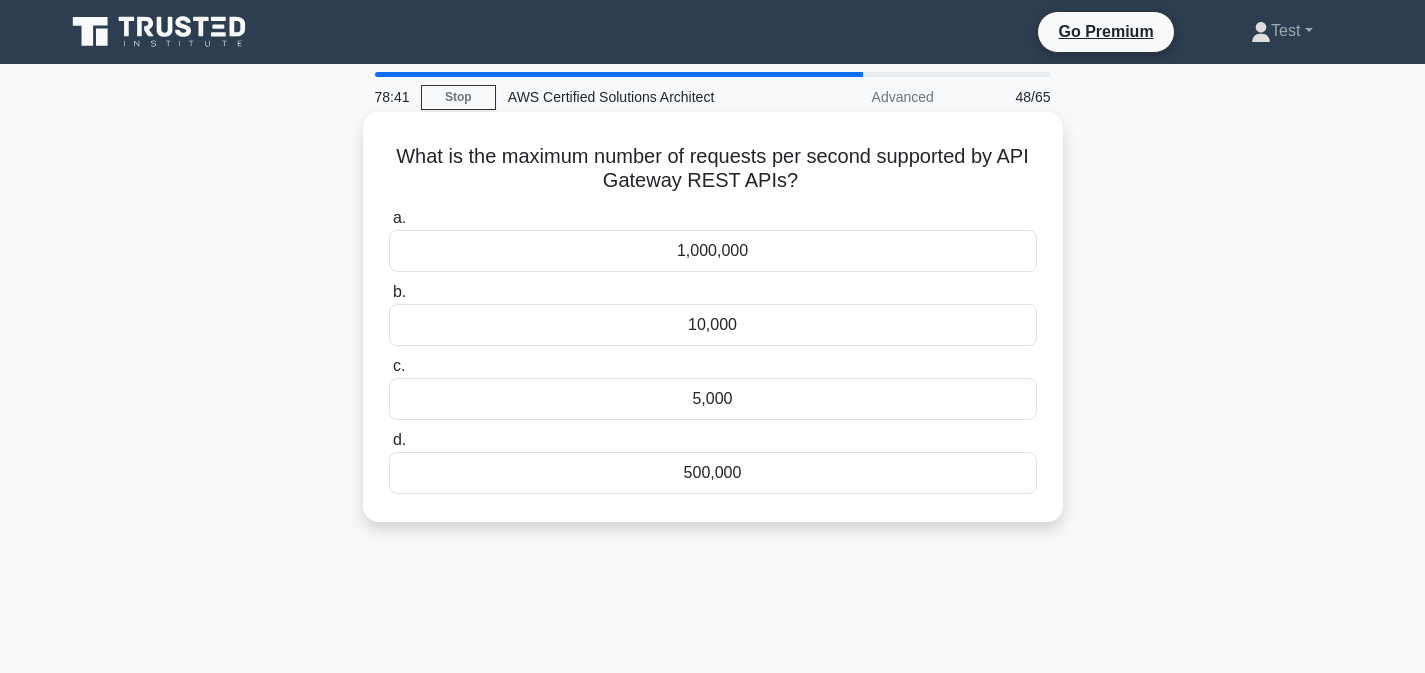drag, startPoint x: 401, startPoint y: 156, endPoint x: 790, endPoint y: 520, distance: 532.74475 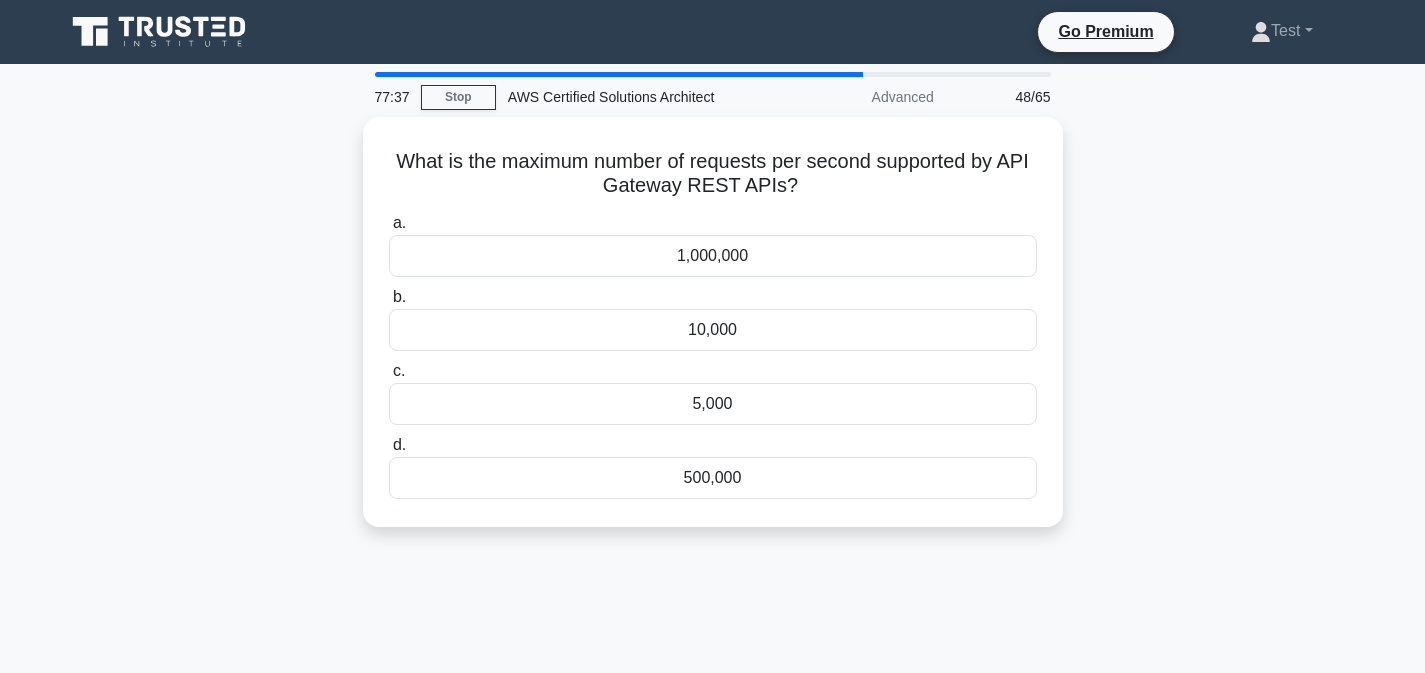 click on "What is the maximum number of requests per second supported by API Gateway REST APIs?
.spinner_0XTQ{transform-origin:center;animation:spinner_y6GP .75s linear infinite}@keyframes spinner_y6GP{100%{transform:rotate(360deg)}}
a.
1,000,000
b. c. d." at bounding box center (713, 334) 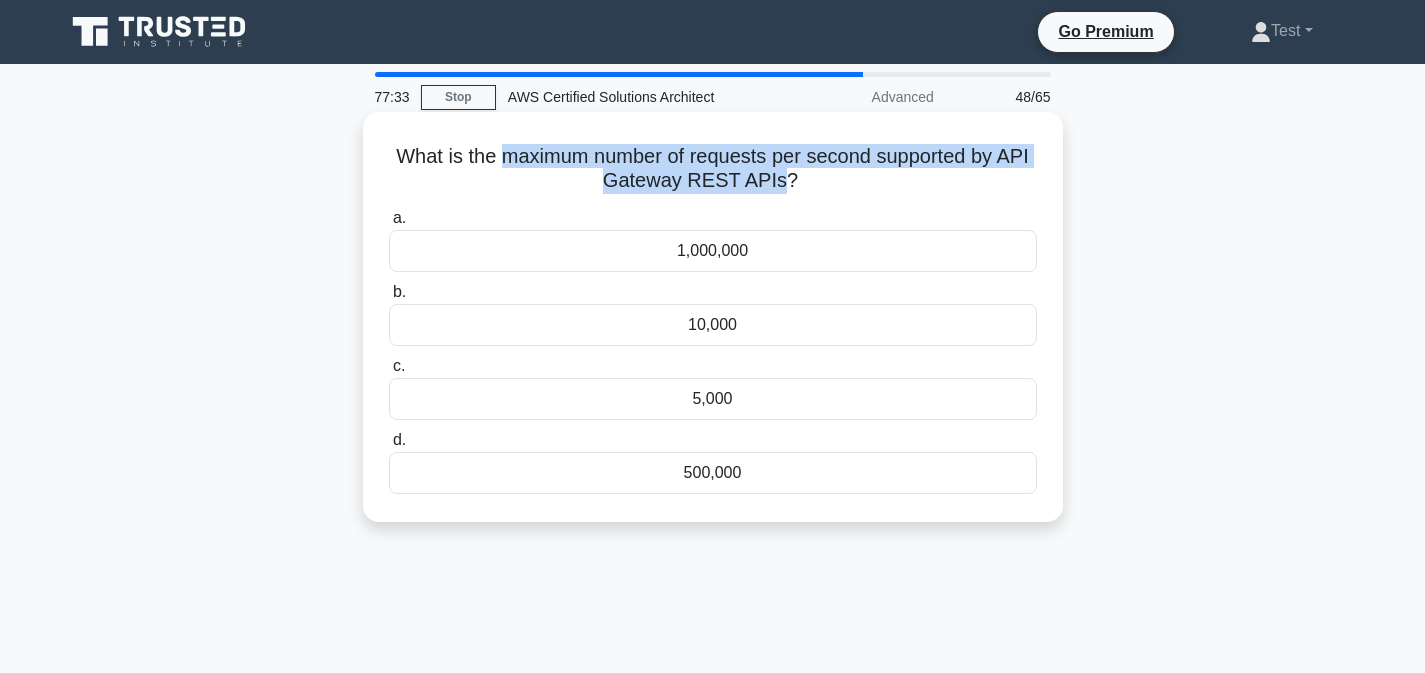 drag, startPoint x: 503, startPoint y: 159, endPoint x: 779, endPoint y: 182, distance: 276.95667 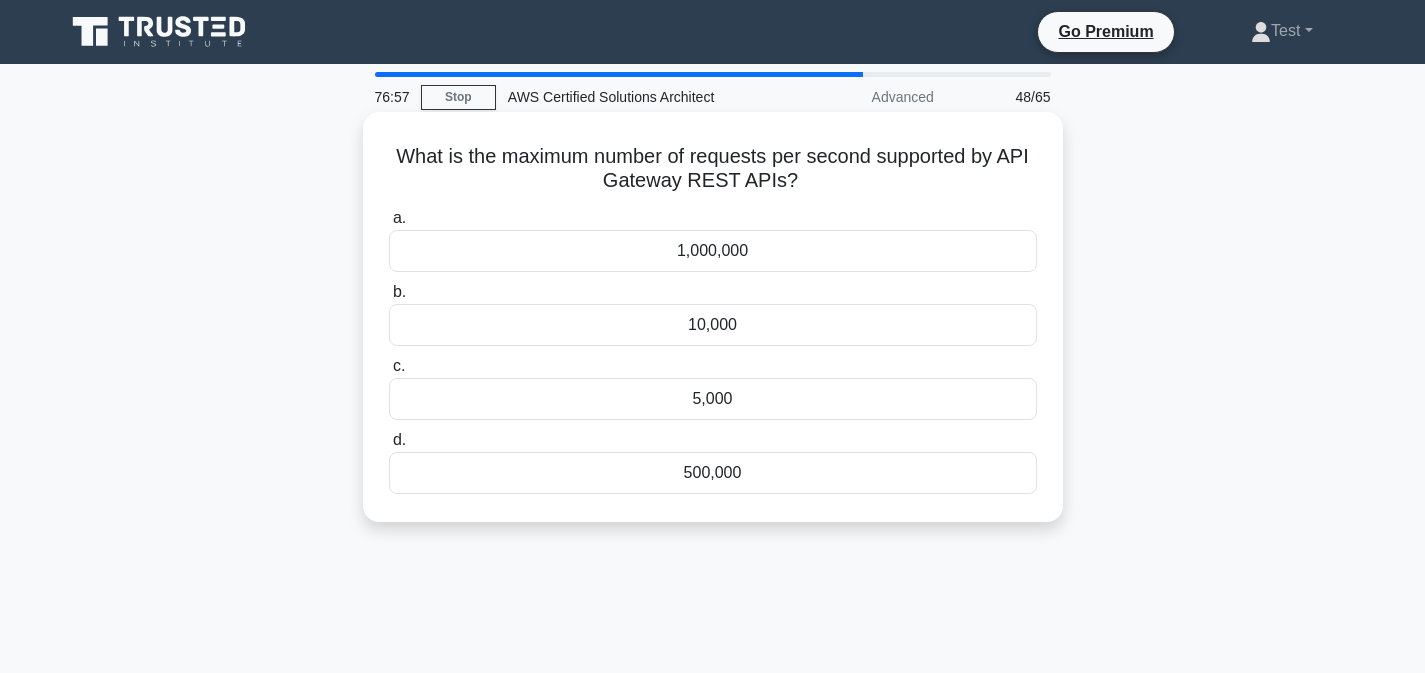 click on "10,000" at bounding box center [713, 325] 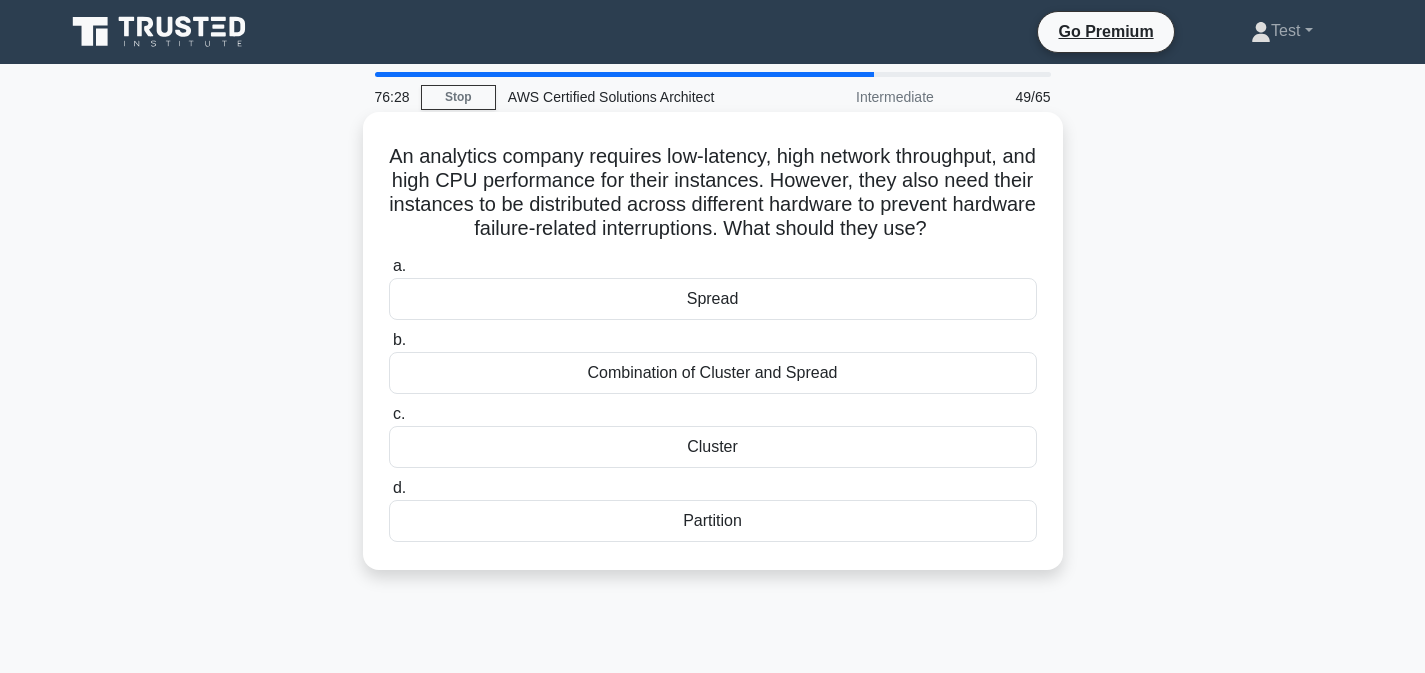 click on "Combination of Cluster and Spread" at bounding box center [713, 373] 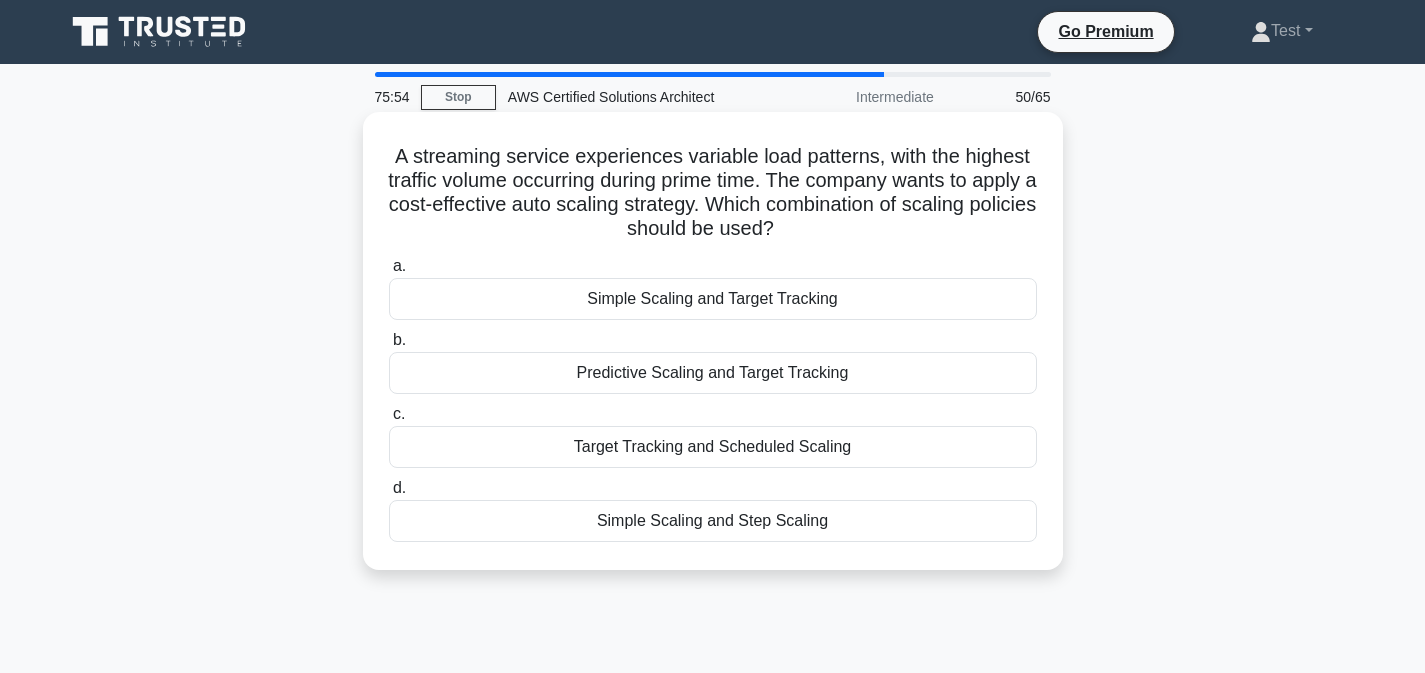 click on "Simple Scaling and Target Tracking" at bounding box center [713, 299] 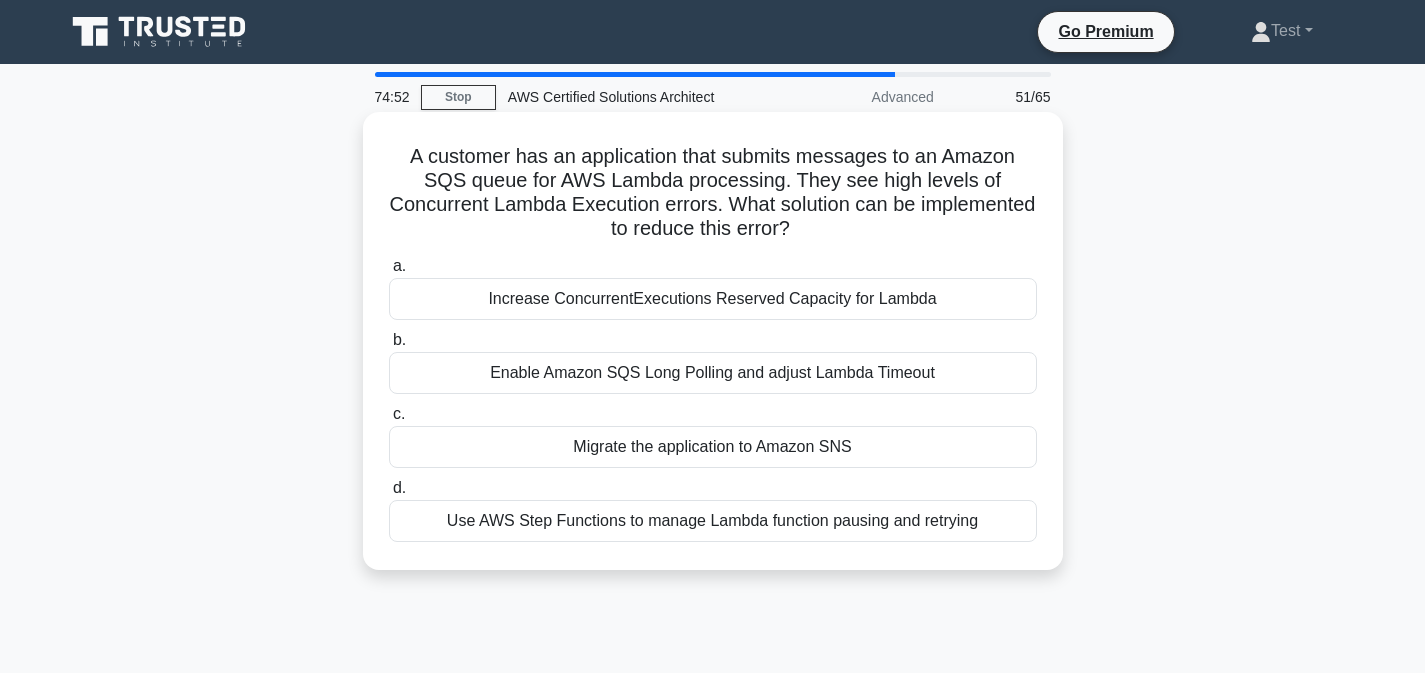 click on "Increase ConcurrentExecutions Reserved Capacity for Lambda" at bounding box center (713, 299) 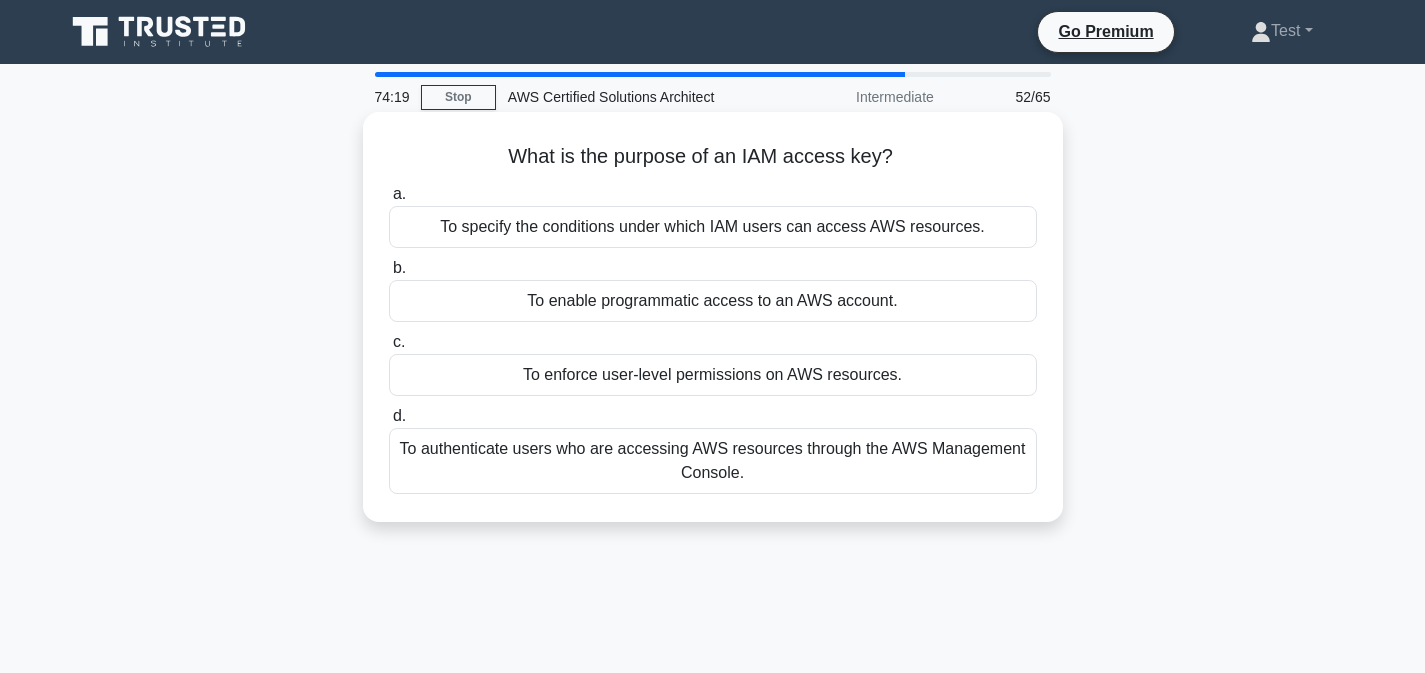 click on "To enable programmatic access to an AWS account." at bounding box center (713, 301) 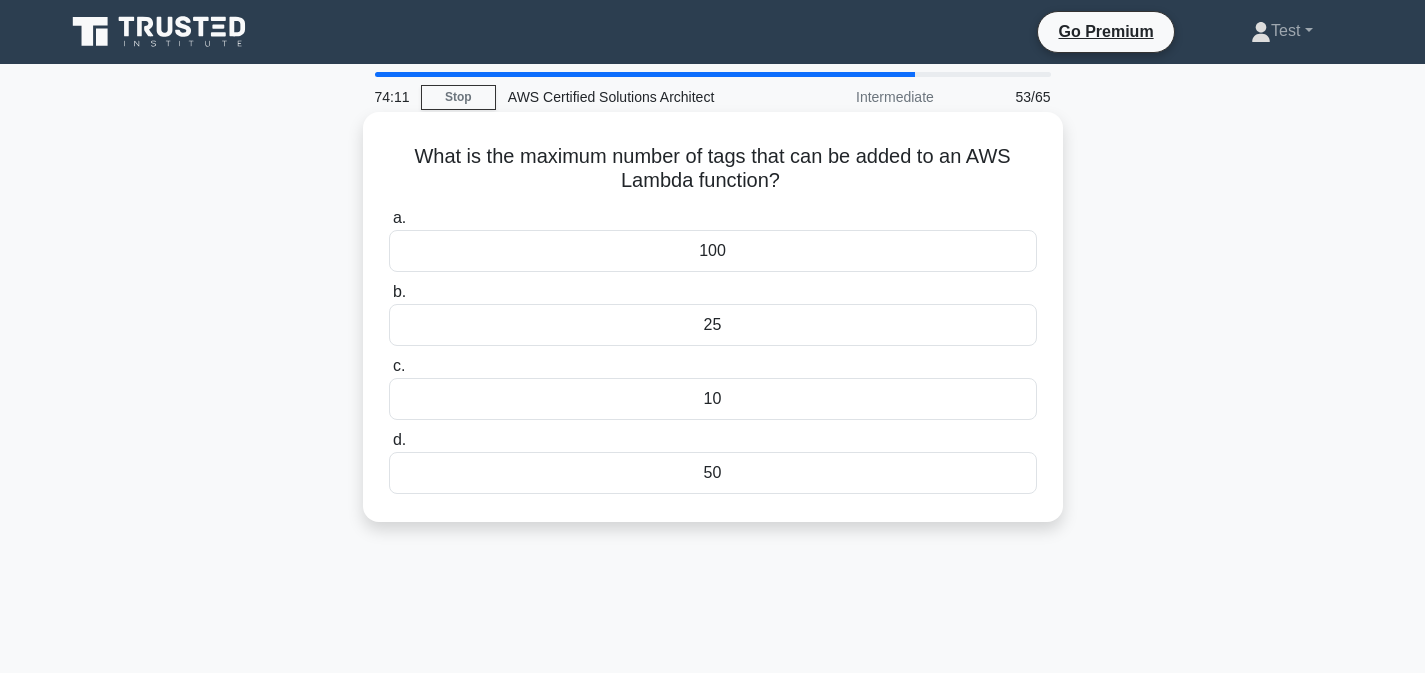 click on "10" at bounding box center (713, 399) 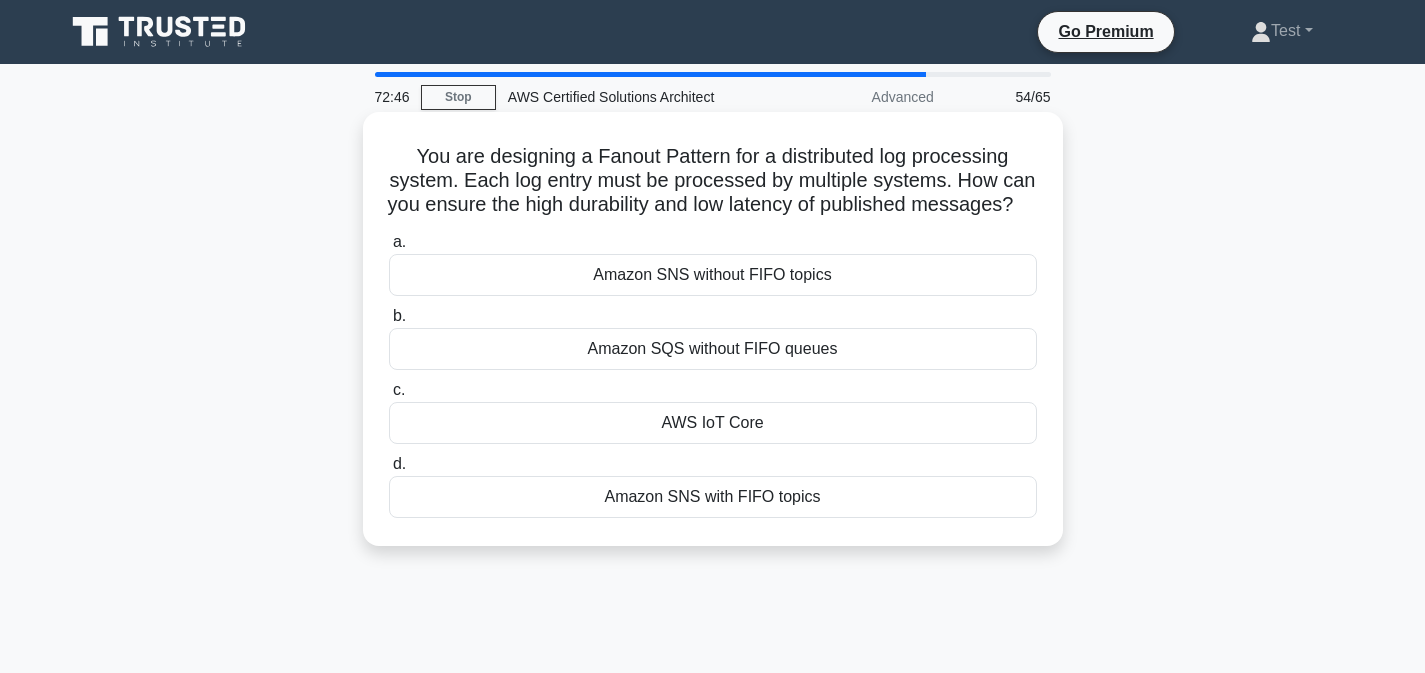 drag, startPoint x: 417, startPoint y: 153, endPoint x: 952, endPoint y: 513, distance: 644.845 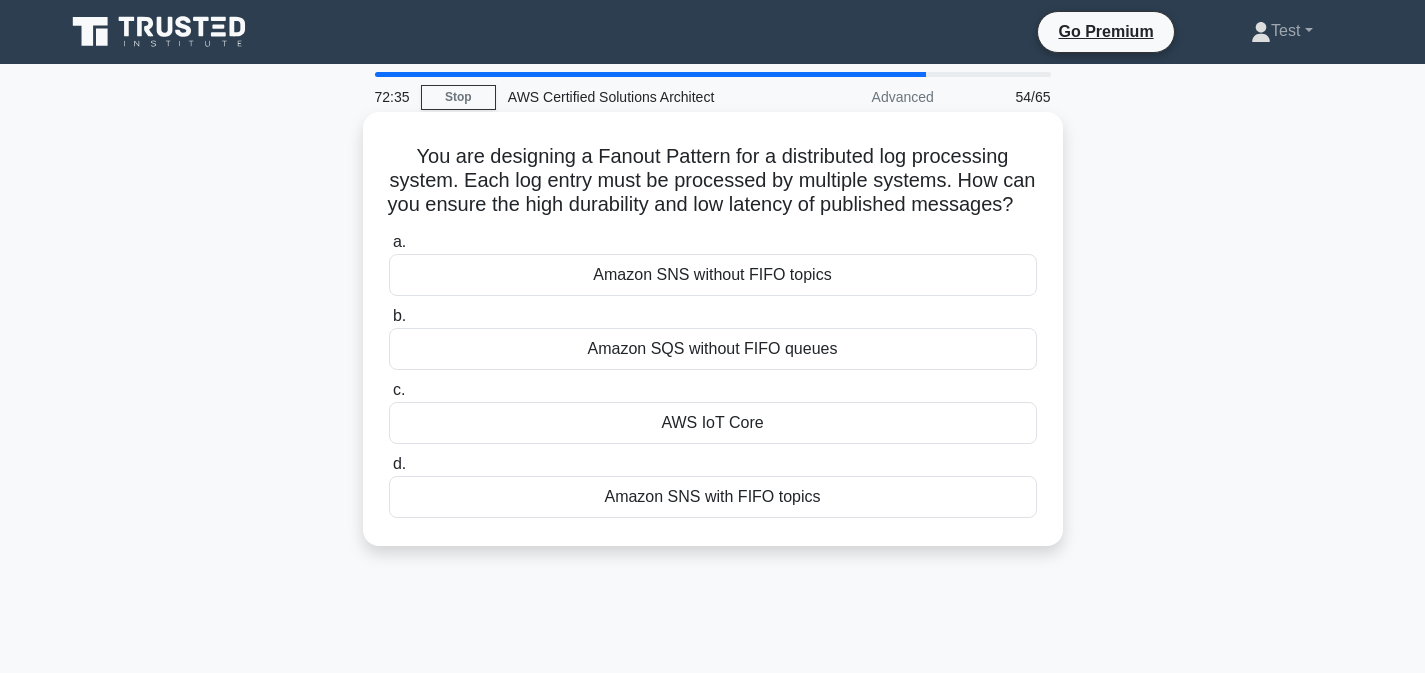 click on "Amazon SNS without FIFO topics" at bounding box center [713, 275] 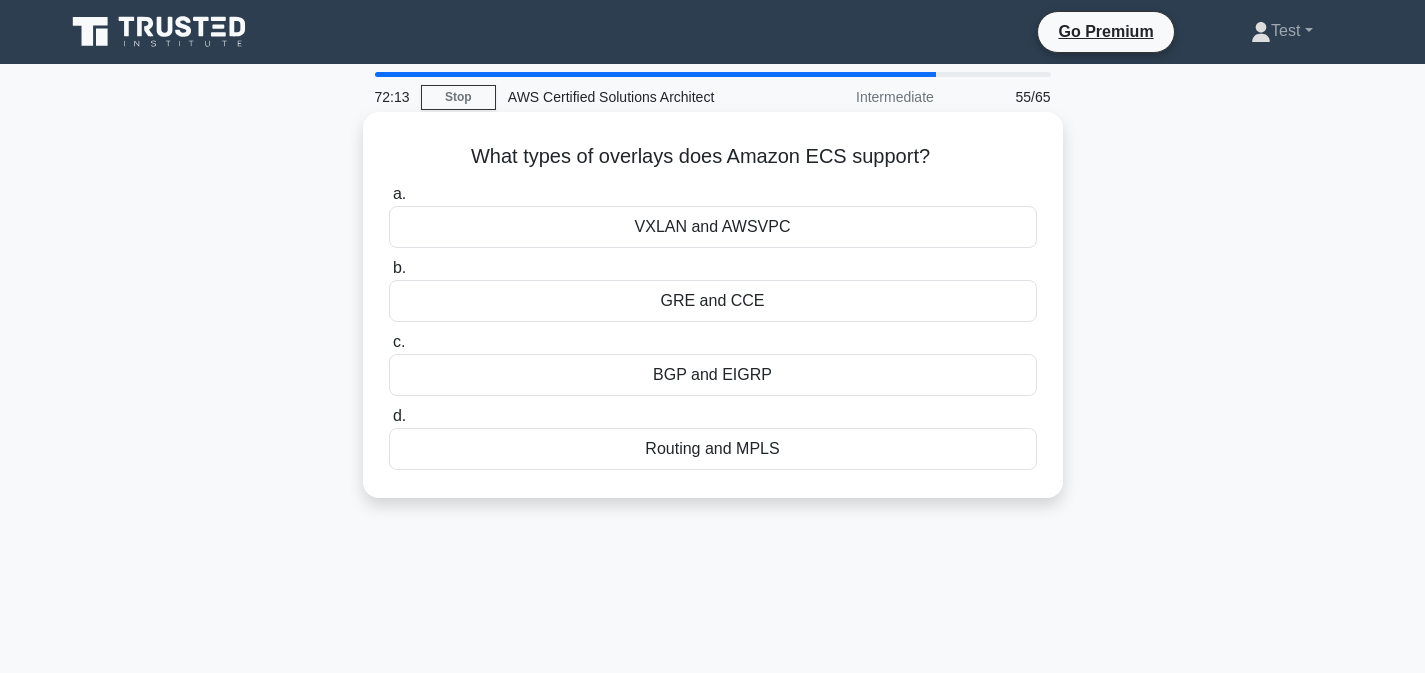 drag, startPoint x: 474, startPoint y: 158, endPoint x: 803, endPoint y: 462, distance: 447.94754 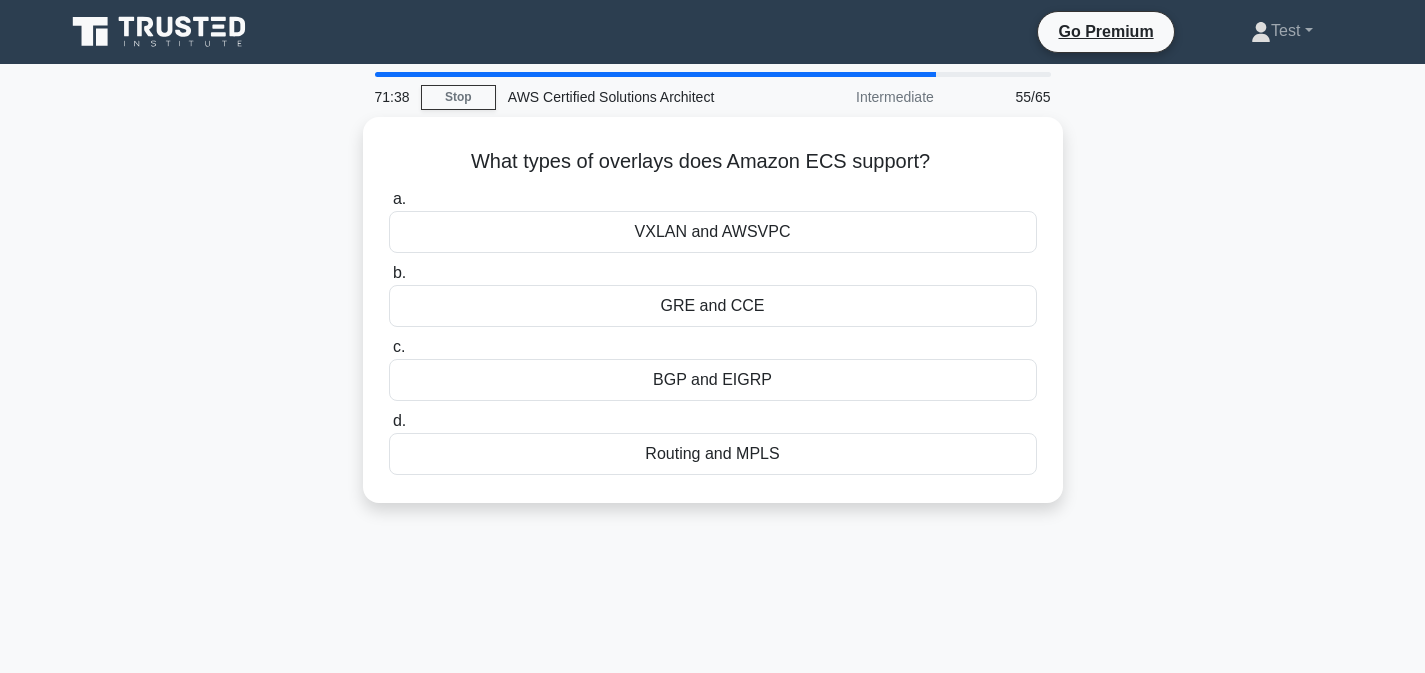 click on "What types of overlays does Amazon ECS support?
.spinner_0XTQ{transform-origin:center;animation:spinner_y6GP .75s linear infinite}@keyframes spinner_y6GP{100%{transform:rotate(360deg)}}
a.
VXLAN and AWSVPC
b. c. d." at bounding box center (713, 322) 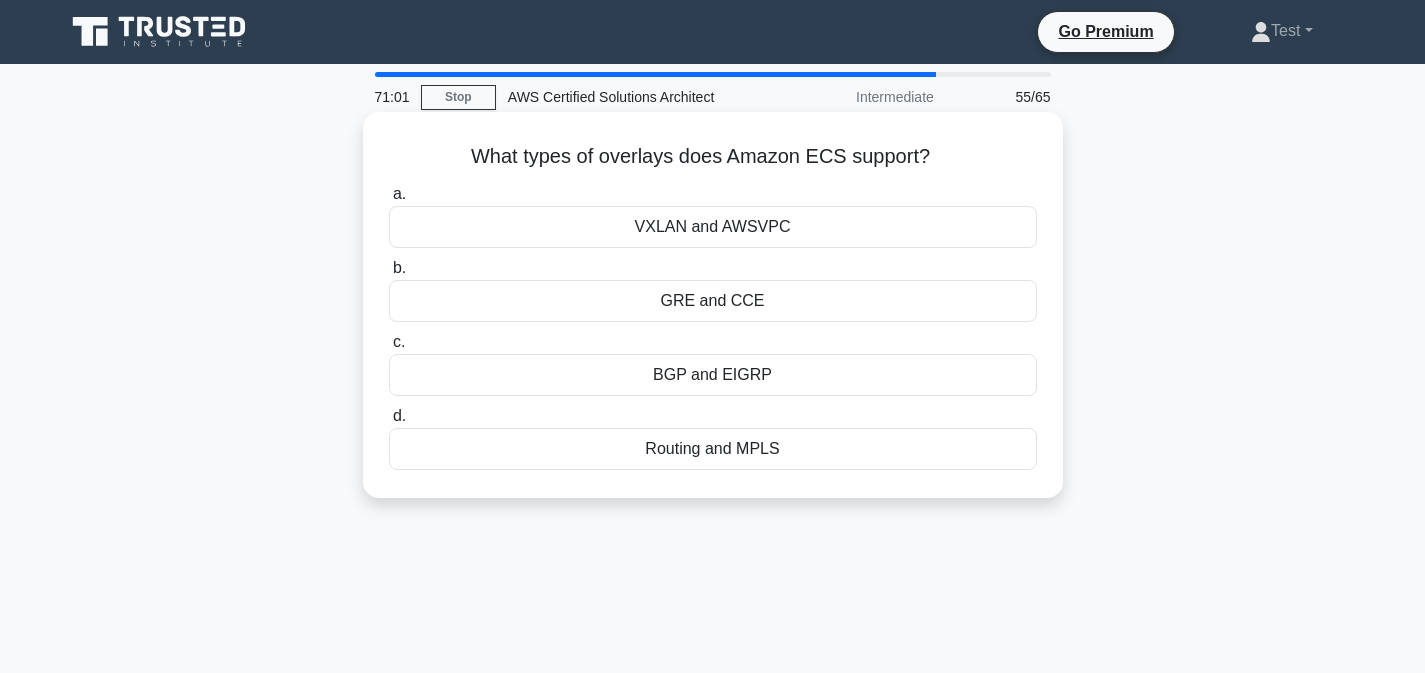 click on "VXLAN and AWSVPC" at bounding box center (713, 227) 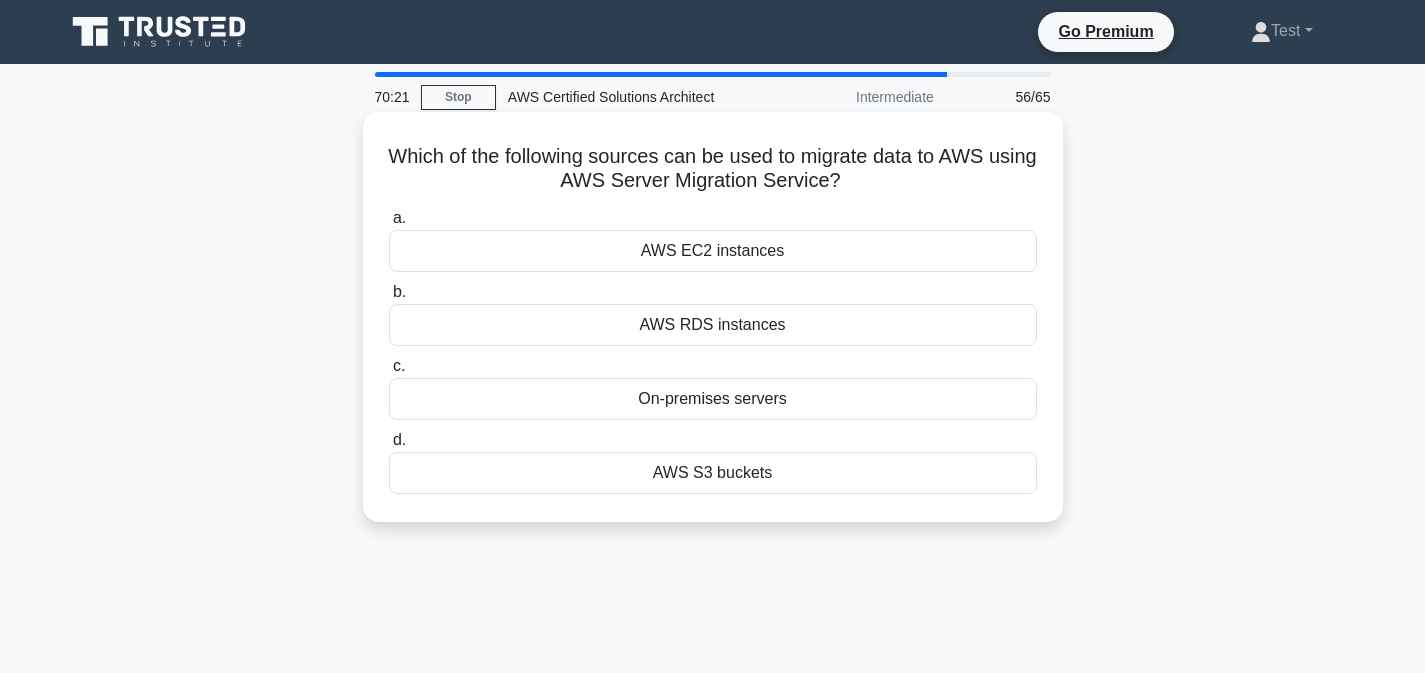 click on "Which of the following sources can be used to migrate data to AWS using AWS Server Migration Service?
.spinner_0XTQ{transform-origin:center;animation:spinner_y6GP .75s linear infinite}@keyframes spinner_y6GP{100%{transform:rotate(360deg)}}
a.
AWS EC2 instances
b. c." at bounding box center [713, 317] 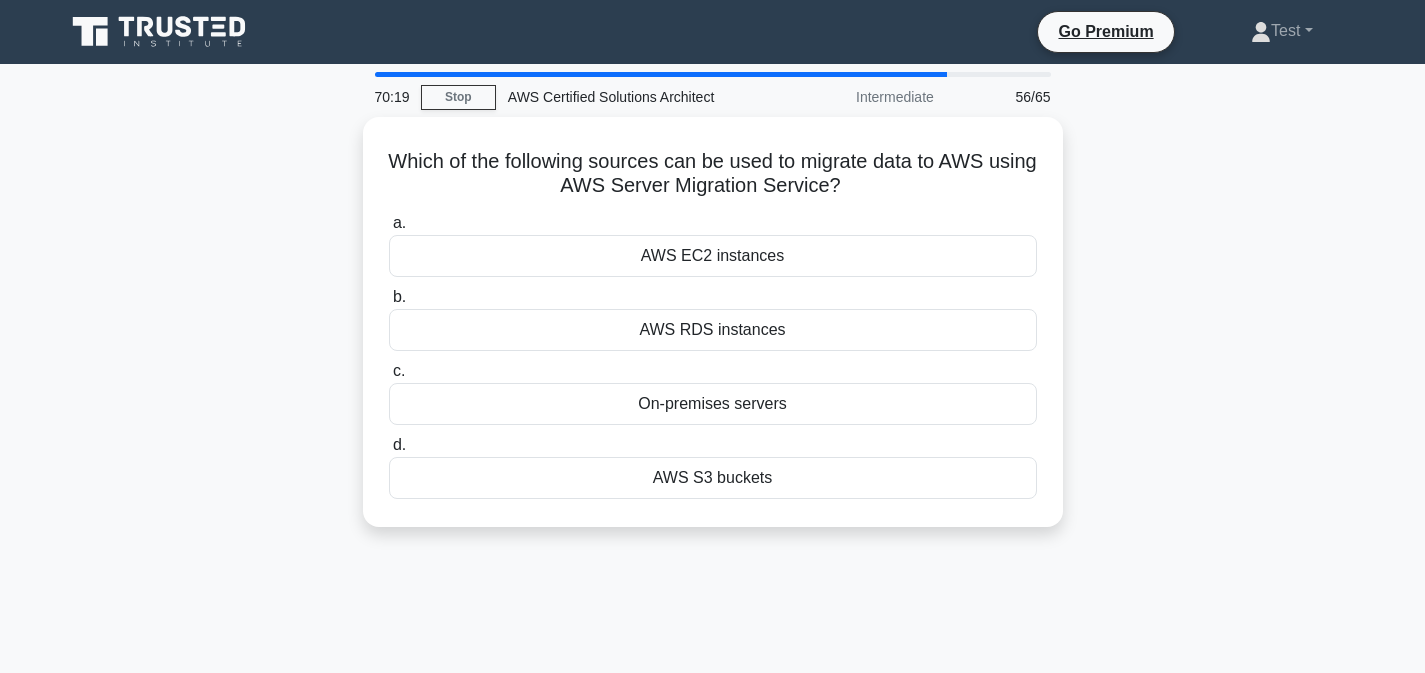 drag, startPoint x: 390, startPoint y: 156, endPoint x: 703, endPoint y: 544, distance: 498.51077 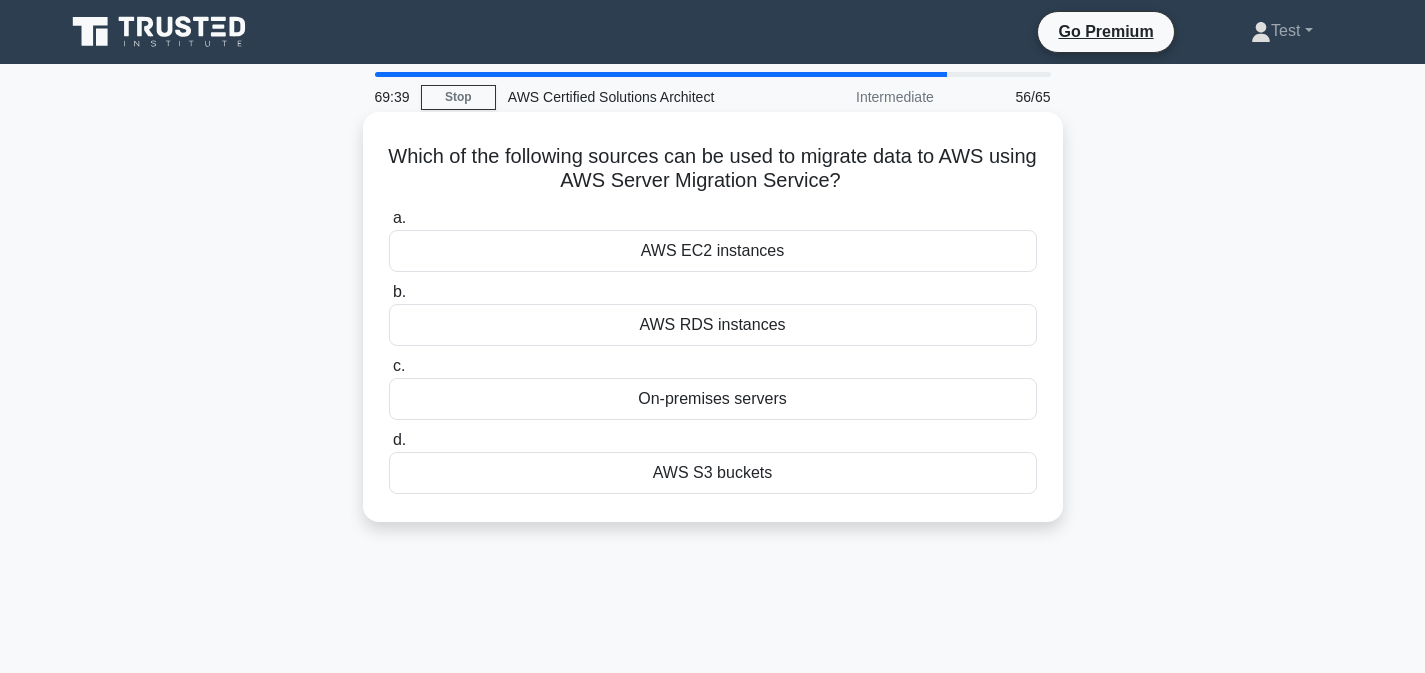 click on "On-premises servers" at bounding box center [713, 399] 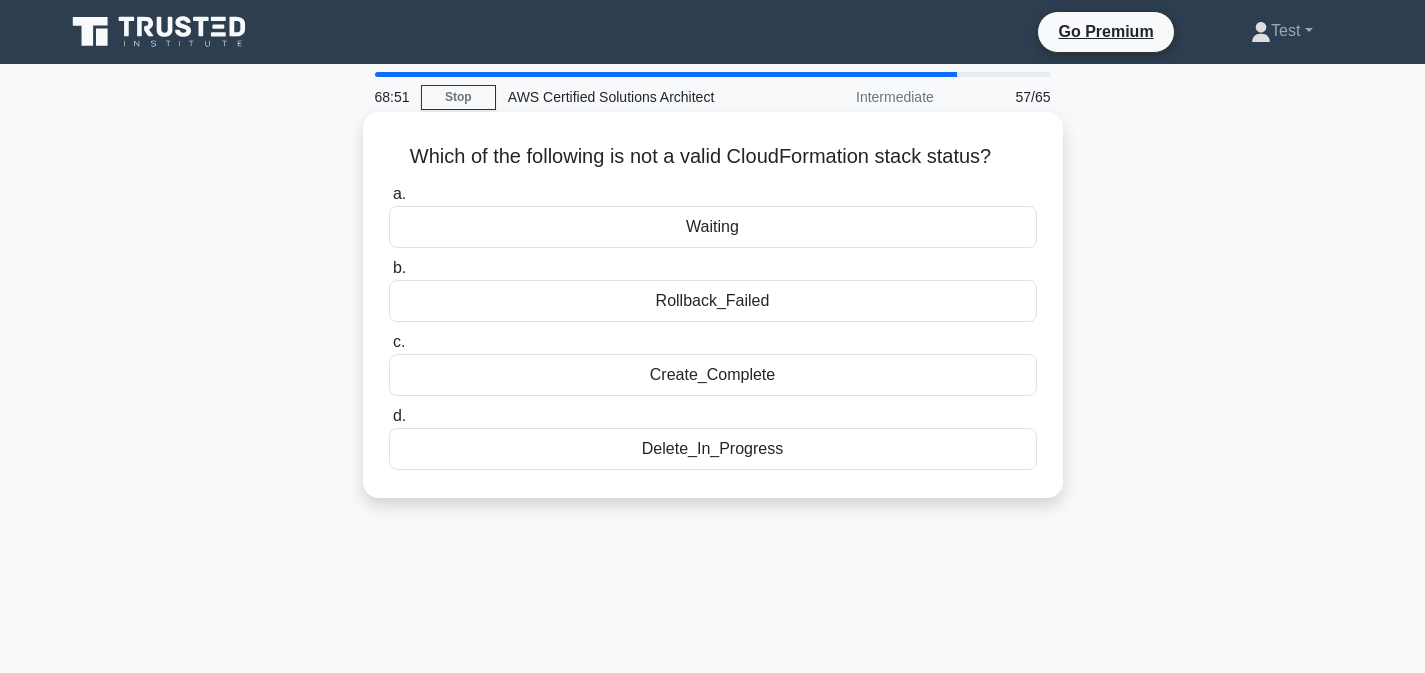 click on "Waiting" at bounding box center [713, 227] 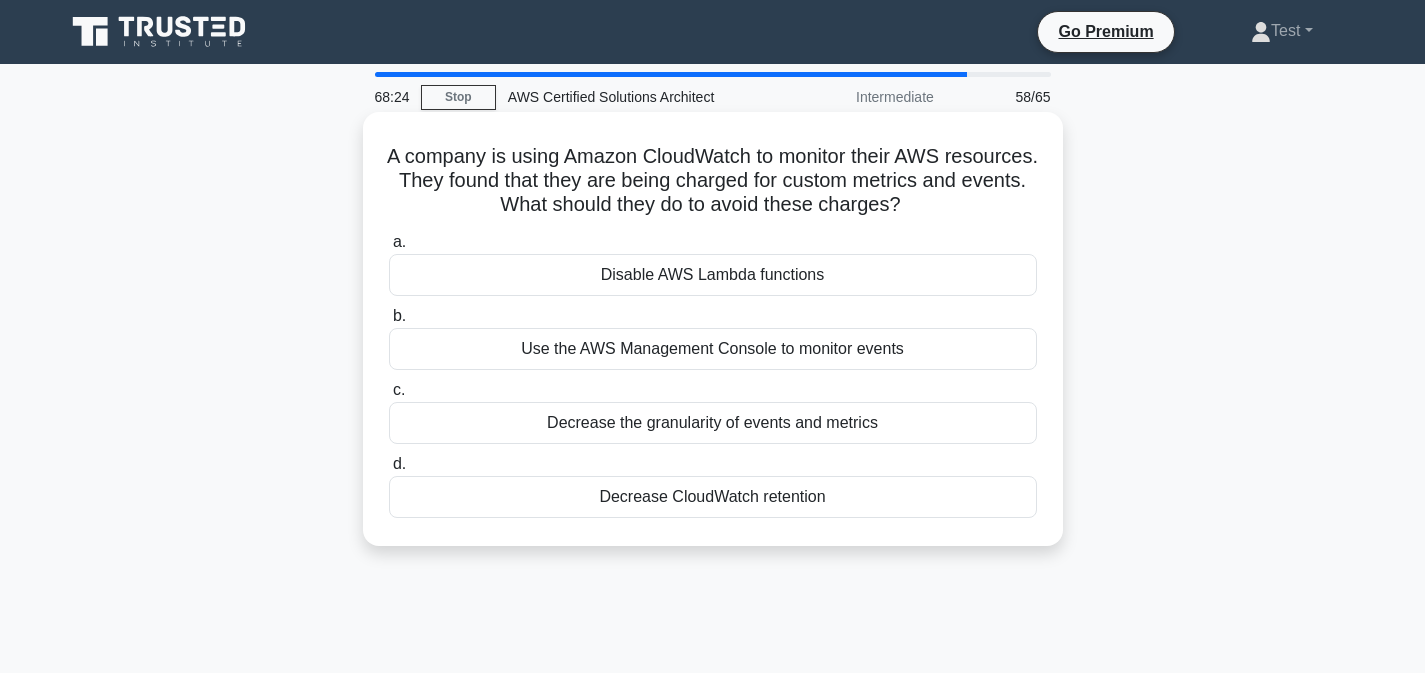 click on "Decrease the granularity of events and metrics" at bounding box center [713, 423] 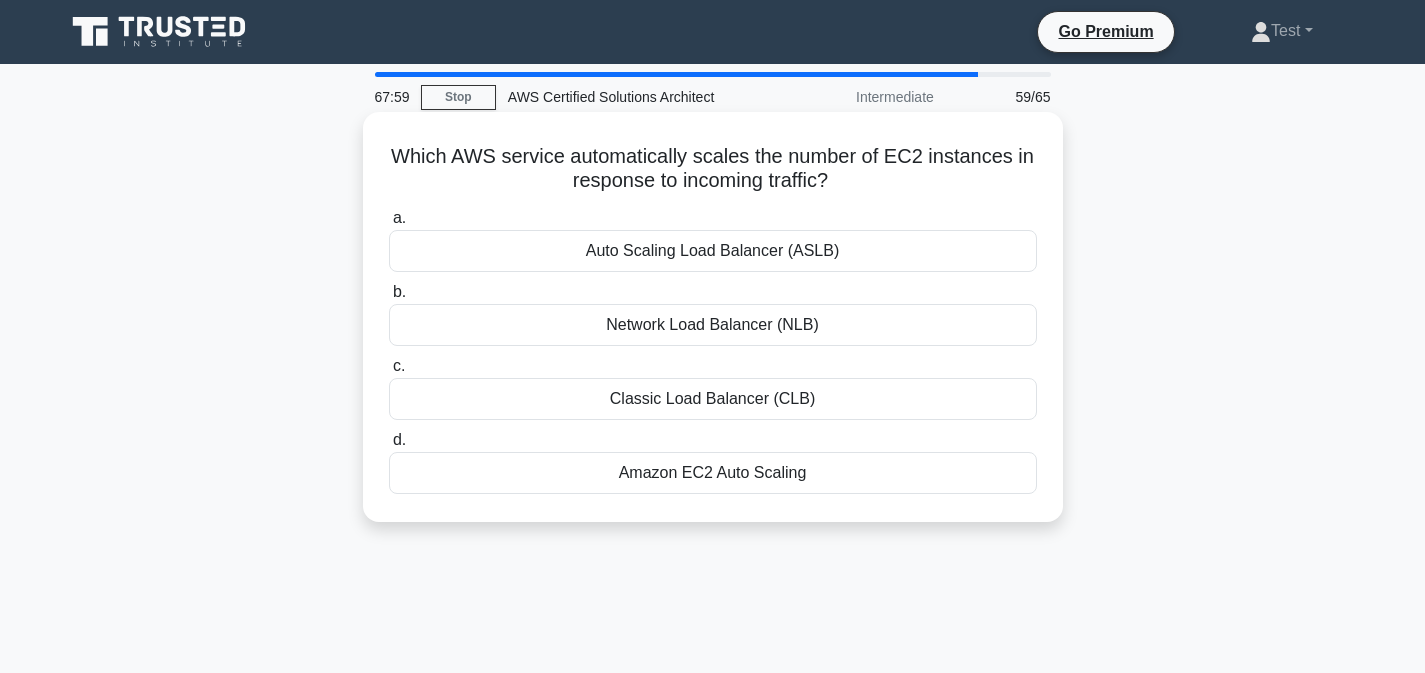 click on "Amazon EC2 Auto Scaling" at bounding box center (713, 473) 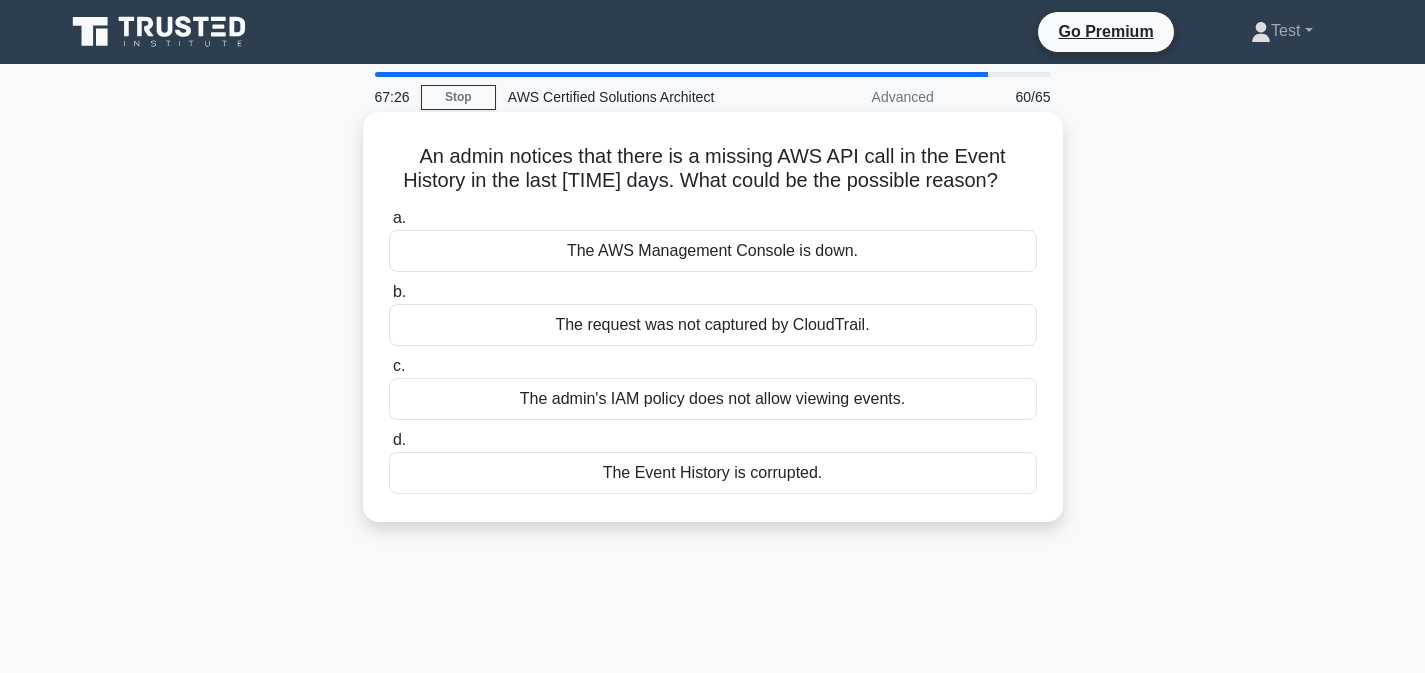 click on "The request was not captured by CloudTrail." at bounding box center [713, 325] 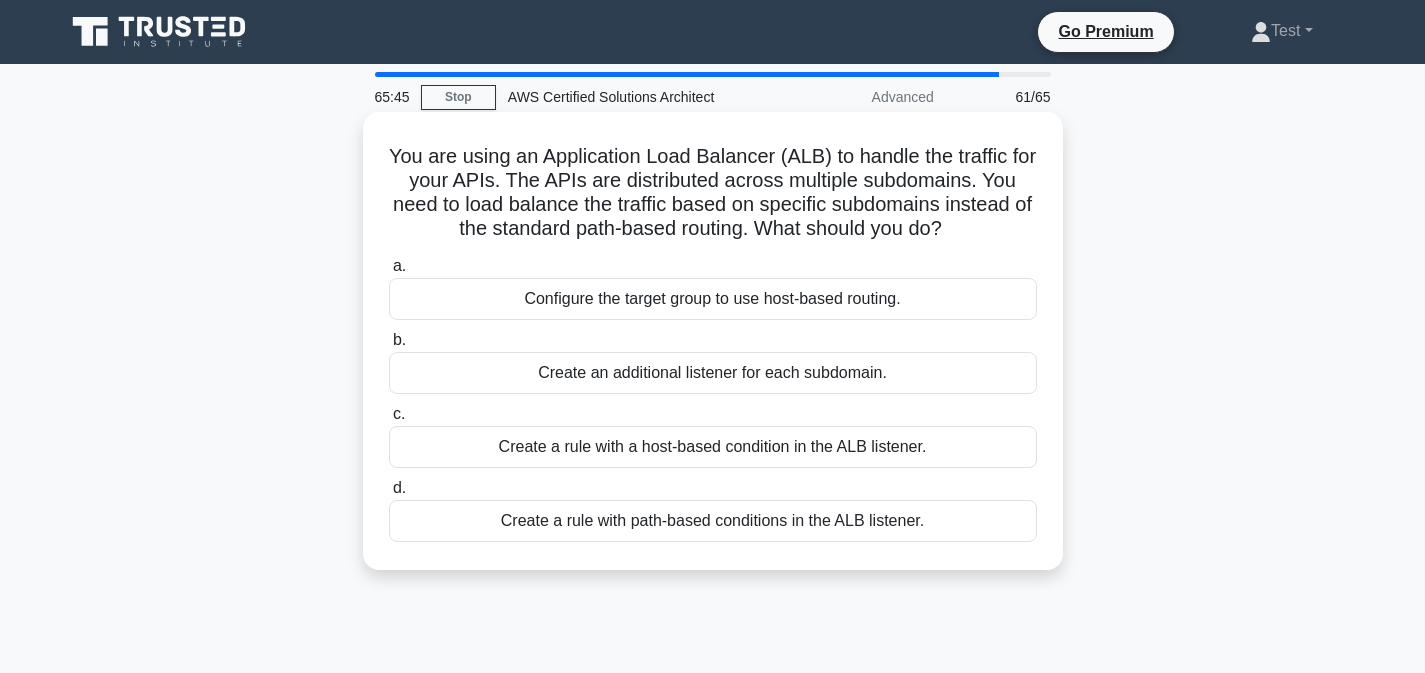 click on "Configure the target group to use host-based routing." at bounding box center [713, 299] 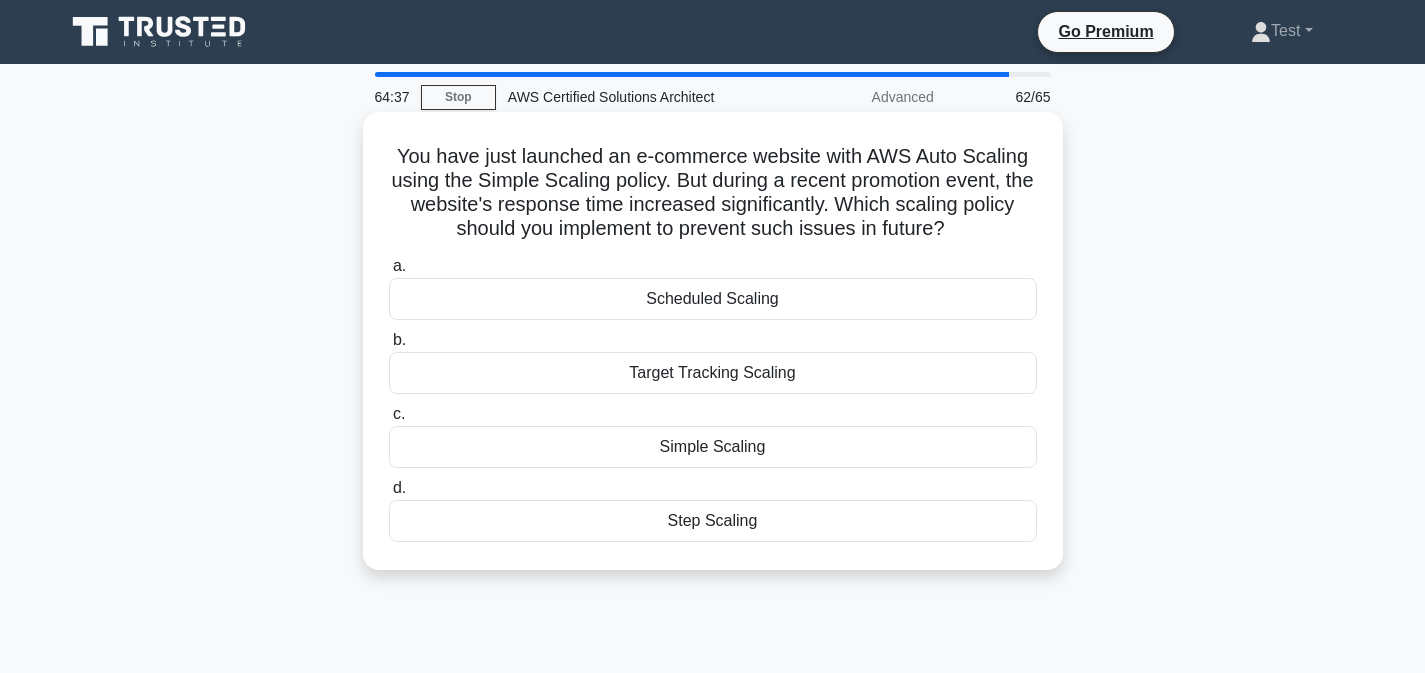 click on "Target Tracking Scaling" at bounding box center (713, 373) 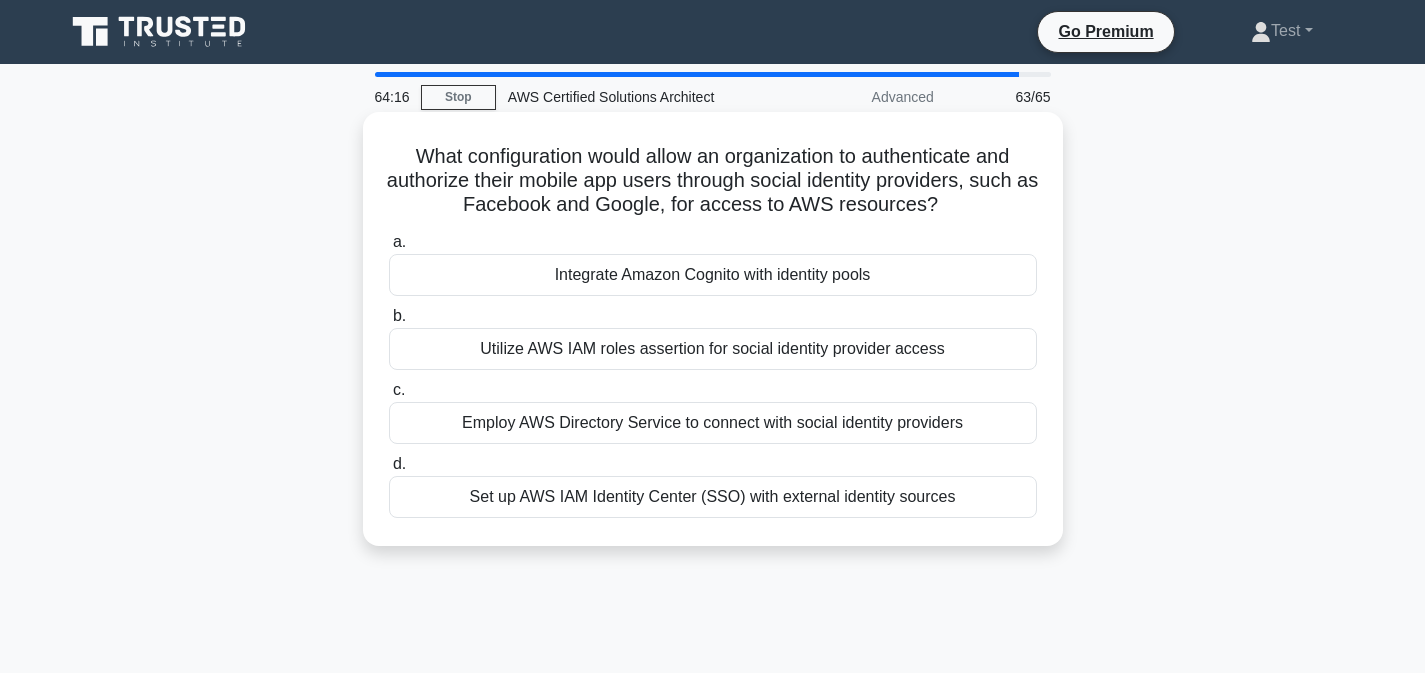 click on "Integrate Amazon Cognito with identity pools" at bounding box center [713, 275] 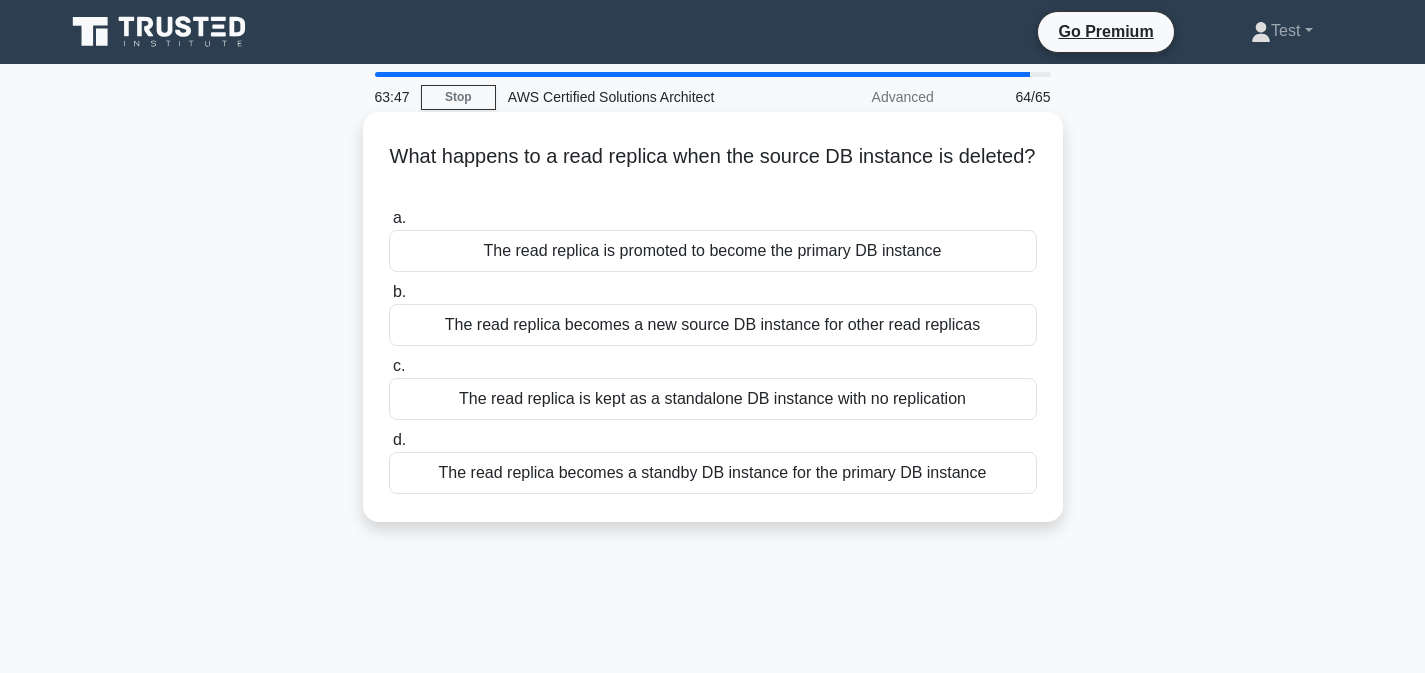click on "The read replica is kept as a standalone DB instance with no replication" at bounding box center (713, 399) 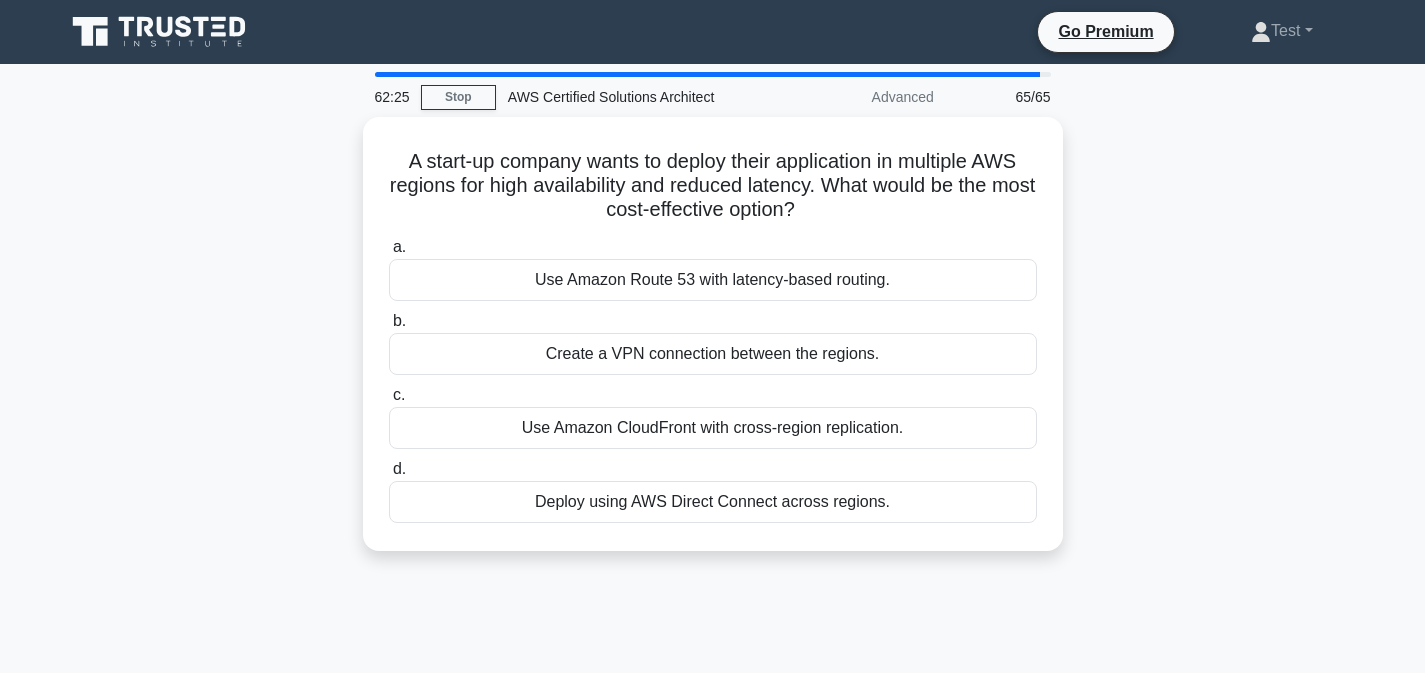 drag, startPoint x: 409, startPoint y: 160, endPoint x: 983, endPoint y: 587, distance: 715.40546 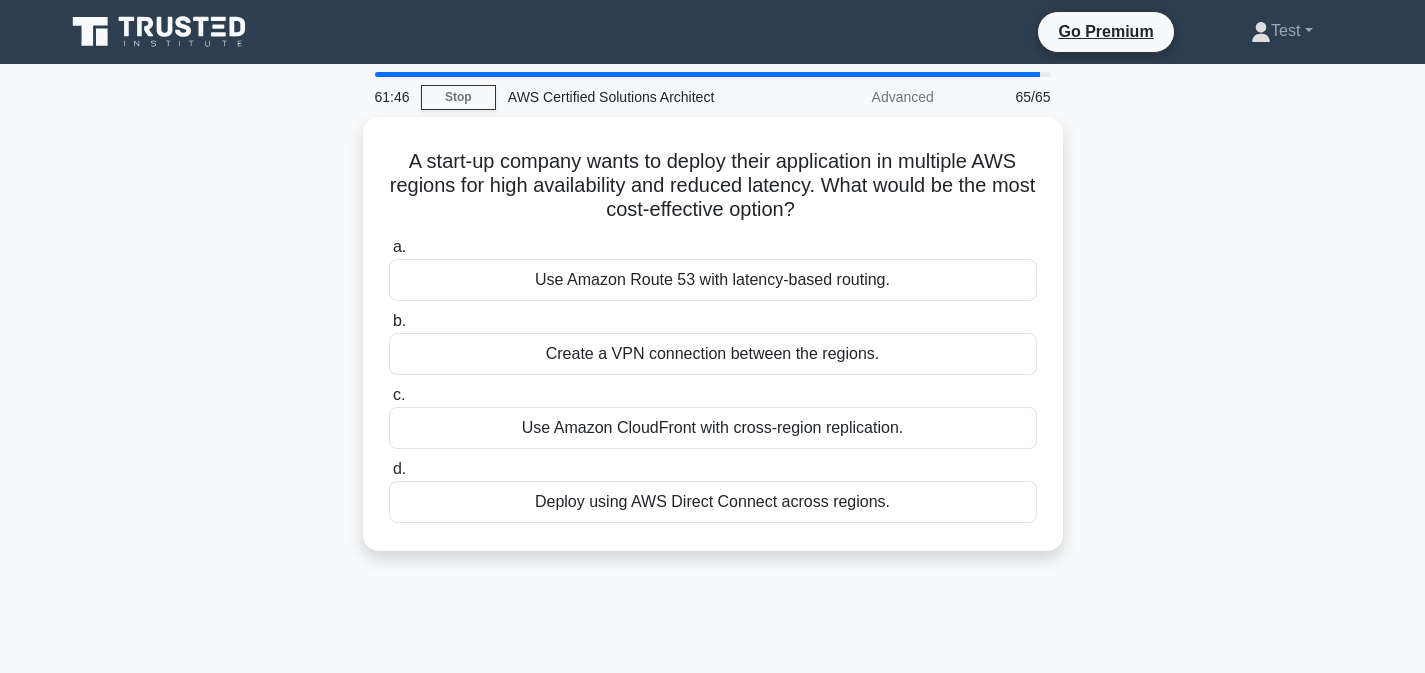 click on "A start-up company wants to deploy their application in multiple AWS regions for high availability and reduced latency. What would be the most cost-effective option?
.spinner_0XTQ{transform-origin:center;animation:spinner_y6GP .75s linear infinite}@keyframes spinner_y6GP{100%{transform:rotate(360deg)}}
a.
Use Amazon Route 53 with latency-based routing.
b. c. d." at bounding box center [713, 346] 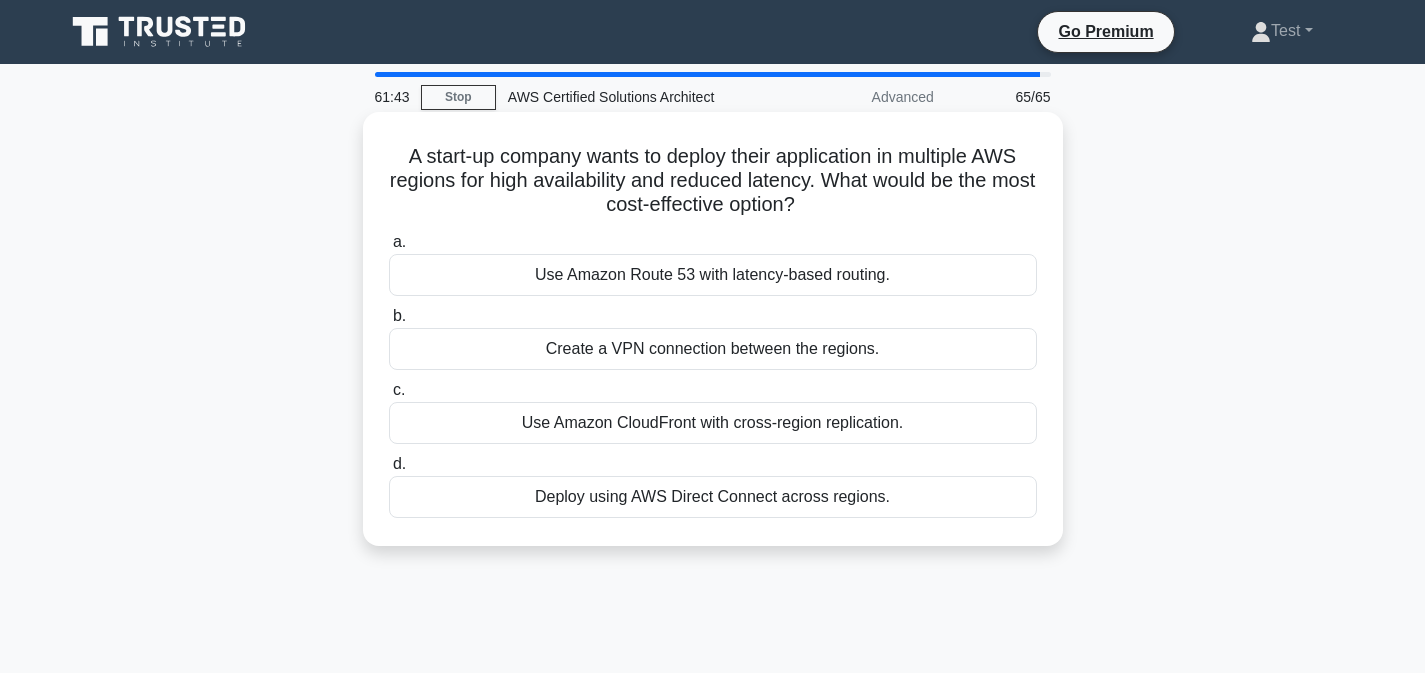 click on "Use Amazon Route 53 with latency-based routing." at bounding box center [713, 275] 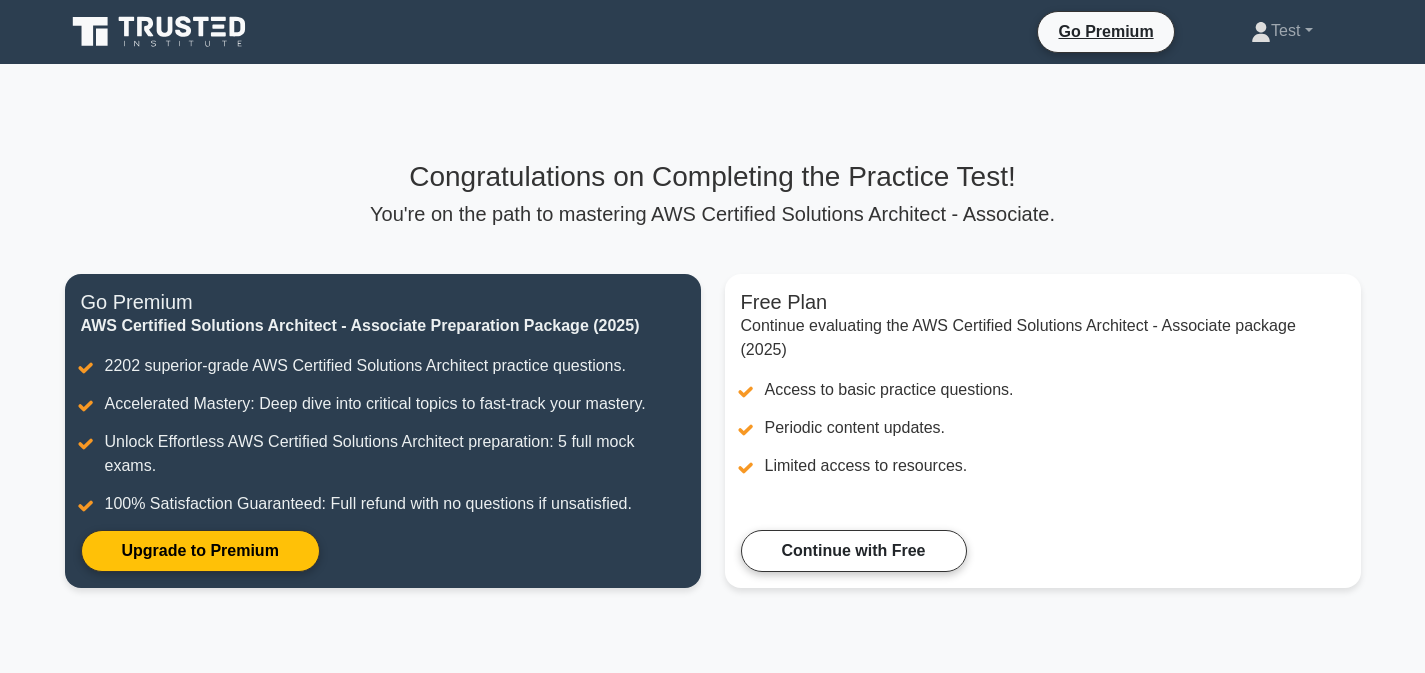 scroll, scrollTop: 0, scrollLeft: 0, axis: both 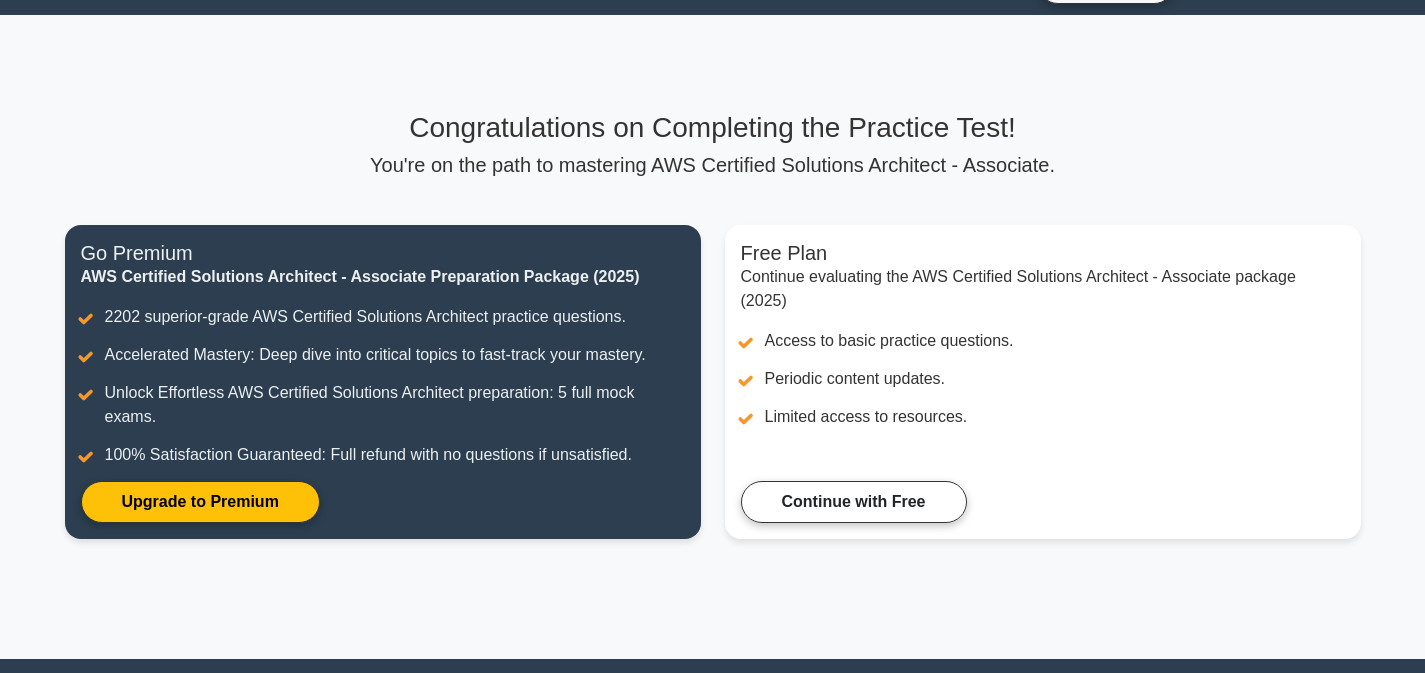 drag, startPoint x: 1434, startPoint y: 248, endPoint x: 1439, endPoint y: 284, distance: 36.345562 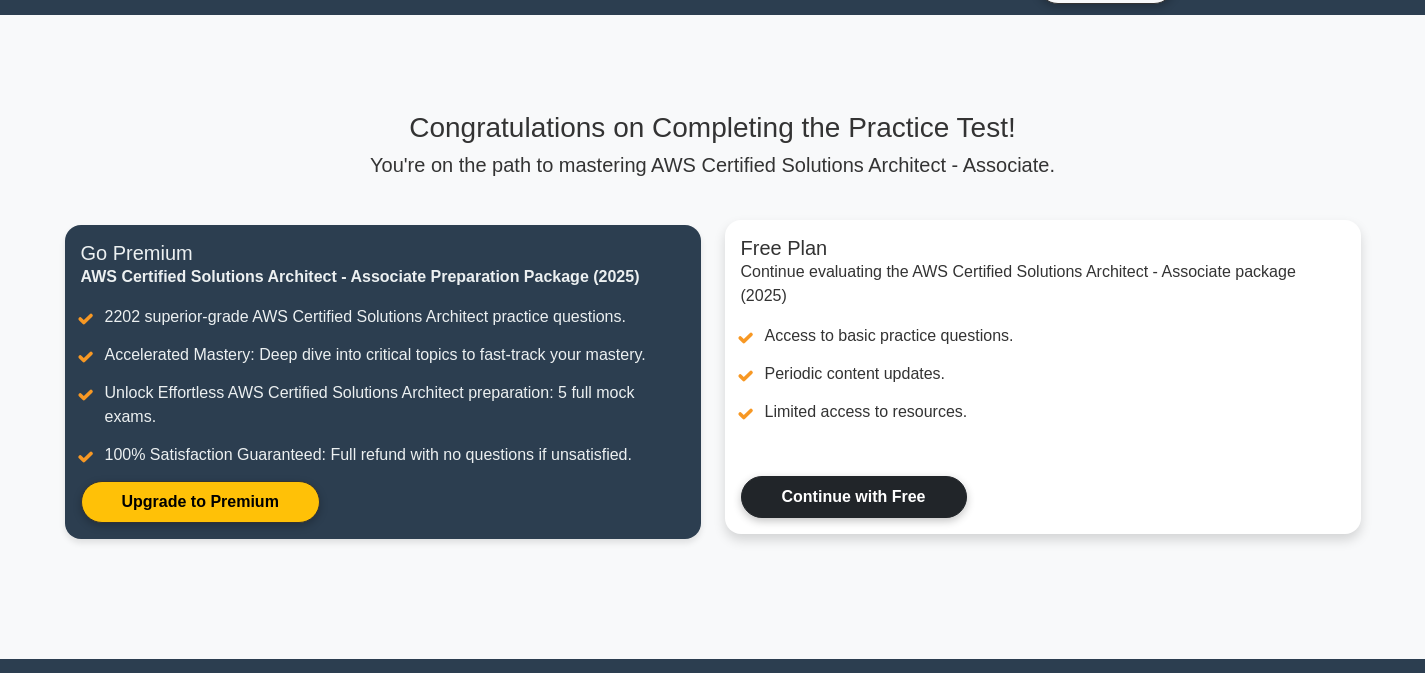 click on "Continue with Free" at bounding box center (854, 497) 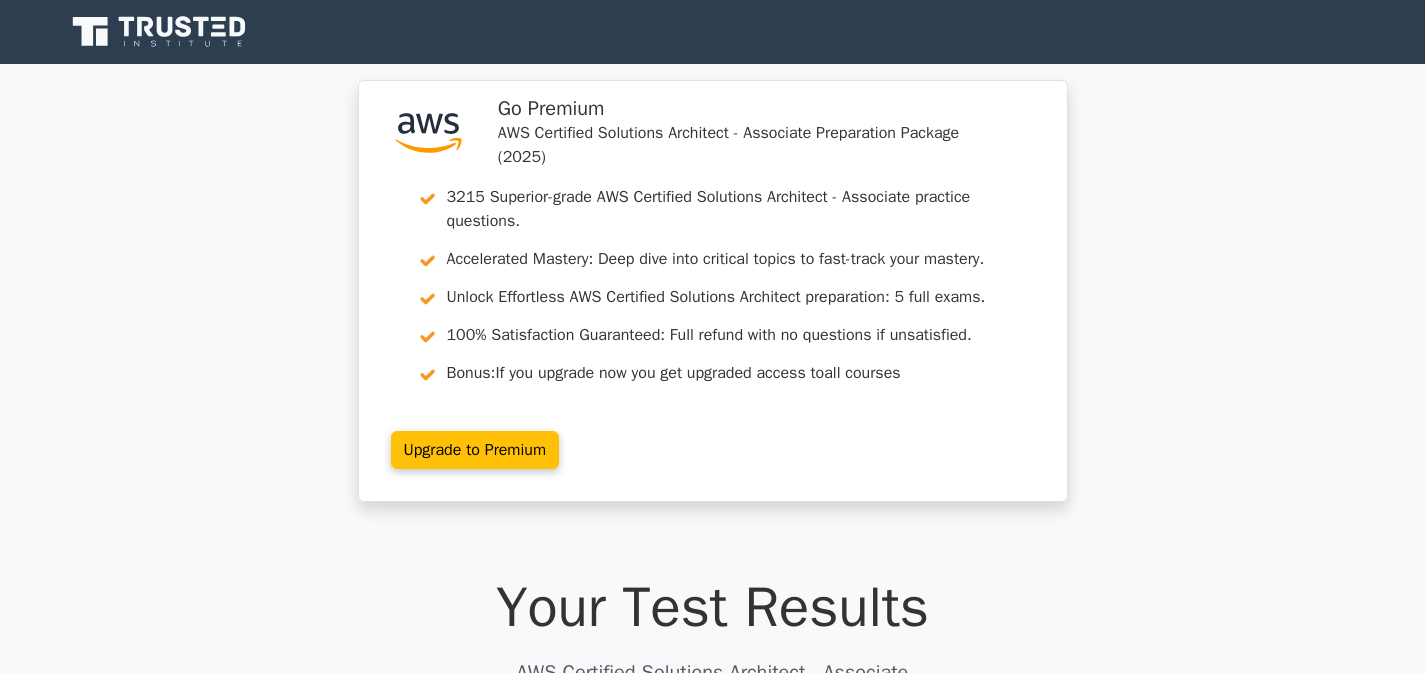 scroll, scrollTop: 0, scrollLeft: 0, axis: both 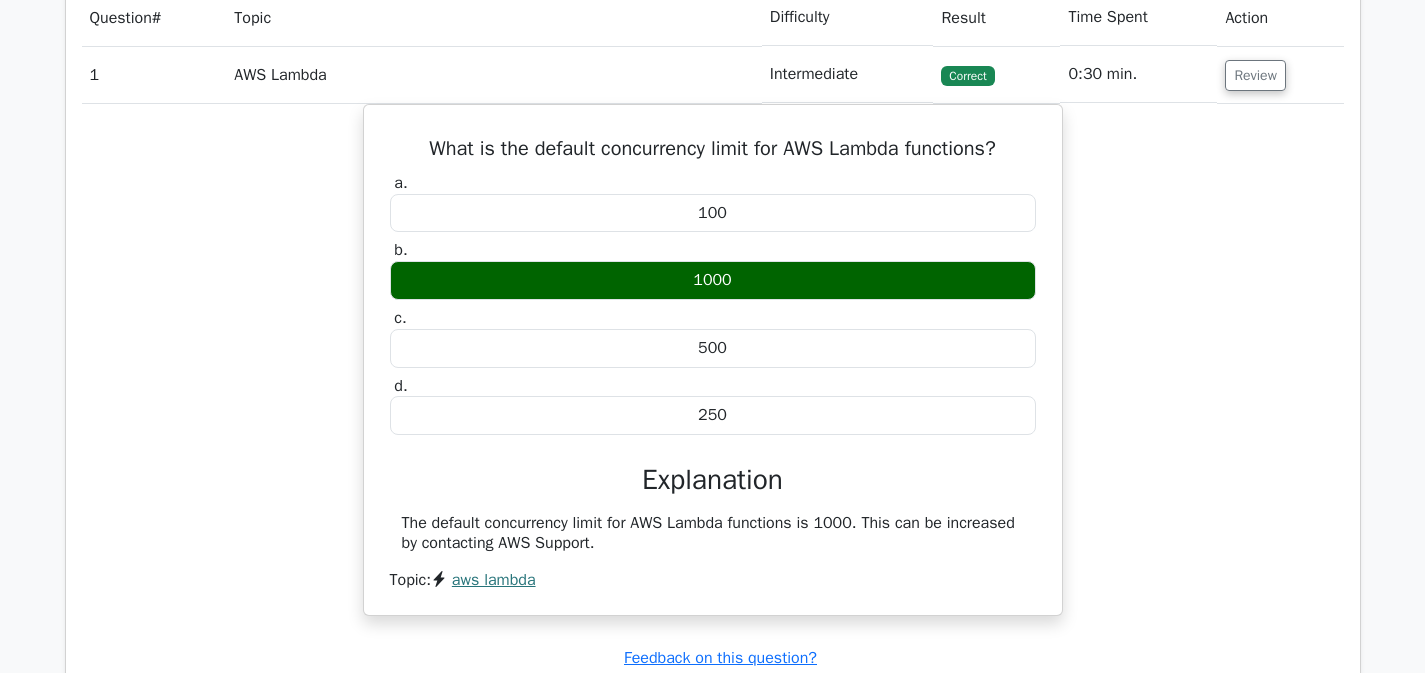 click on "What is the default concurrency limit for AWS Lambda functions?
a.
100
b.
1000
c. d." at bounding box center (713, 372) 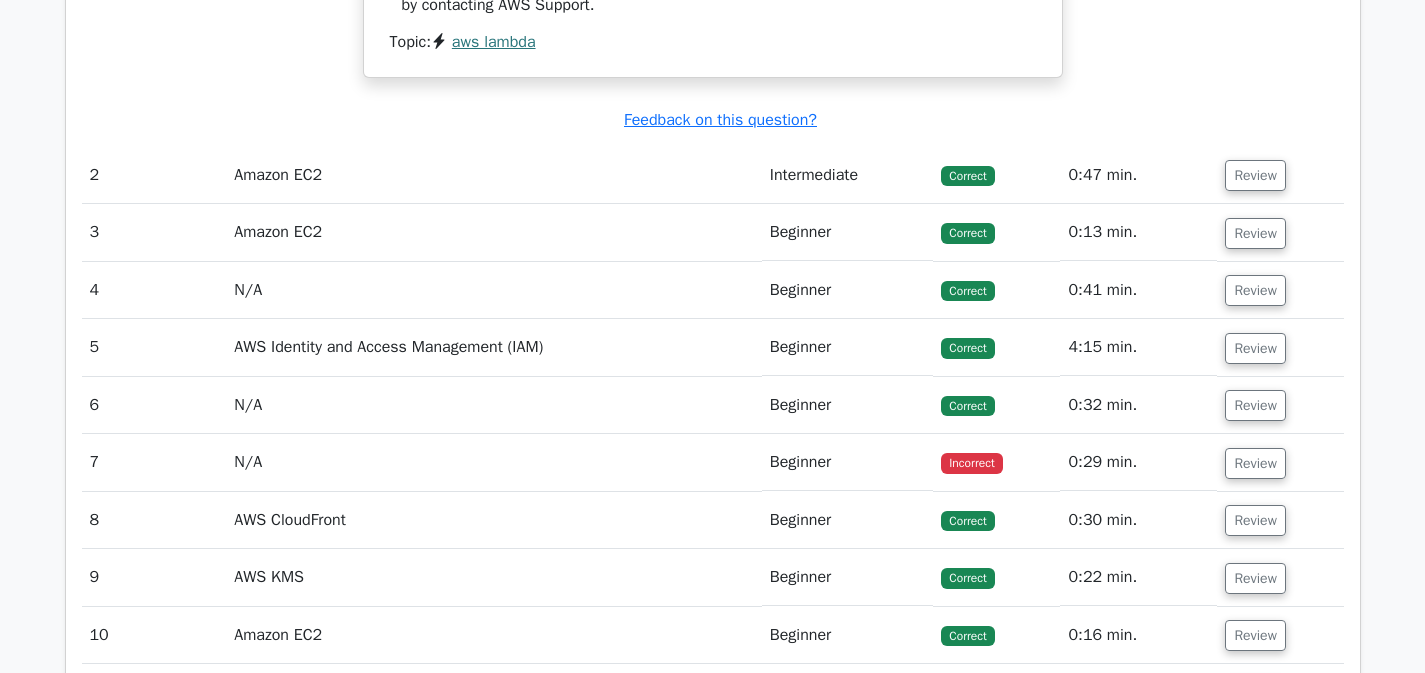 scroll, scrollTop: 2892, scrollLeft: 0, axis: vertical 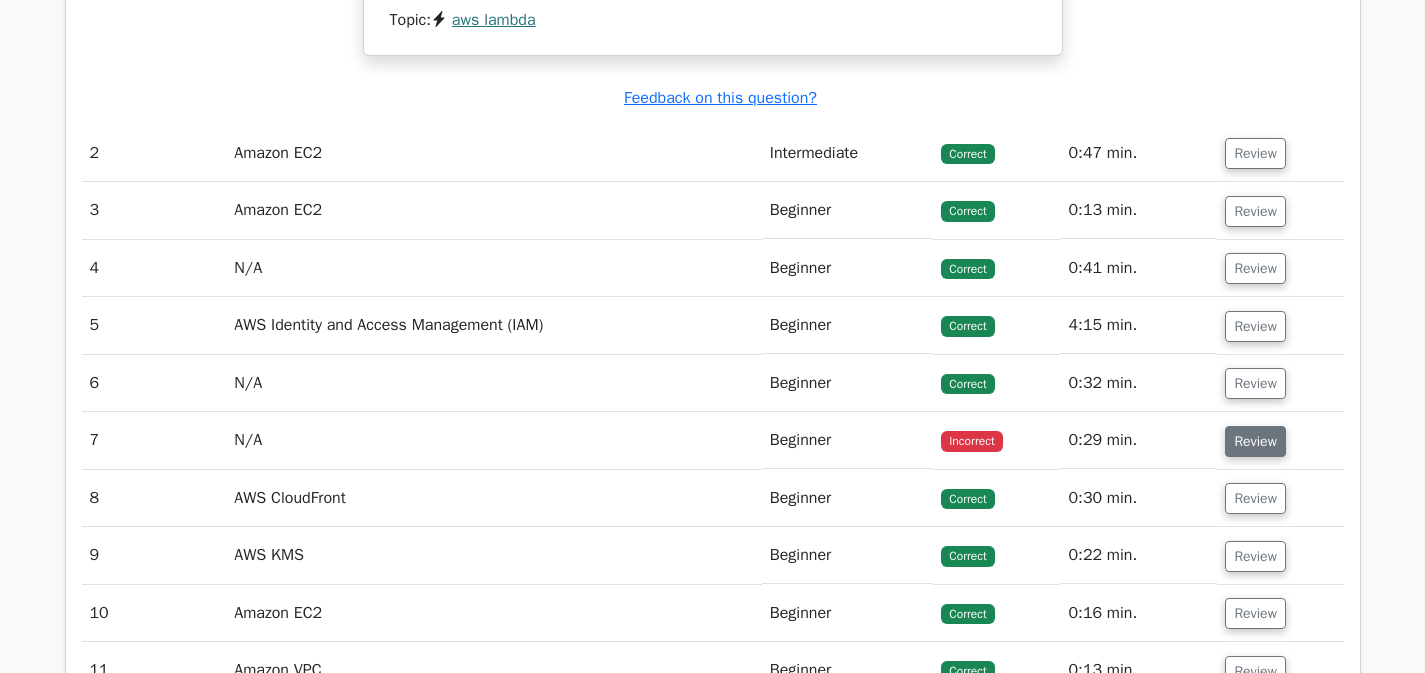 click on "Review" at bounding box center [1255, 441] 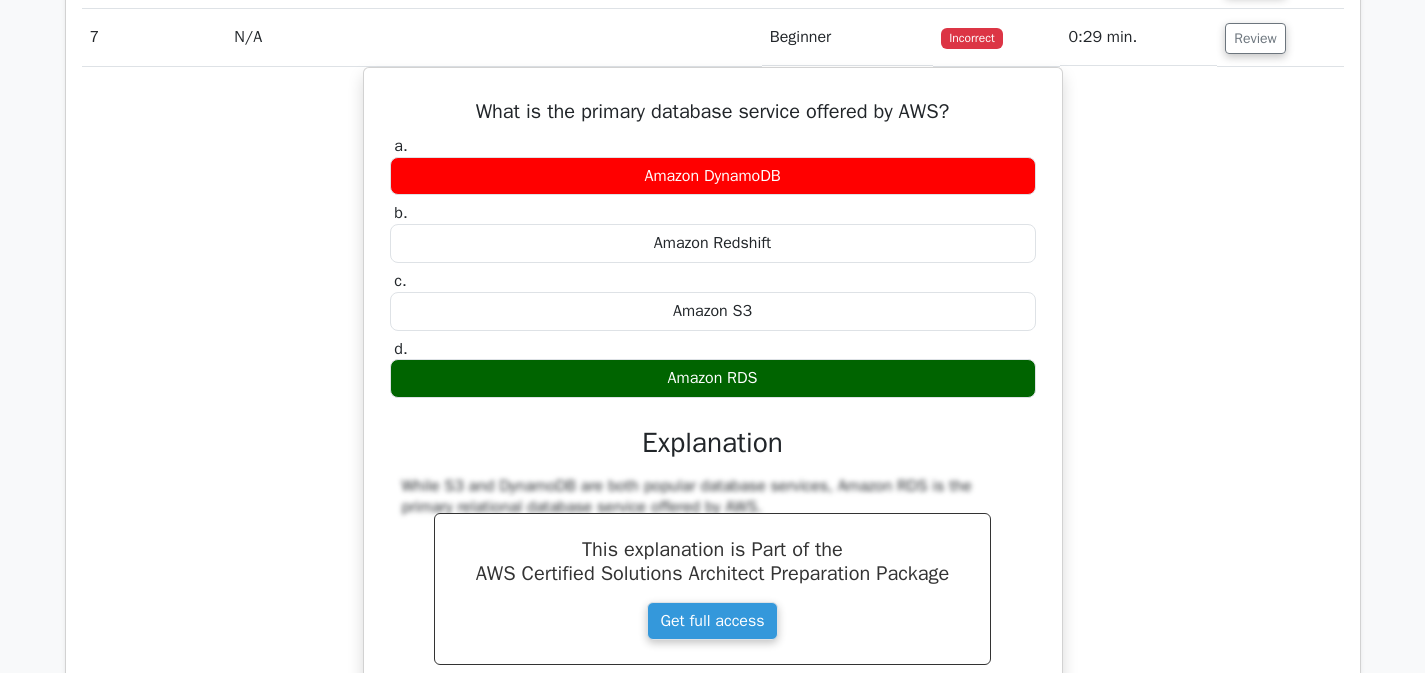 scroll, scrollTop: 3294, scrollLeft: 0, axis: vertical 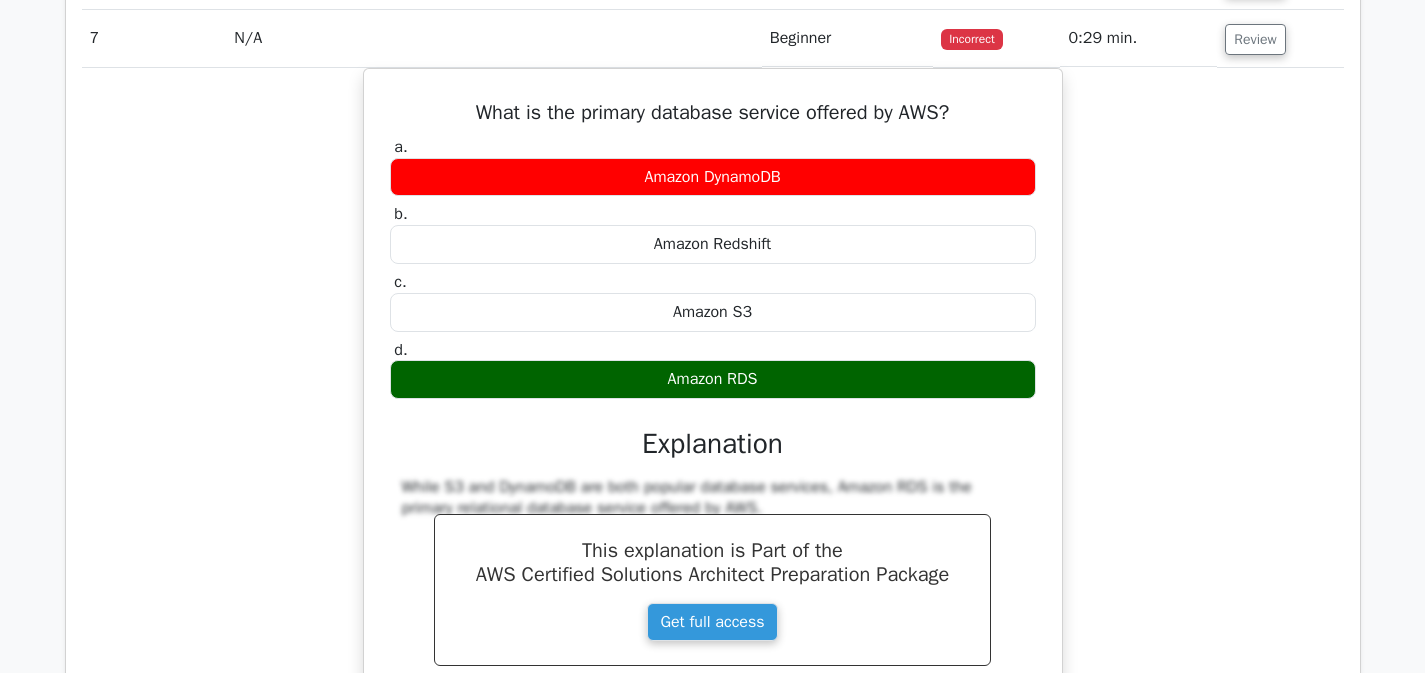 click on "What is the primary database service offered by AWS?
a.
Amazon DynamoDB
b.
Amazon Redshift" at bounding box center [713, 437] 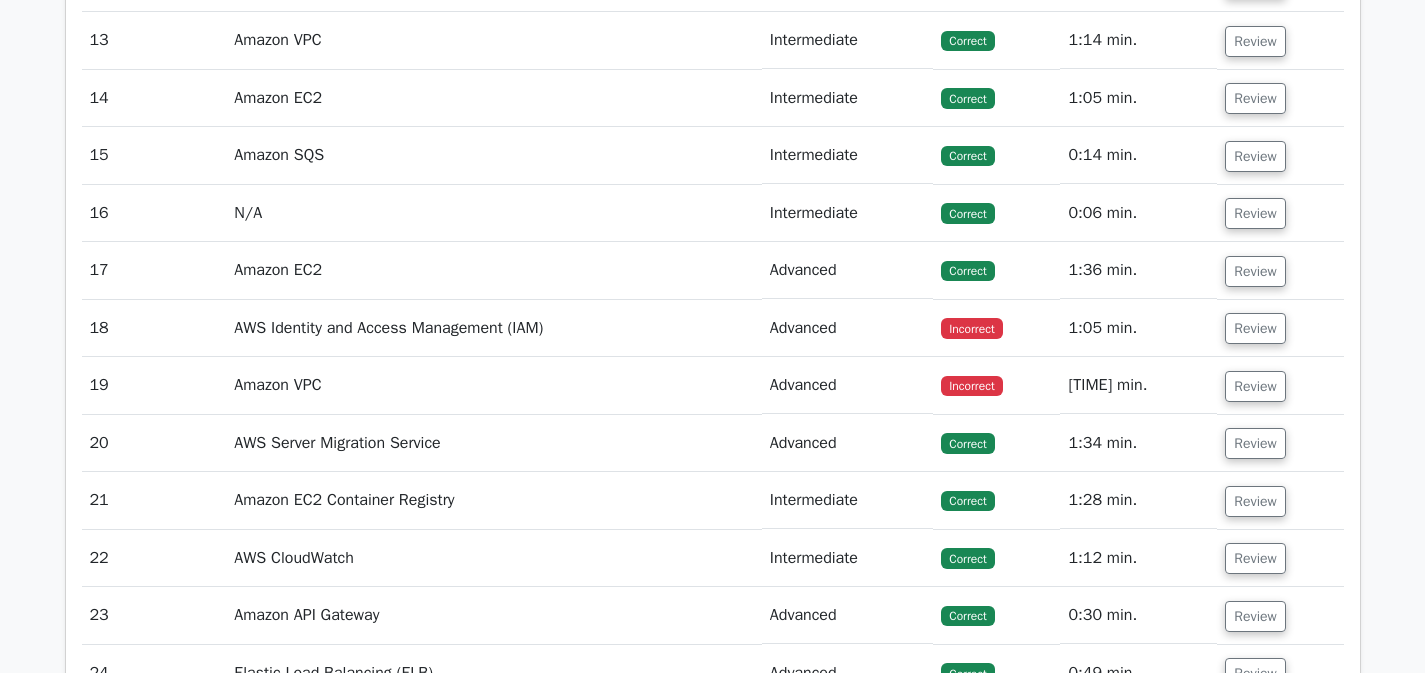 scroll, scrollTop: 4431, scrollLeft: 0, axis: vertical 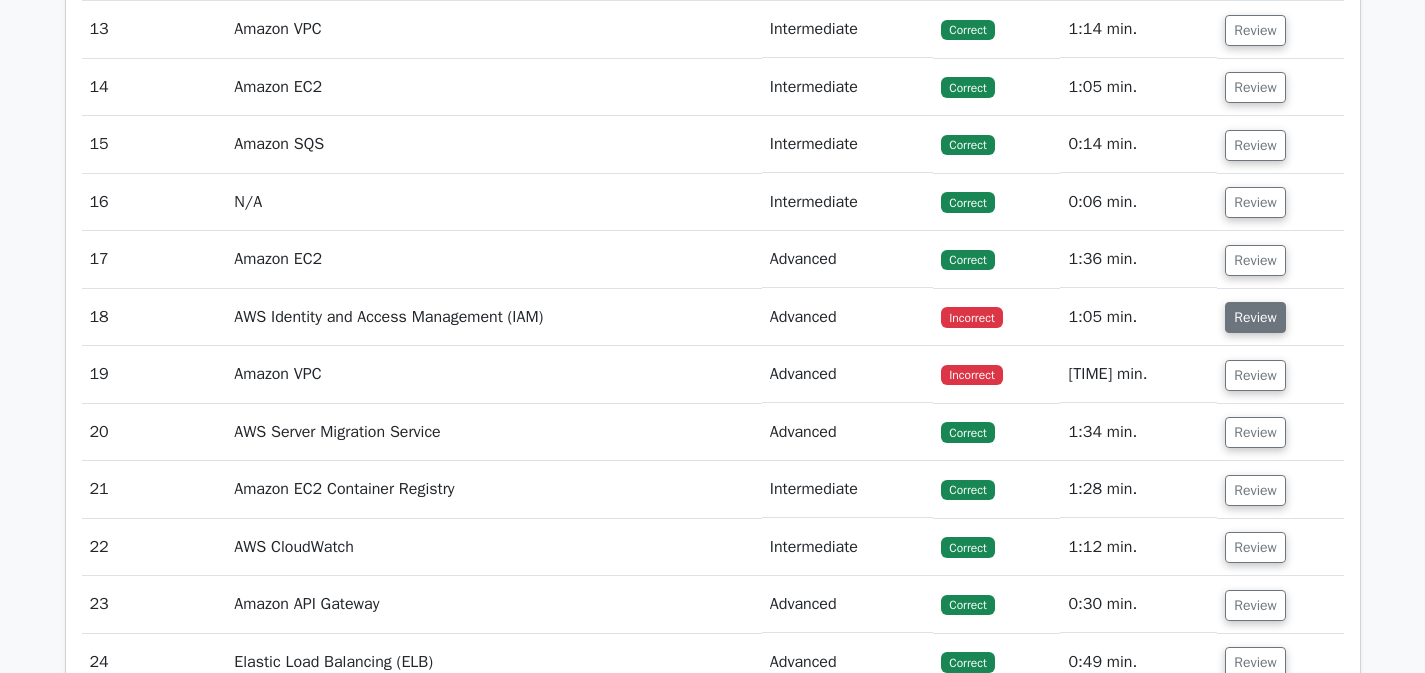 click on "Review" at bounding box center [1255, 317] 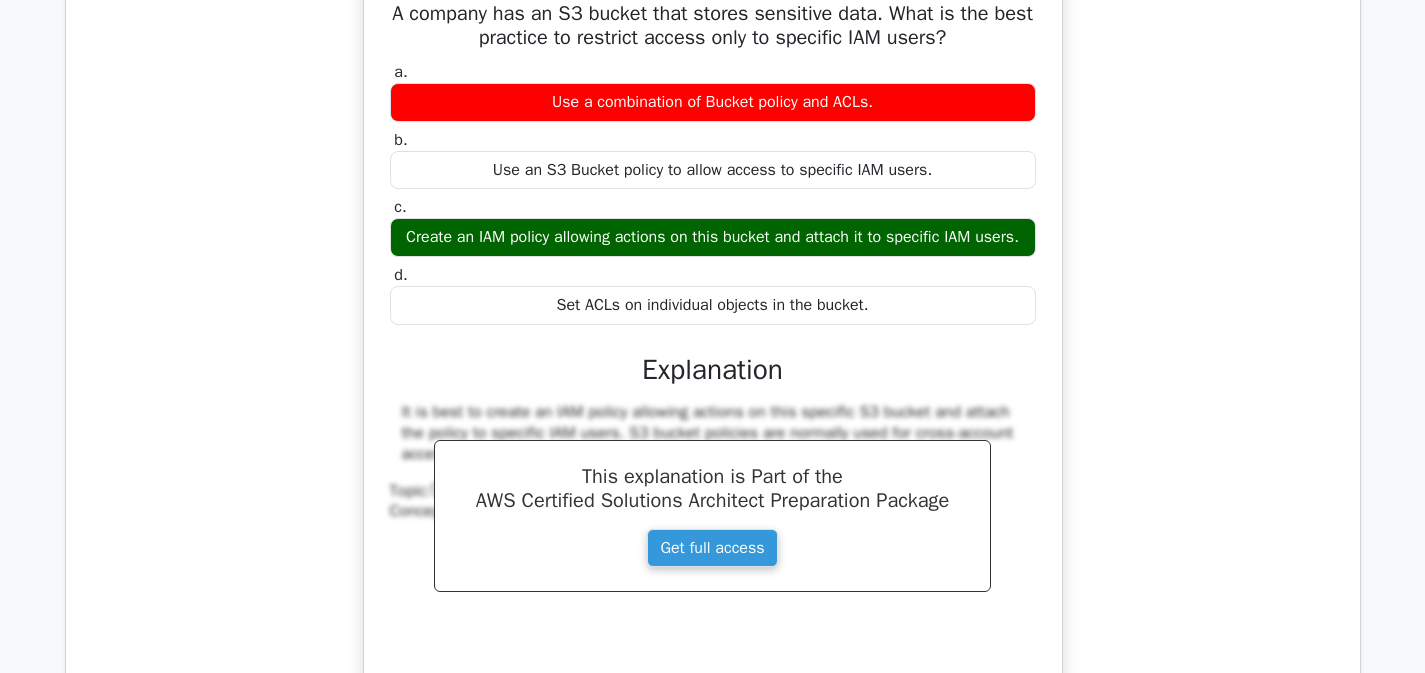 scroll, scrollTop: 4792, scrollLeft: 0, axis: vertical 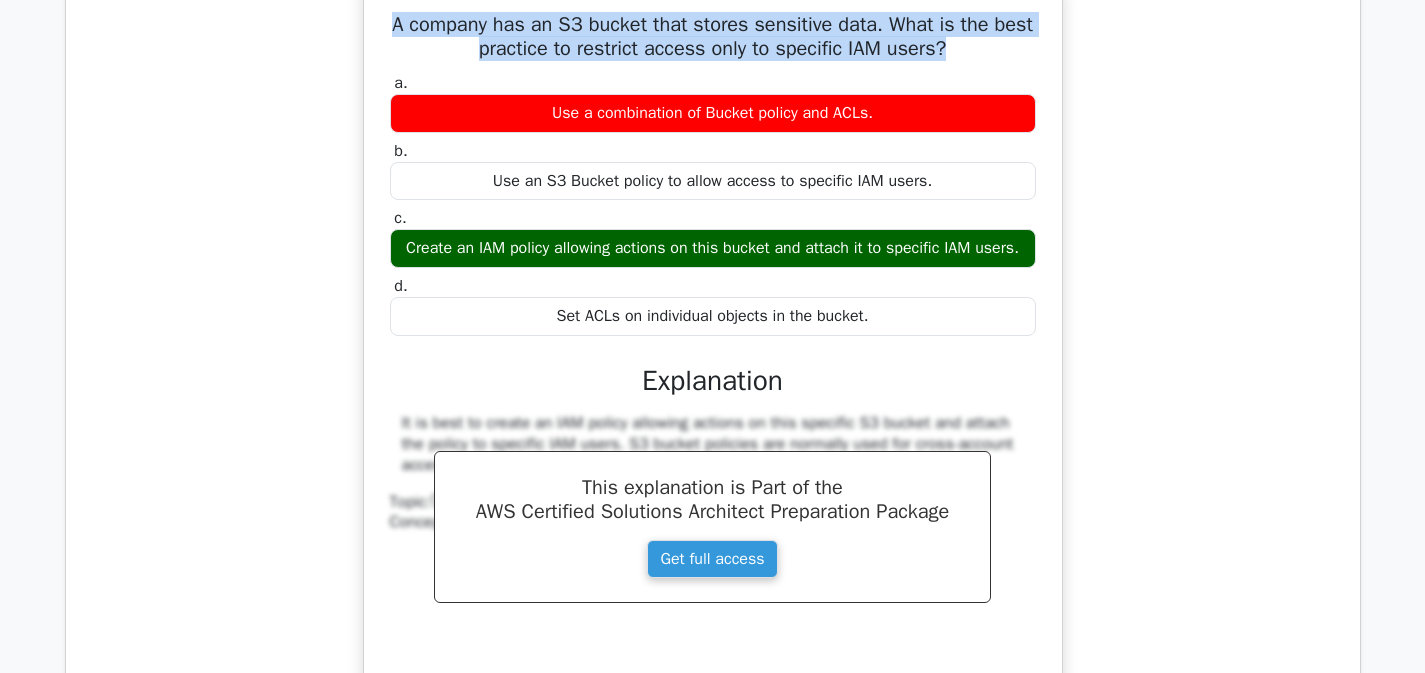 drag, startPoint x: 392, startPoint y: 23, endPoint x: 993, endPoint y: 51, distance: 601.6519 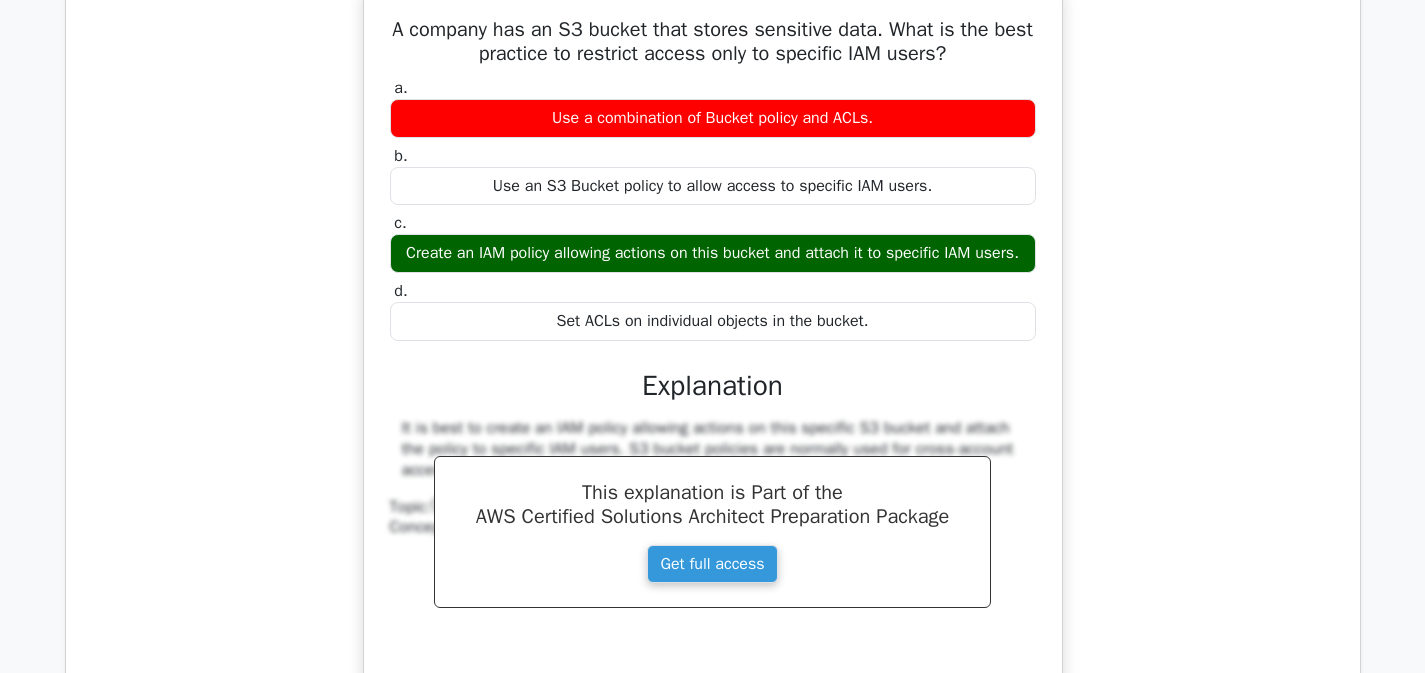 click on "A company has an S3 bucket that stores sensitive data. What is the best practice to restrict access only to specific IAM users?
a.
Use a combination of Bucket policy and ACLs.
b." at bounding box center (713, 366) 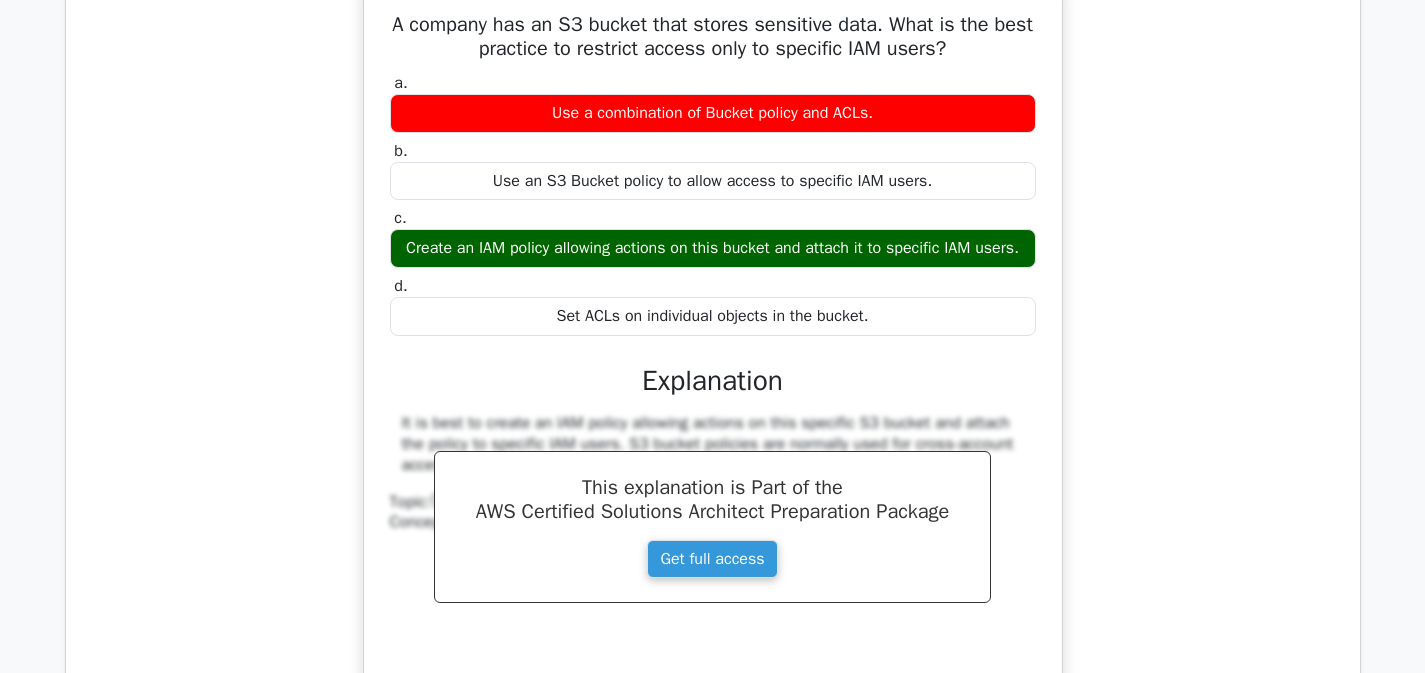 drag, startPoint x: 389, startPoint y: 24, endPoint x: 899, endPoint y: 345, distance: 602.6118 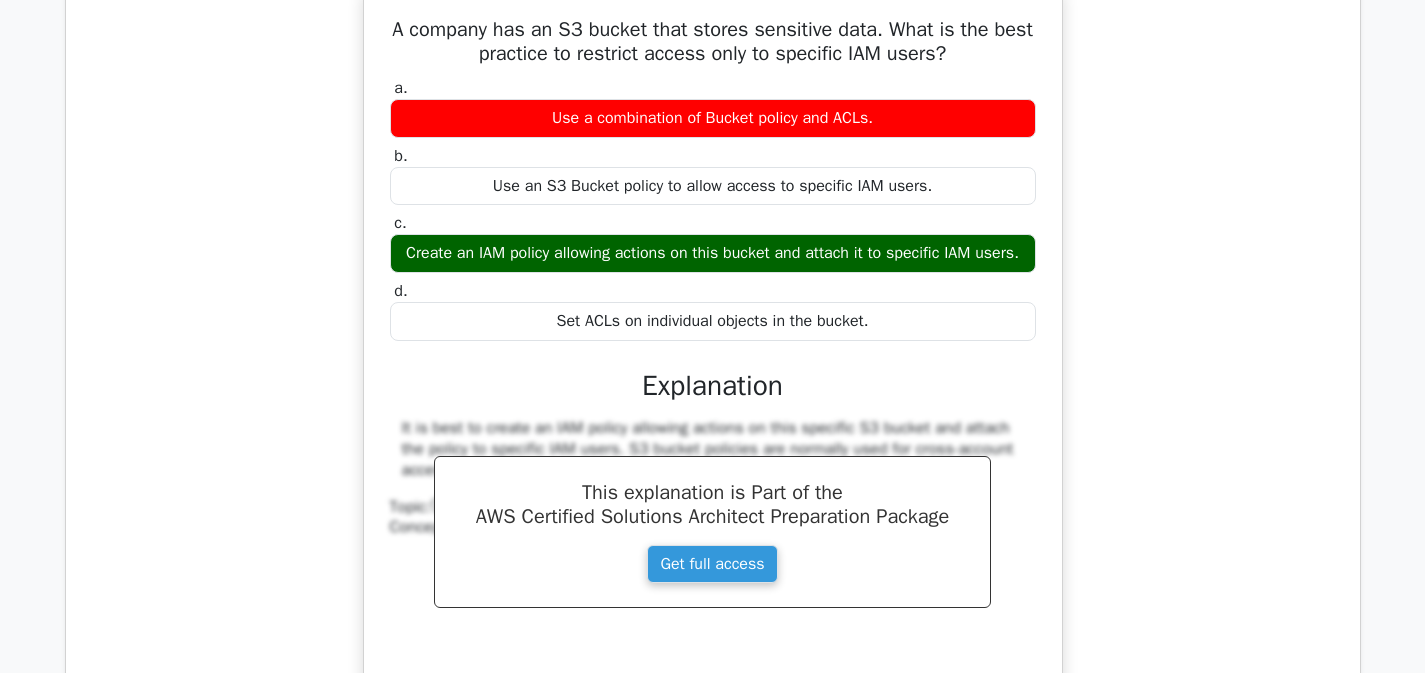click on "A company has an S3 bucket that stores sensitive data. What is the best practice to restrict access only to specific IAM users?
a.
Use a combination of Bucket policy and ACLs.
b." at bounding box center [713, 366] 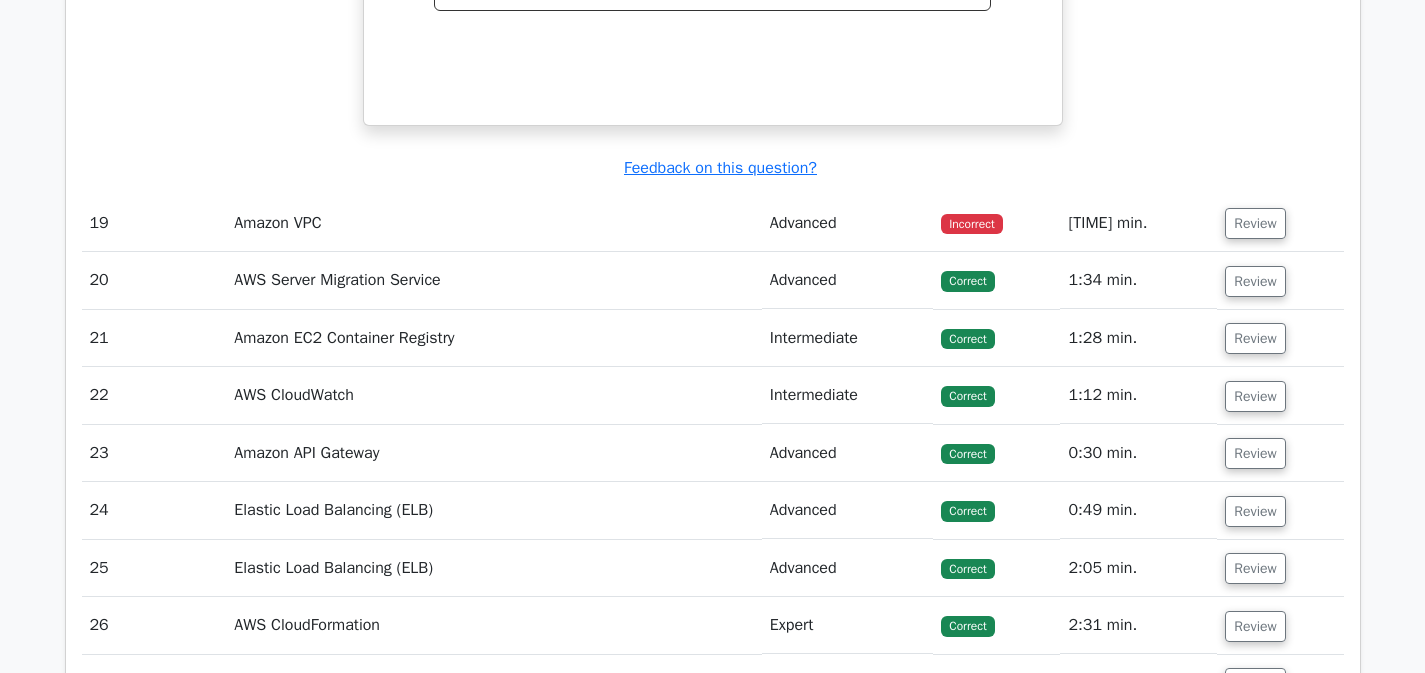 scroll, scrollTop: 5392, scrollLeft: 0, axis: vertical 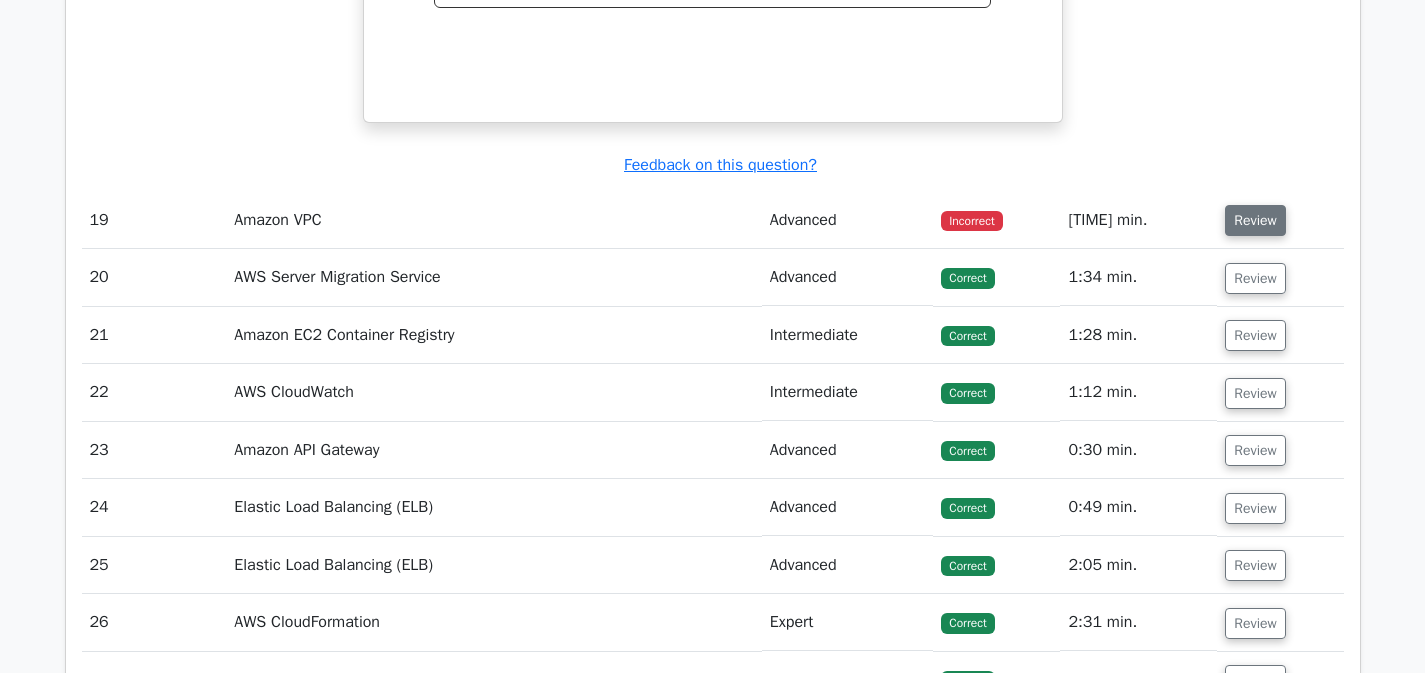 click on "Review" at bounding box center (1255, 220) 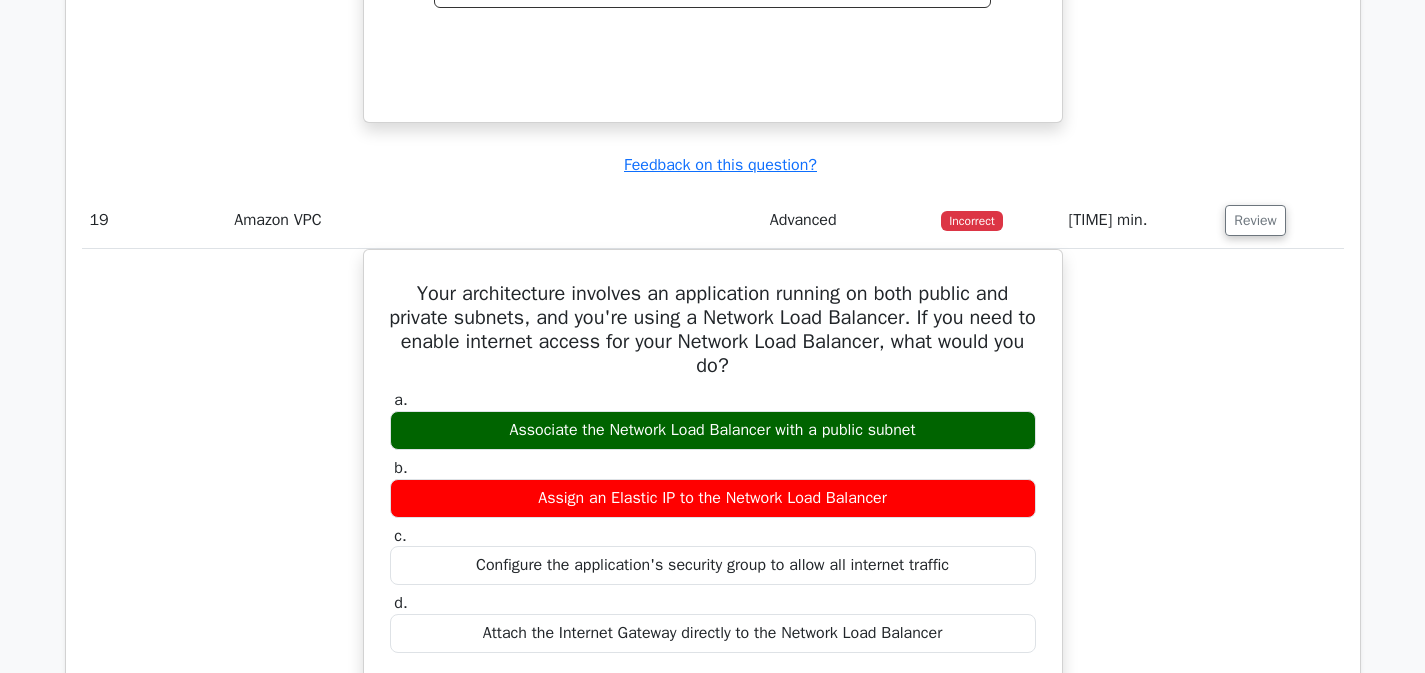click on "A company has an S3 bucket that stores sensitive data. What is the best practice to restrict access only to specific IAM users?
a.
Use a combination of Bucket policy and ACLs.
b." at bounding box center (713, -234) 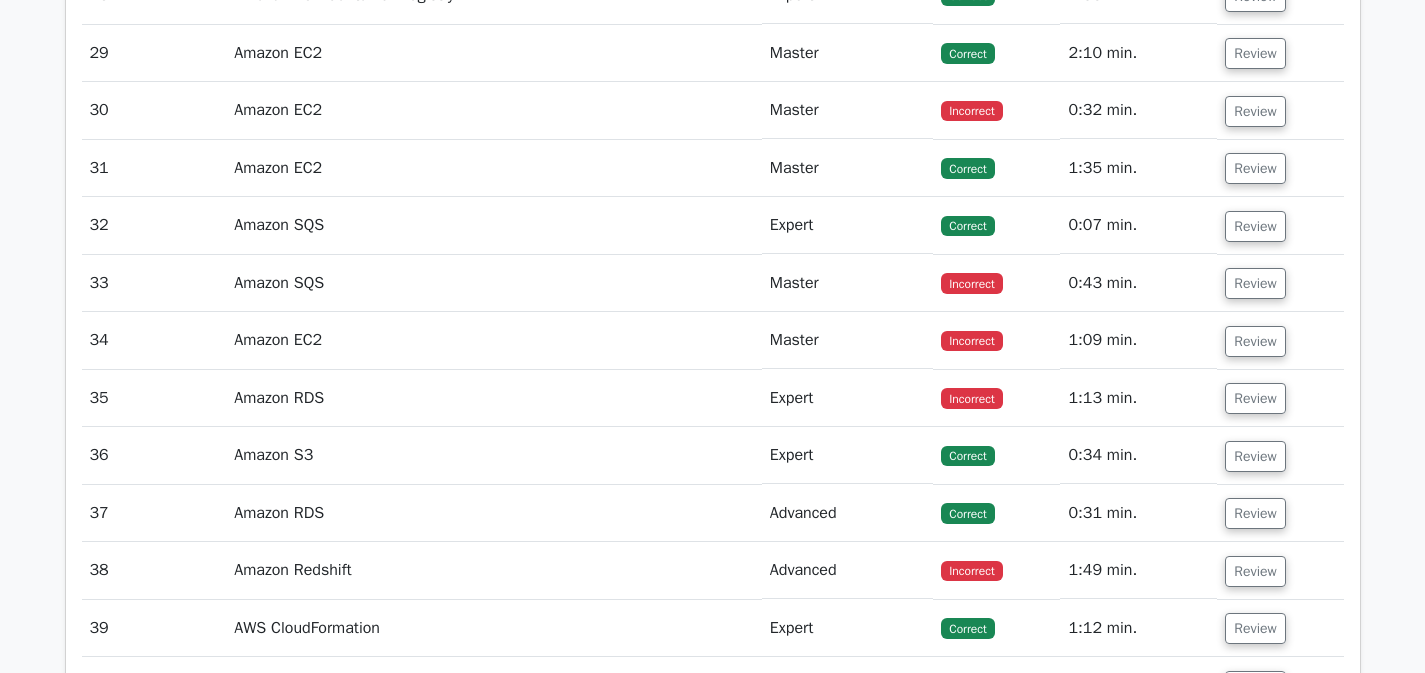 scroll, scrollTop: 6992, scrollLeft: 0, axis: vertical 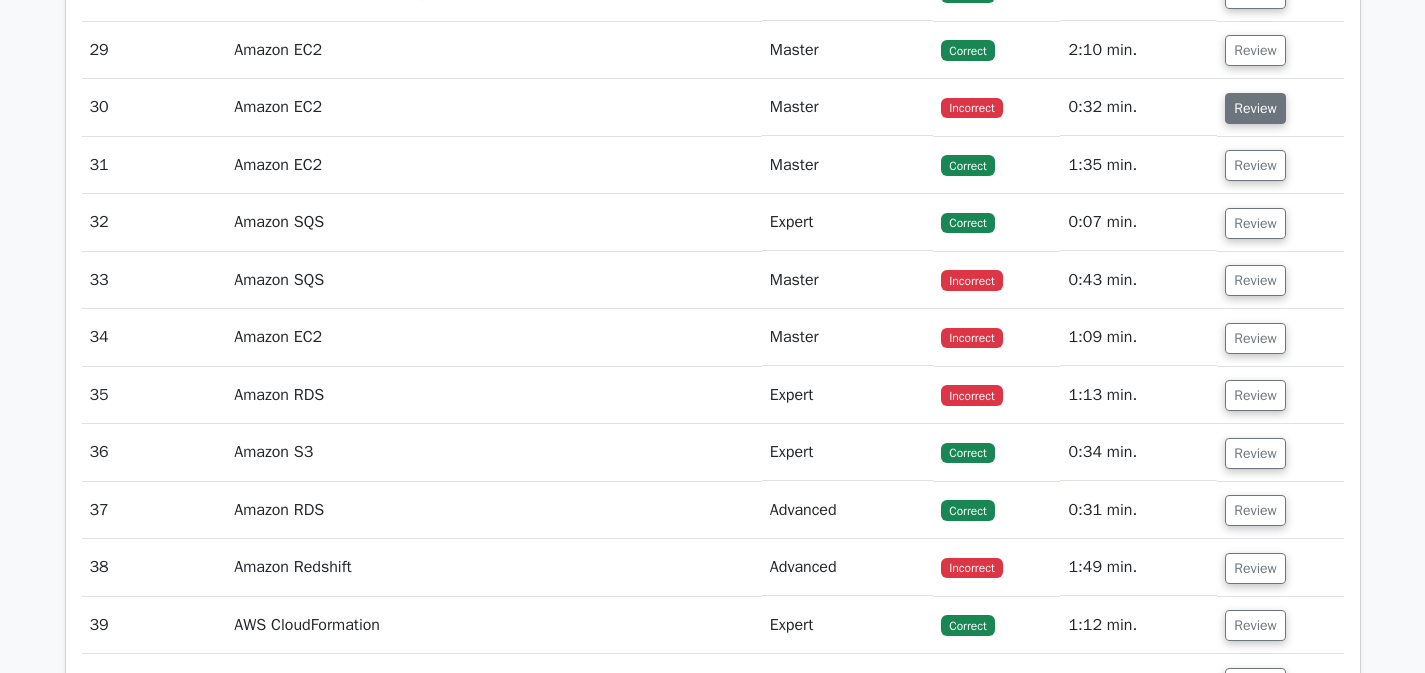 click on "Review" at bounding box center (1255, 108) 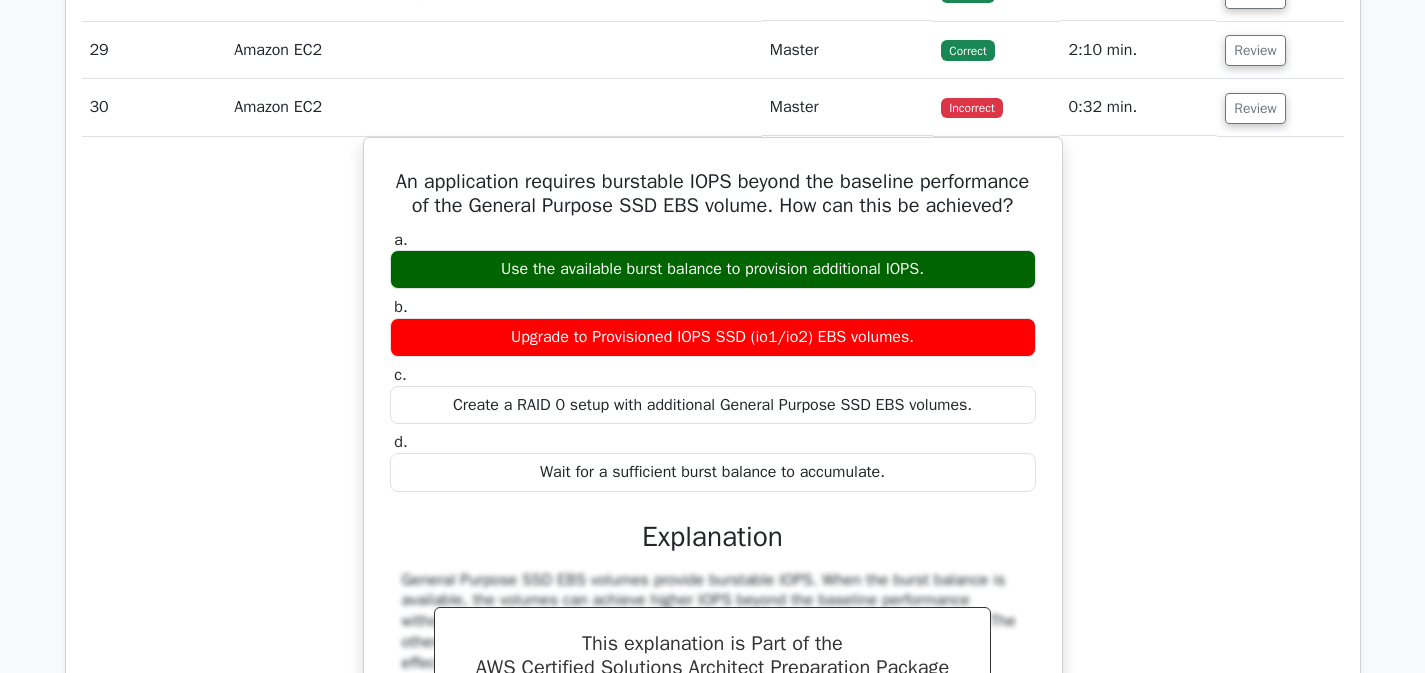 click on "An application requires burstable IOPS beyond the baseline performance of the General Purpose SSD EBS volume. How can this be achieved?
a.
Use the available burst balance to provision additional IOPS.
b.
c." at bounding box center [713, 518] 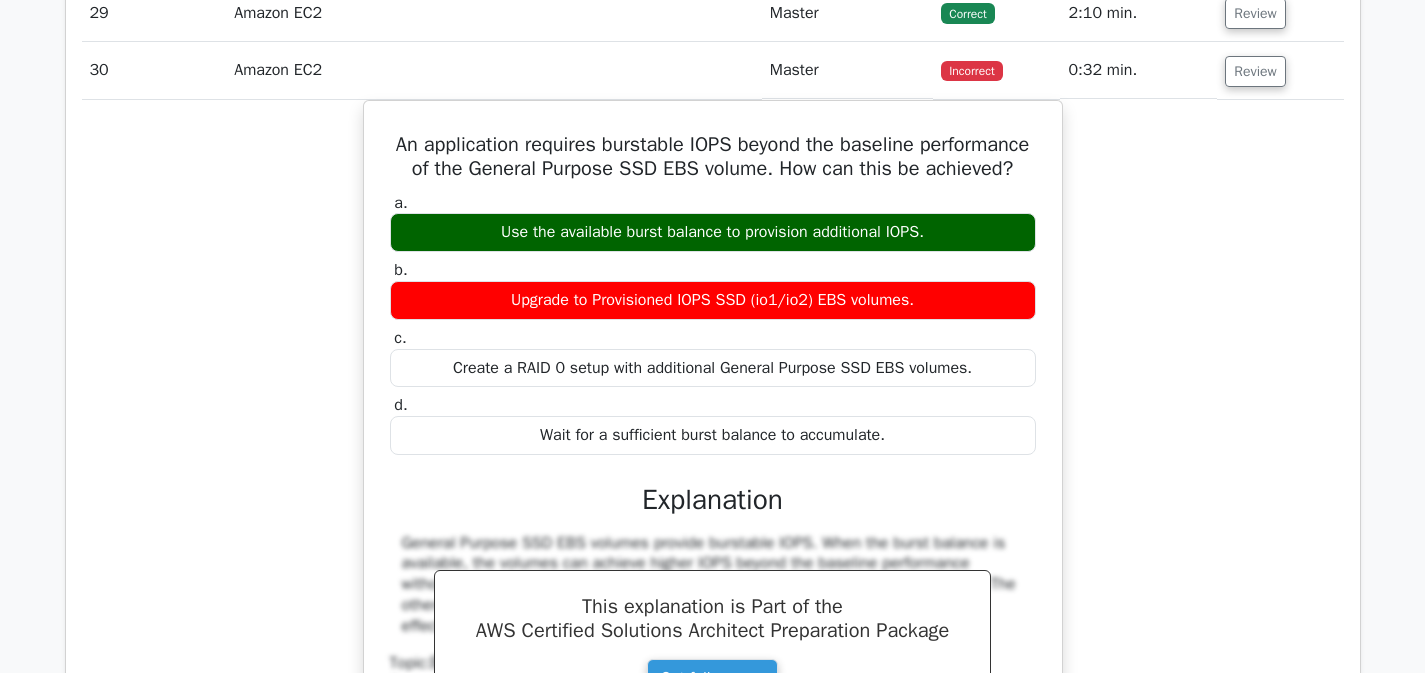 scroll, scrollTop: 7032, scrollLeft: 0, axis: vertical 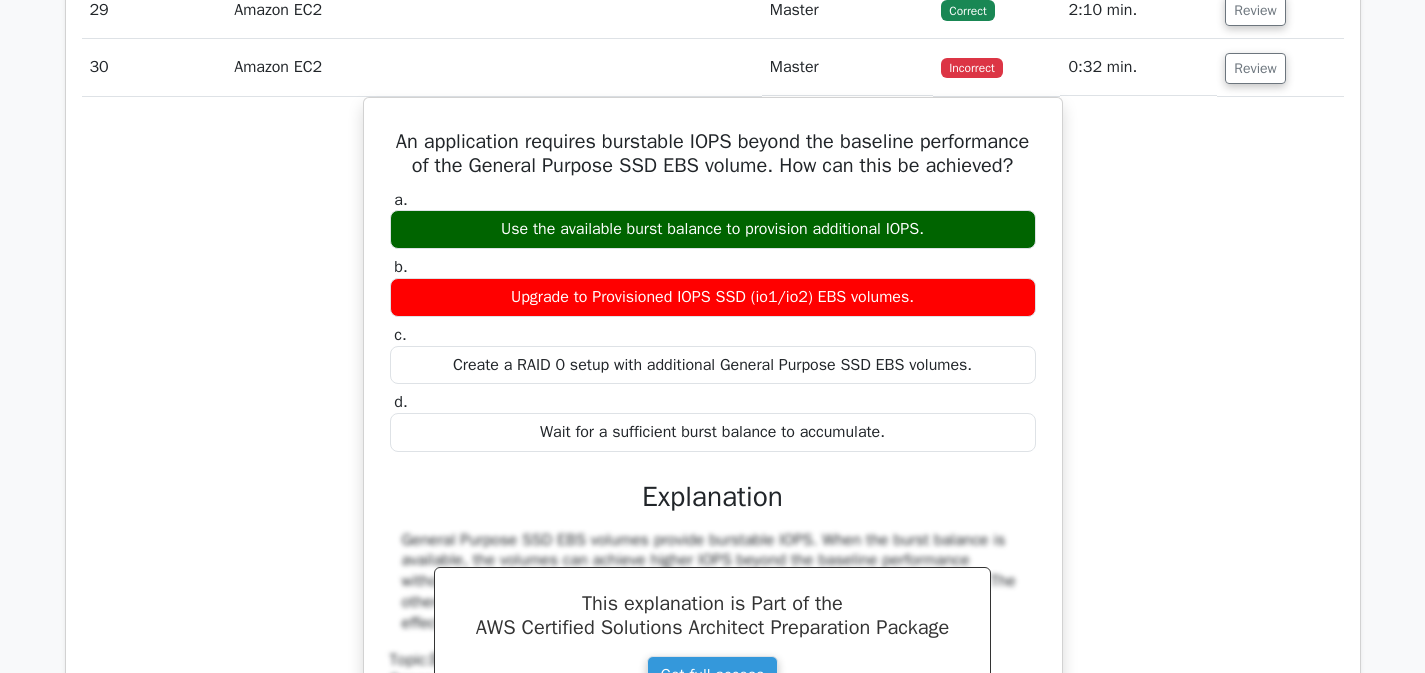 click on "An application requires burstable IOPS beyond the baseline performance of the General Purpose SSD EBS volume. How can this be achieved?
a.
Use the available burst balance to provision additional IOPS.
b.
c." at bounding box center (713, 478) 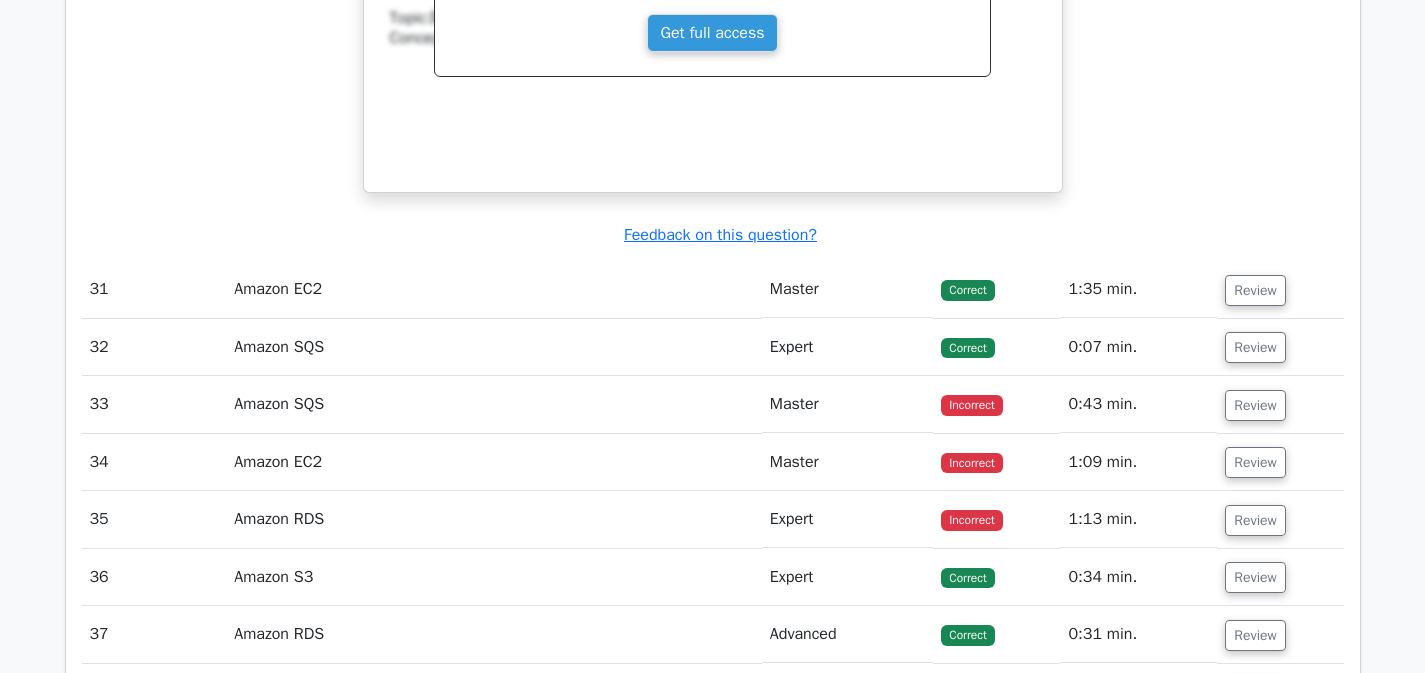 scroll, scrollTop: 7712, scrollLeft: 0, axis: vertical 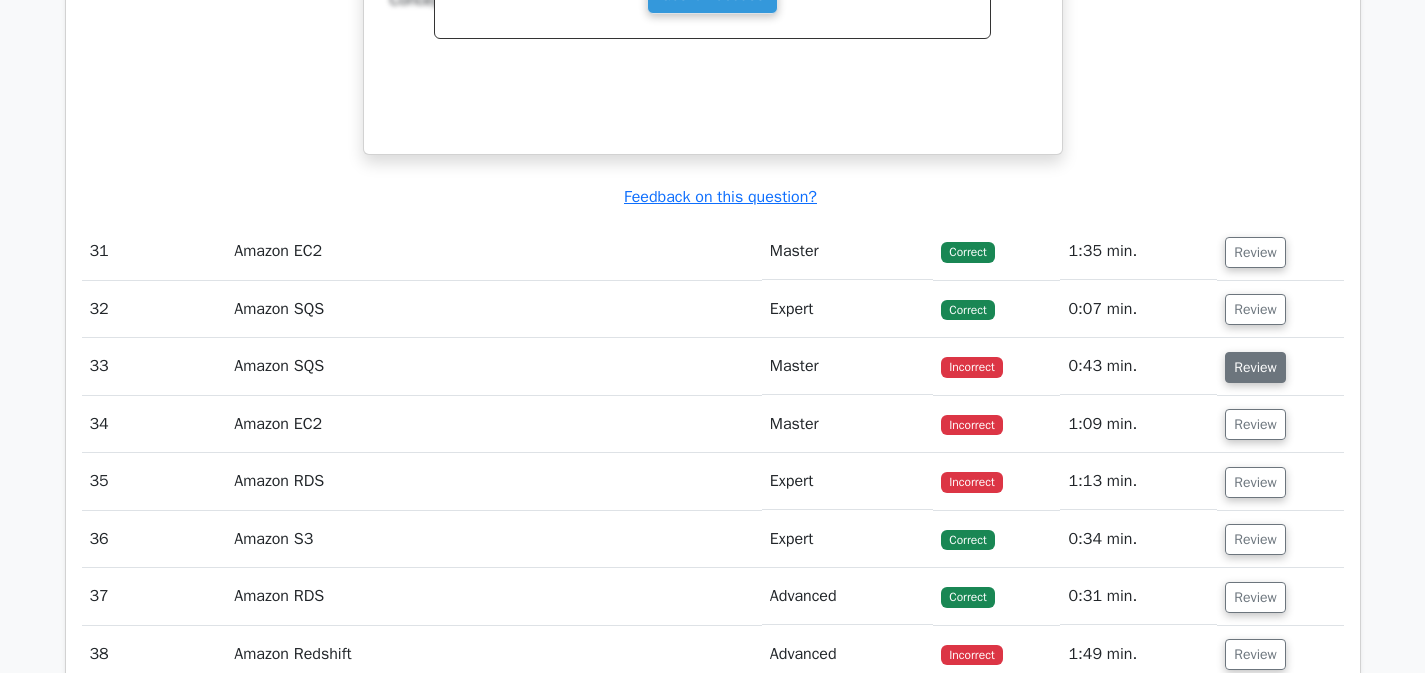 click on "Review" at bounding box center [1255, 367] 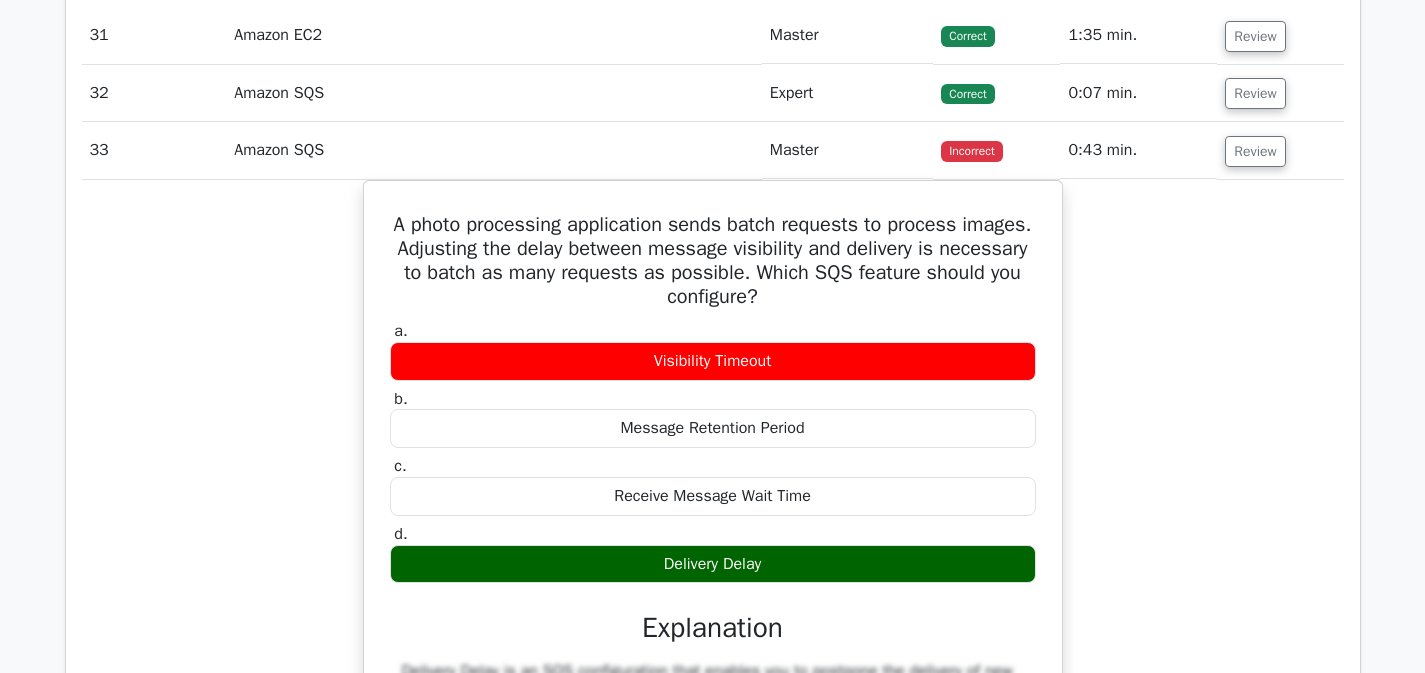 scroll, scrollTop: 7977, scrollLeft: 0, axis: vertical 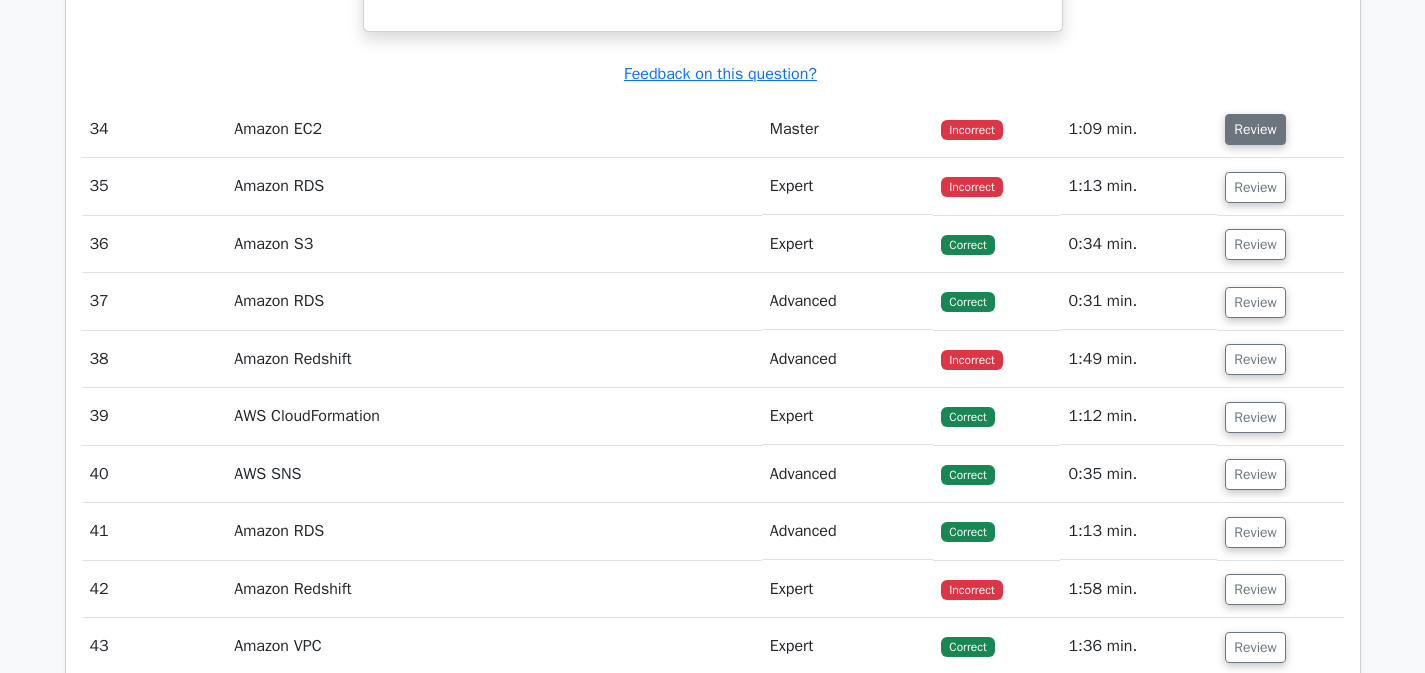 click on "Review" at bounding box center [1255, 129] 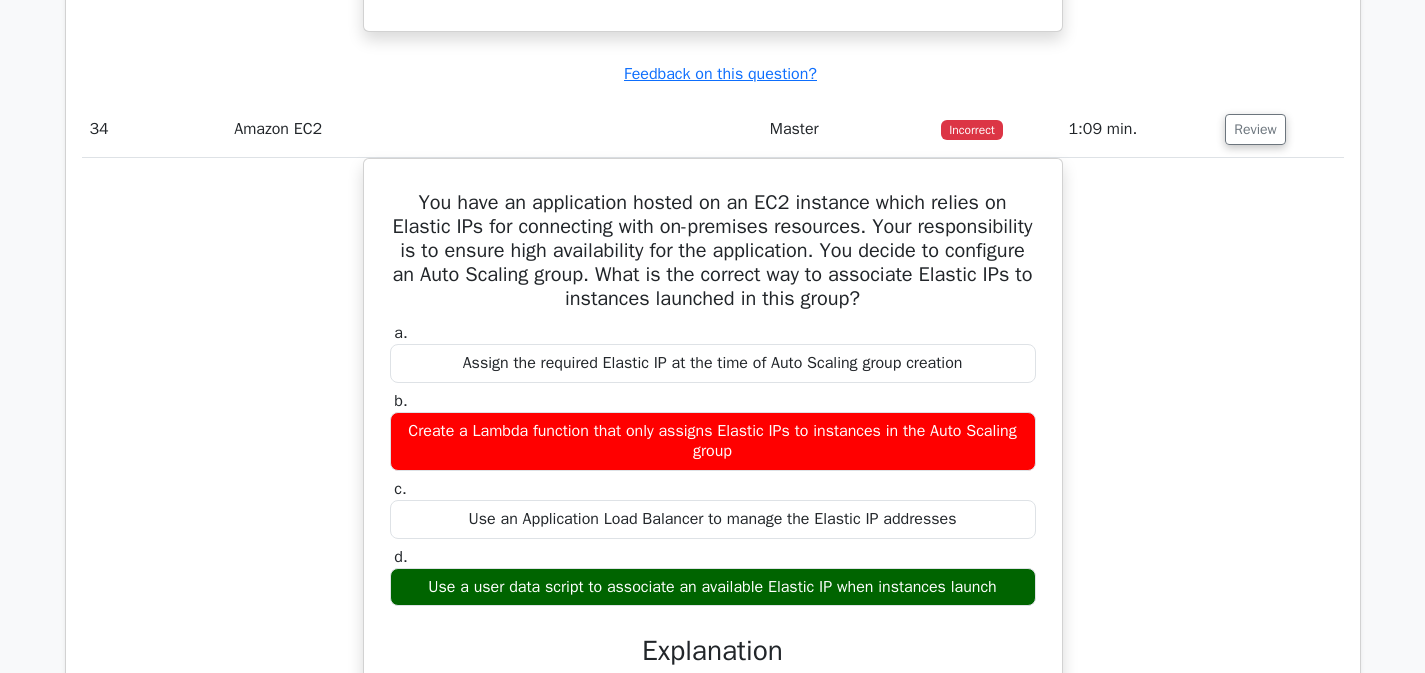 click on "You have an application hosted on an EC2 instance which relies on Elastic IPs for connecting with on-premises resources. Your responsibility is to ensure high availability for the application. You decide to configure an Auto Scaling group. What is the correct way to associate Elastic IPs to instances launched in this group?
a.
Assign the required Elastic IP at the time of Auto Scaling group creation
b. c. d." at bounding box center [713, 585] 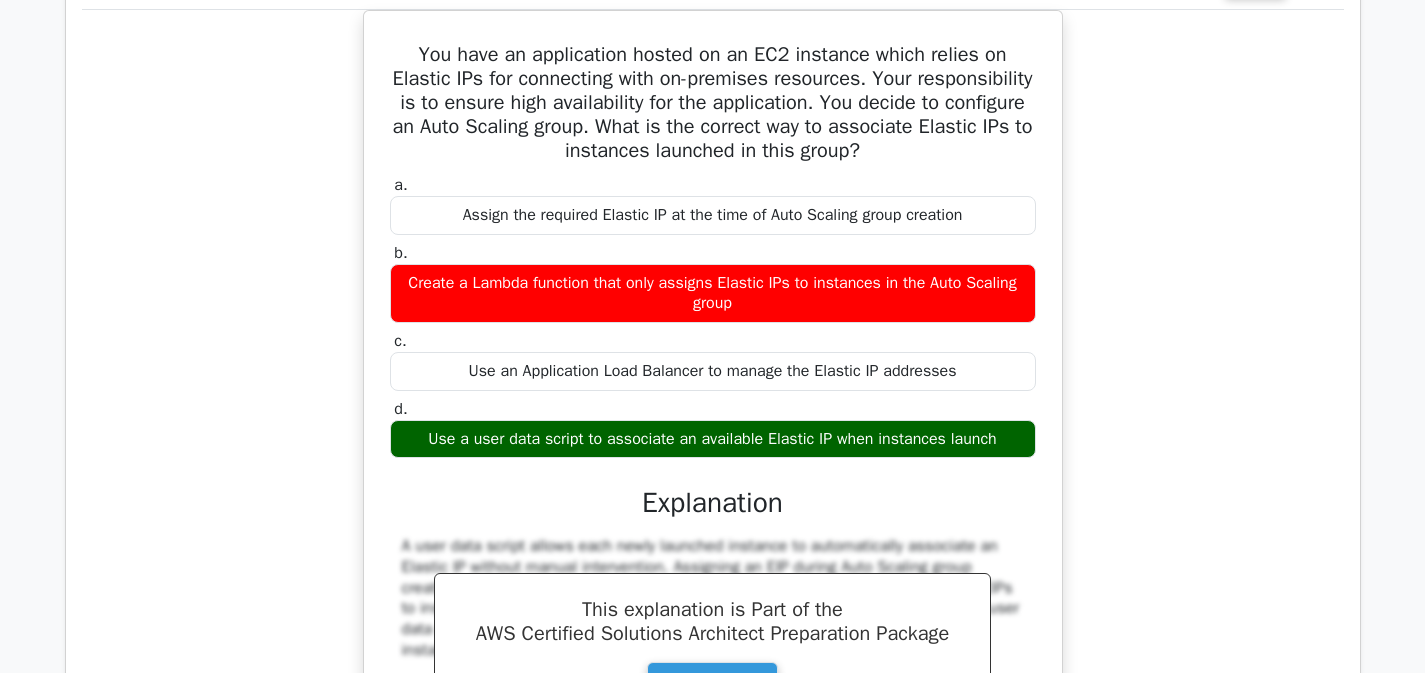 scroll, scrollTop: 8977, scrollLeft: 0, axis: vertical 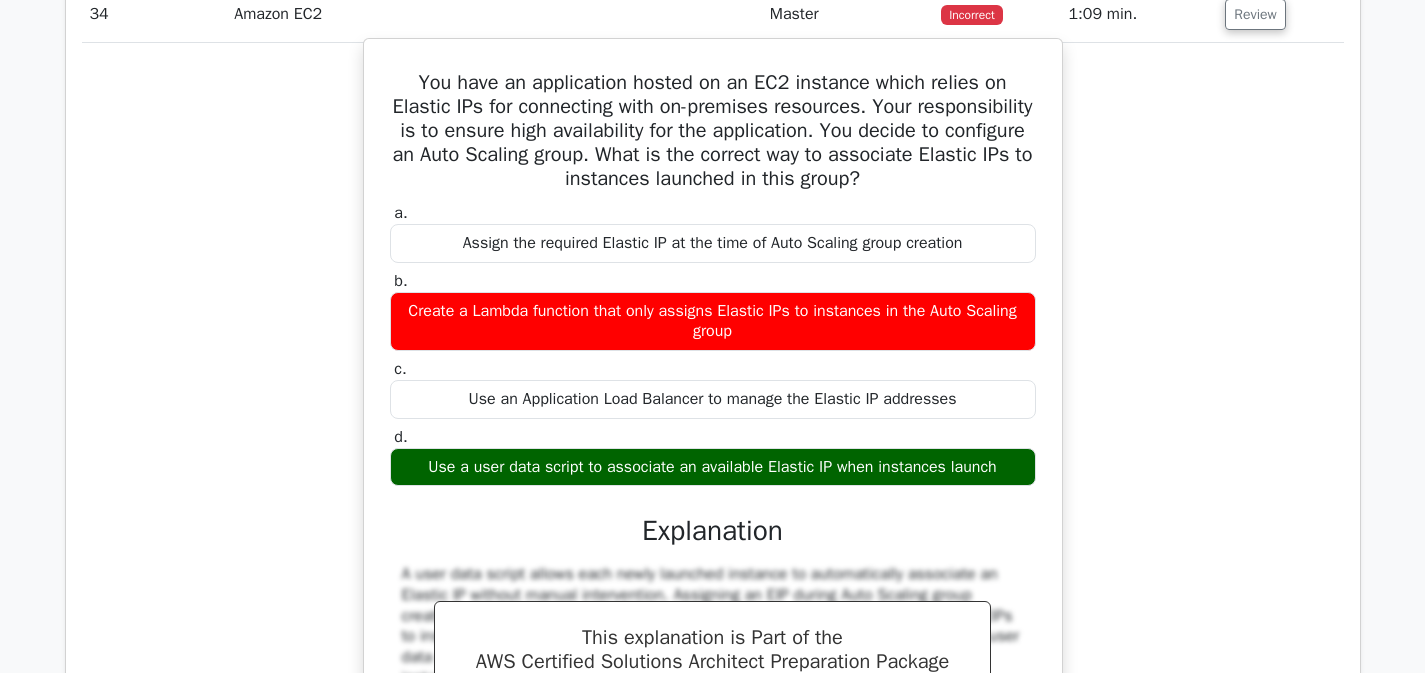 drag, startPoint x: 417, startPoint y: 97, endPoint x: 1021, endPoint y: 492, distance: 721.6932 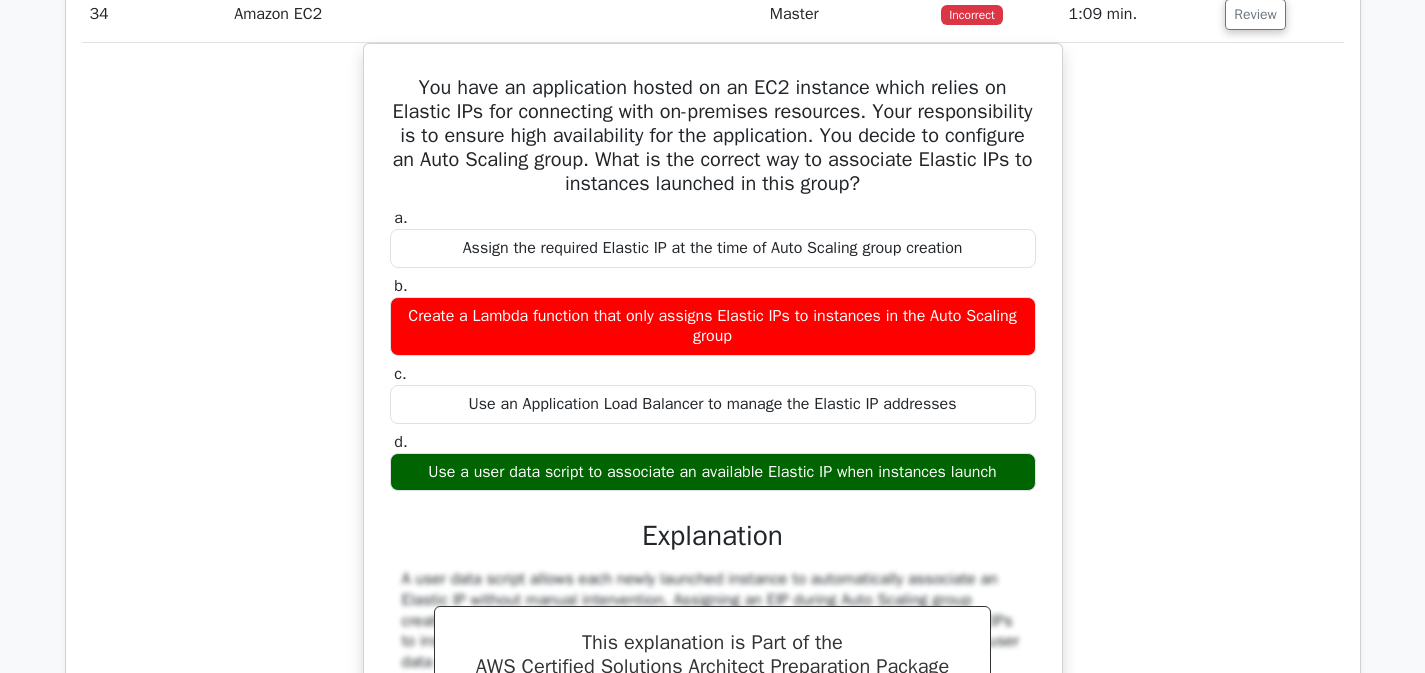 click on "You have an application hosted on an EC2 instance which relies on Elastic IPs for connecting with on-premises resources. Your responsibility is to ensure high availability for the application. You decide to configure an Auto Scaling group. What is the correct way to associate Elastic IPs to instances launched in this group?
a.
Assign the required Elastic IP at the time of Auto Scaling group creation
b. c. d." at bounding box center (713, 470) 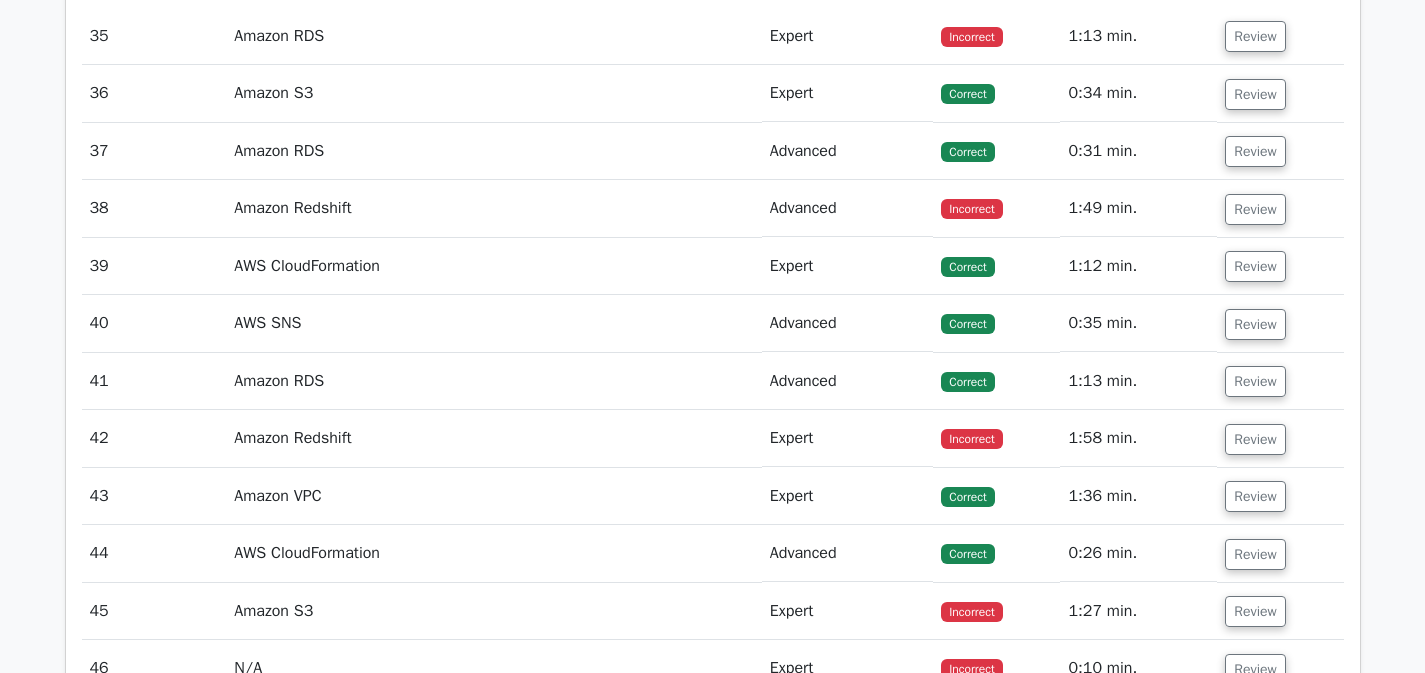 scroll, scrollTop: 9813, scrollLeft: 0, axis: vertical 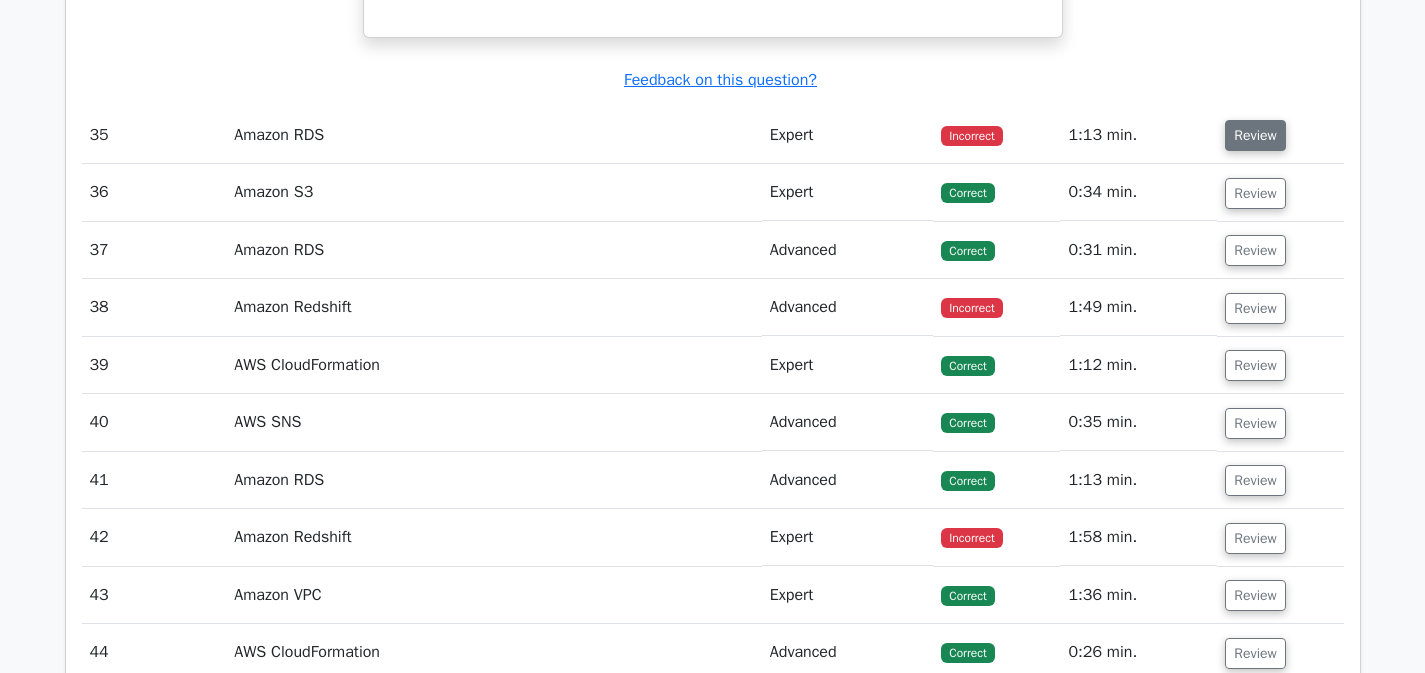 click on "Review" at bounding box center [1255, 135] 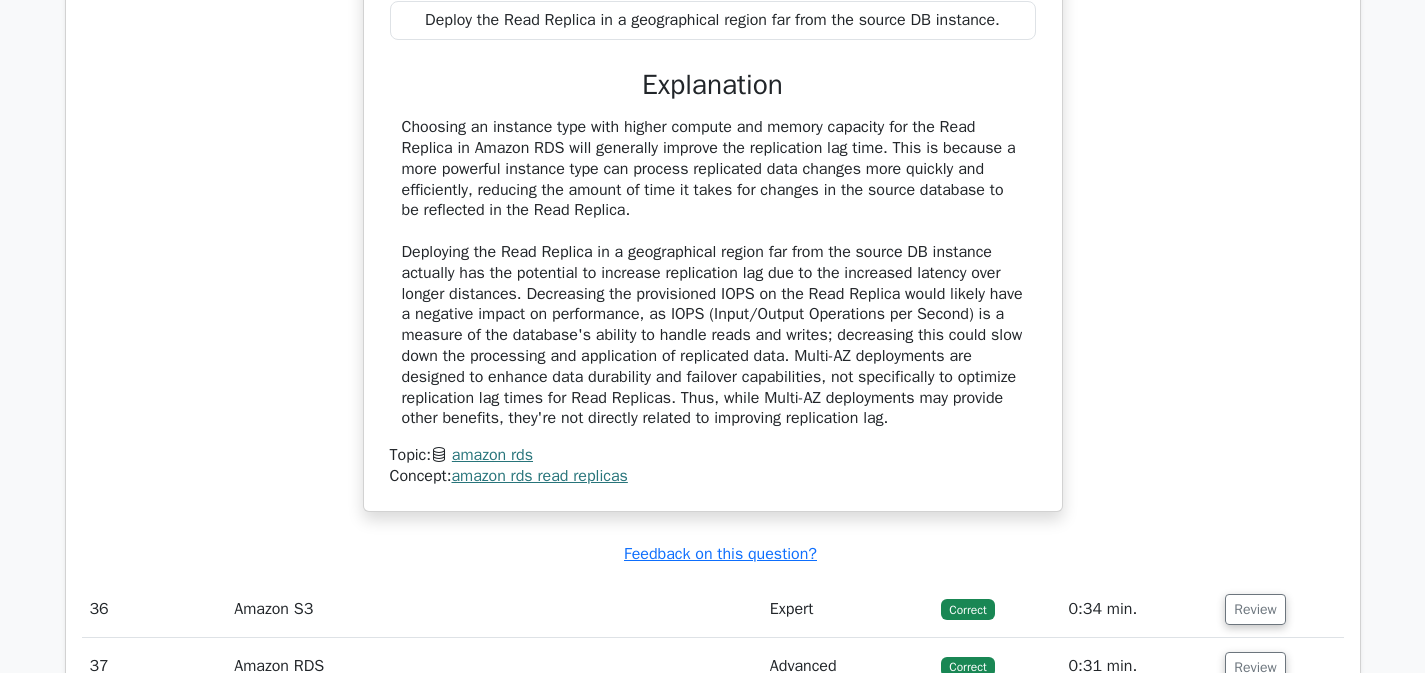 scroll, scrollTop: 10318, scrollLeft: 0, axis: vertical 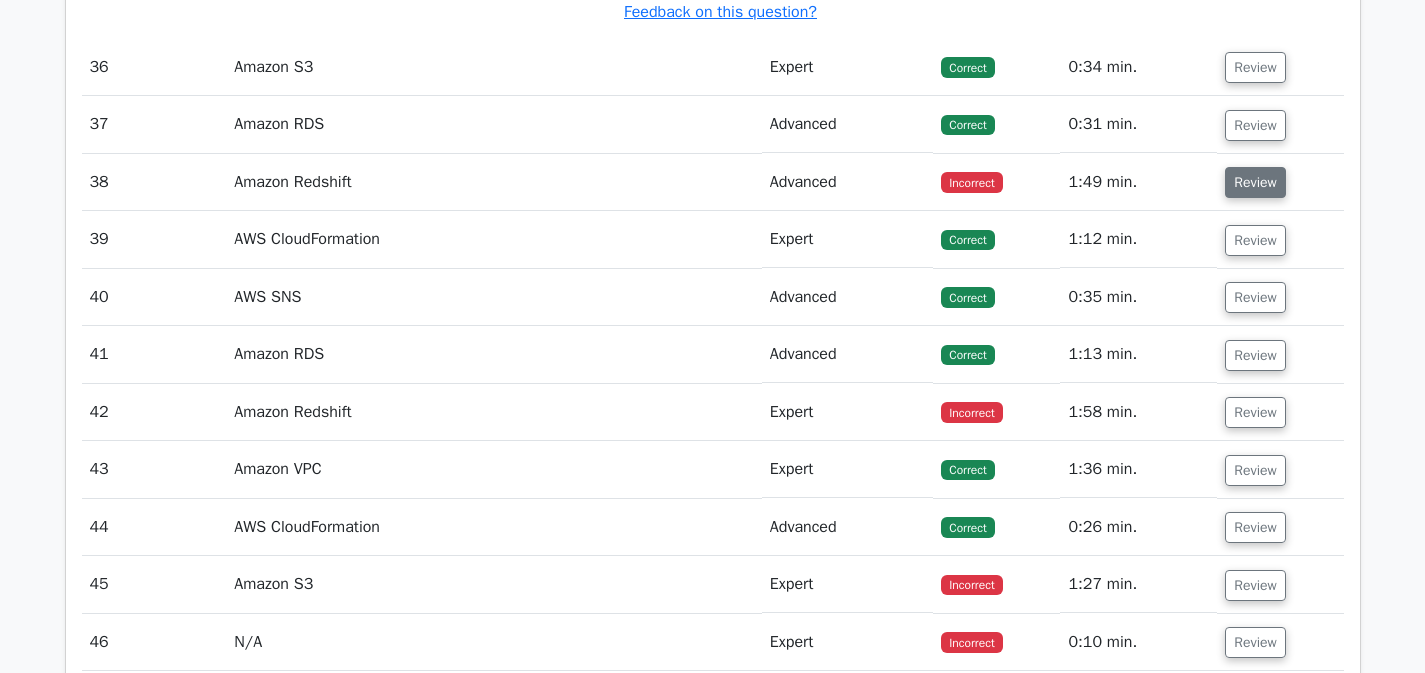 click on "Review" at bounding box center (1255, 182) 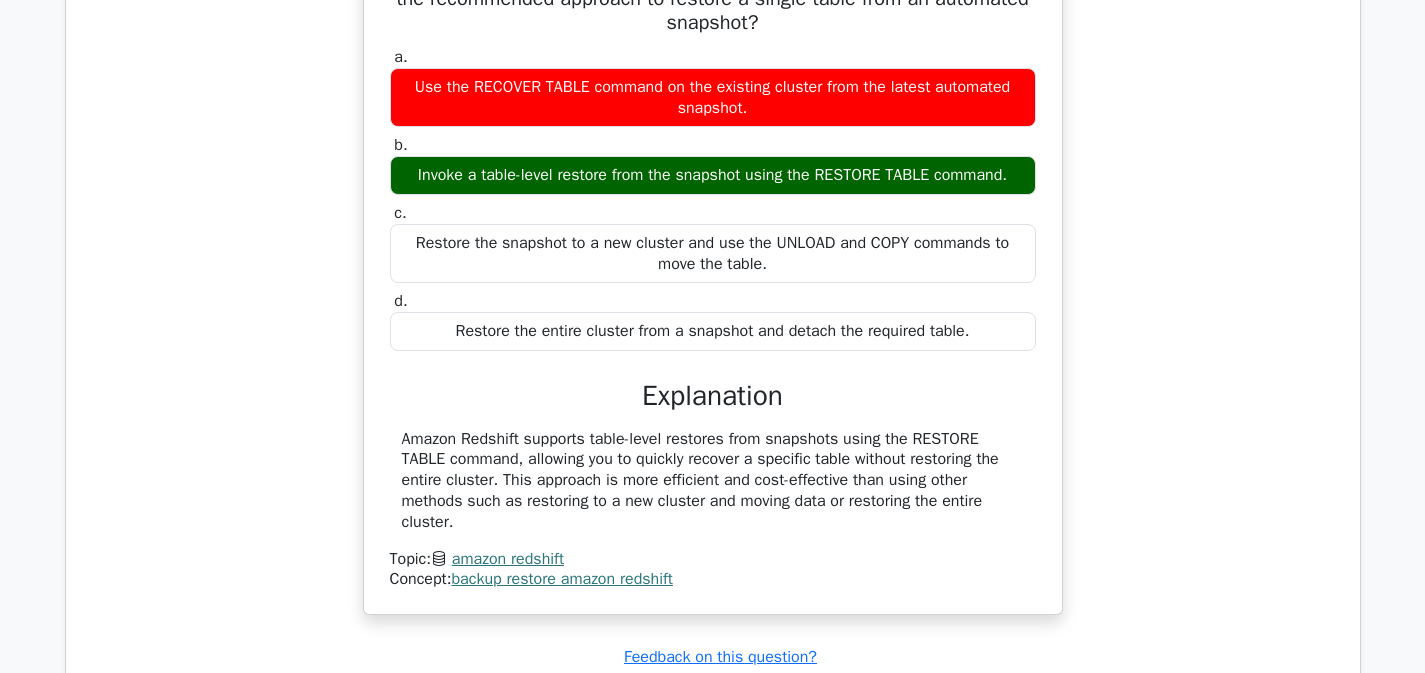 scroll, scrollTop: 11113, scrollLeft: 0, axis: vertical 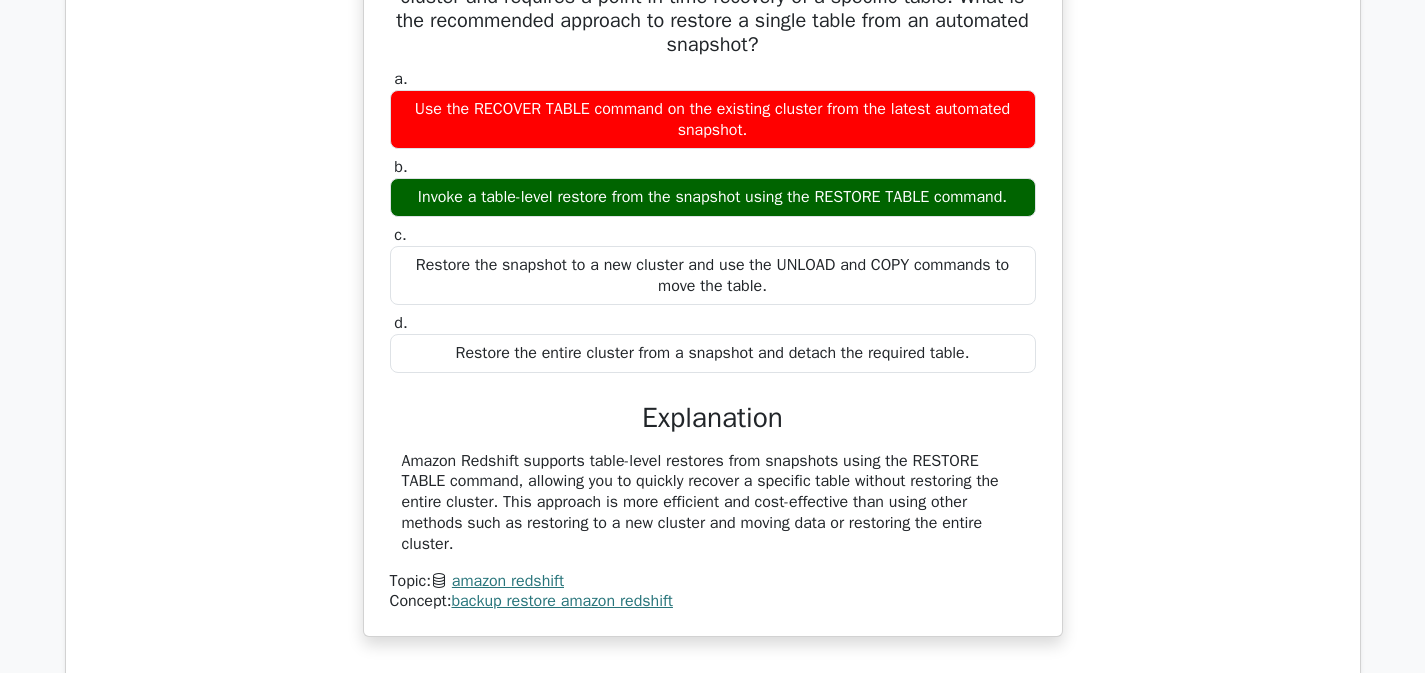 drag, startPoint x: 410, startPoint y: 12, endPoint x: 578, endPoint y: 575, distance: 587.53125 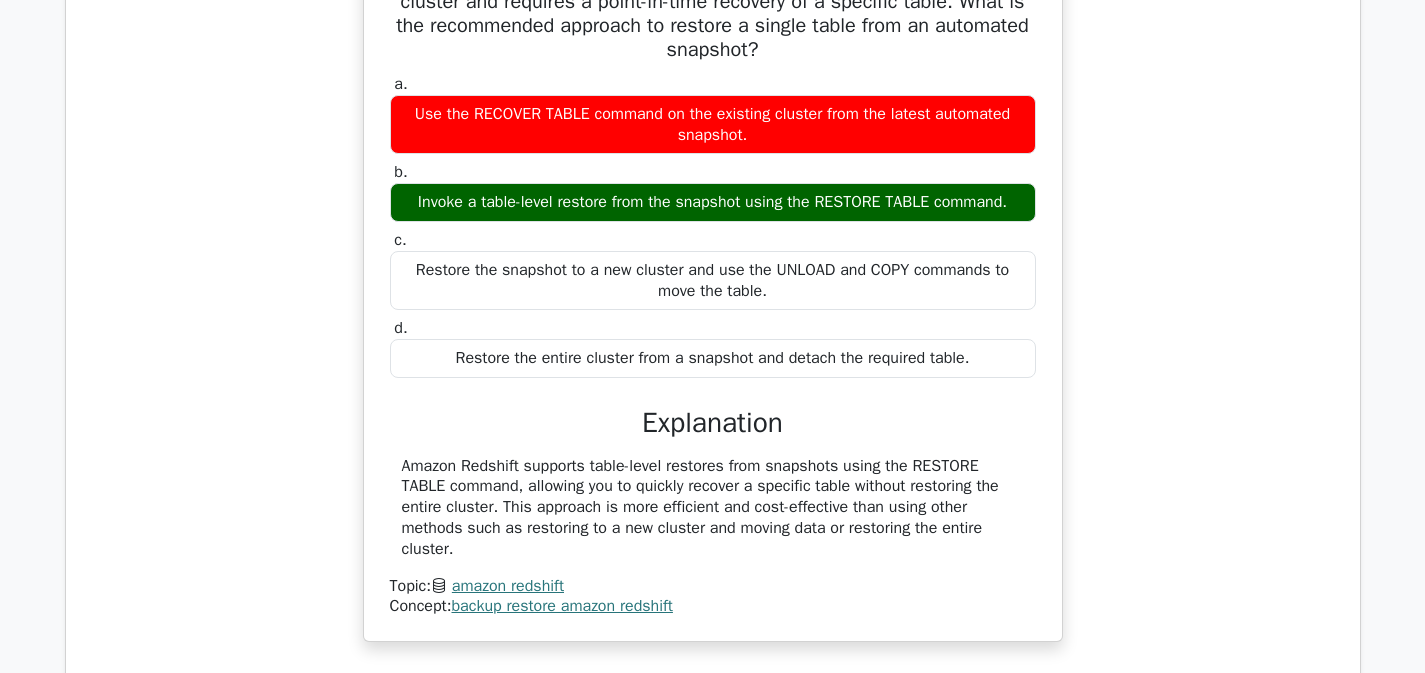 click on "A company is analyzing table refresh patterns in its Amazon Redshift cluster and requires a point-in-time recovery of a specific table. What is the recommended approach to restore a single table from an automated snapshot?
a.
Use the RECOVER TABLE command on the existing cluster from the latest automated snapshot.
b. c. d." at bounding box center [713, 299] 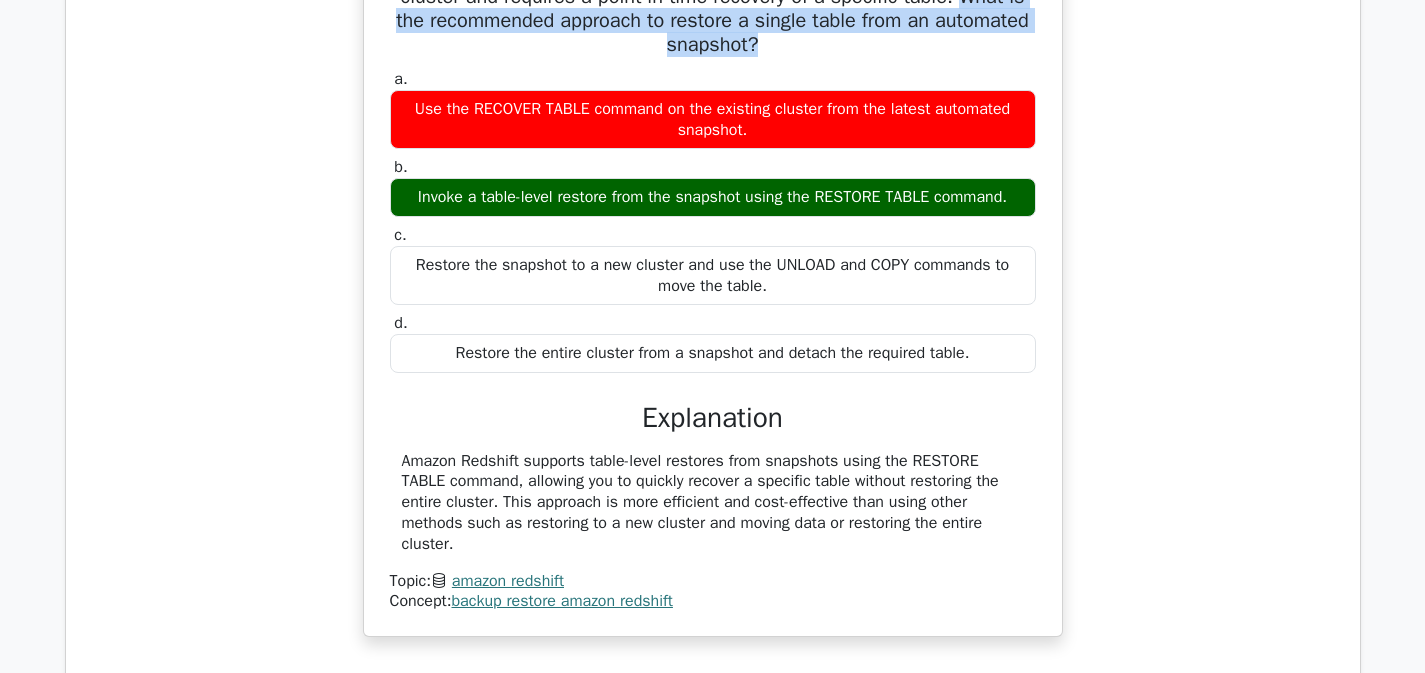 drag, startPoint x: 967, startPoint y: 39, endPoint x: 980, endPoint y: 78, distance: 41.109608 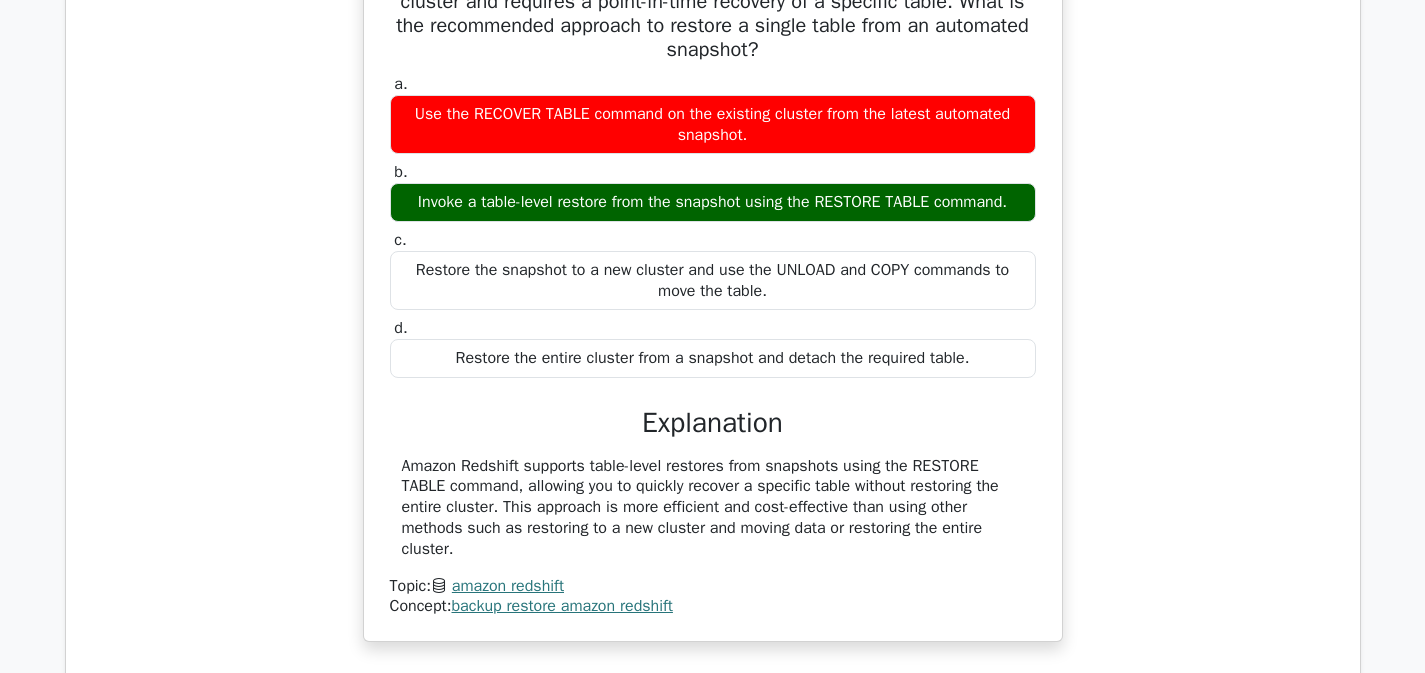 click on "A company is analyzing table refresh patterns in its Amazon Redshift cluster and requires a point-in-time recovery of a specific table. What is the recommended approach to restore a single table from an automated snapshot?
a.
Use the RECOVER TABLE command on the existing cluster from the latest automated snapshot.
b. c. d." at bounding box center (713, 299) 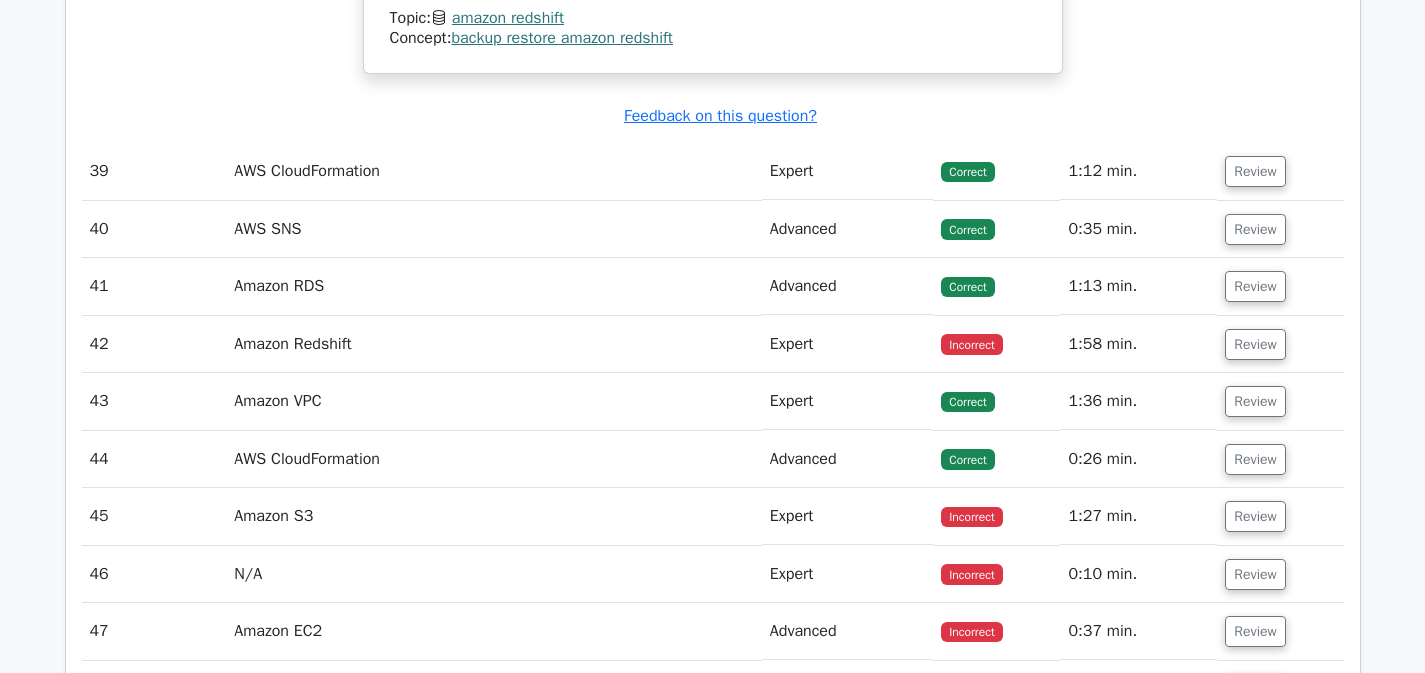 scroll, scrollTop: 11846, scrollLeft: 0, axis: vertical 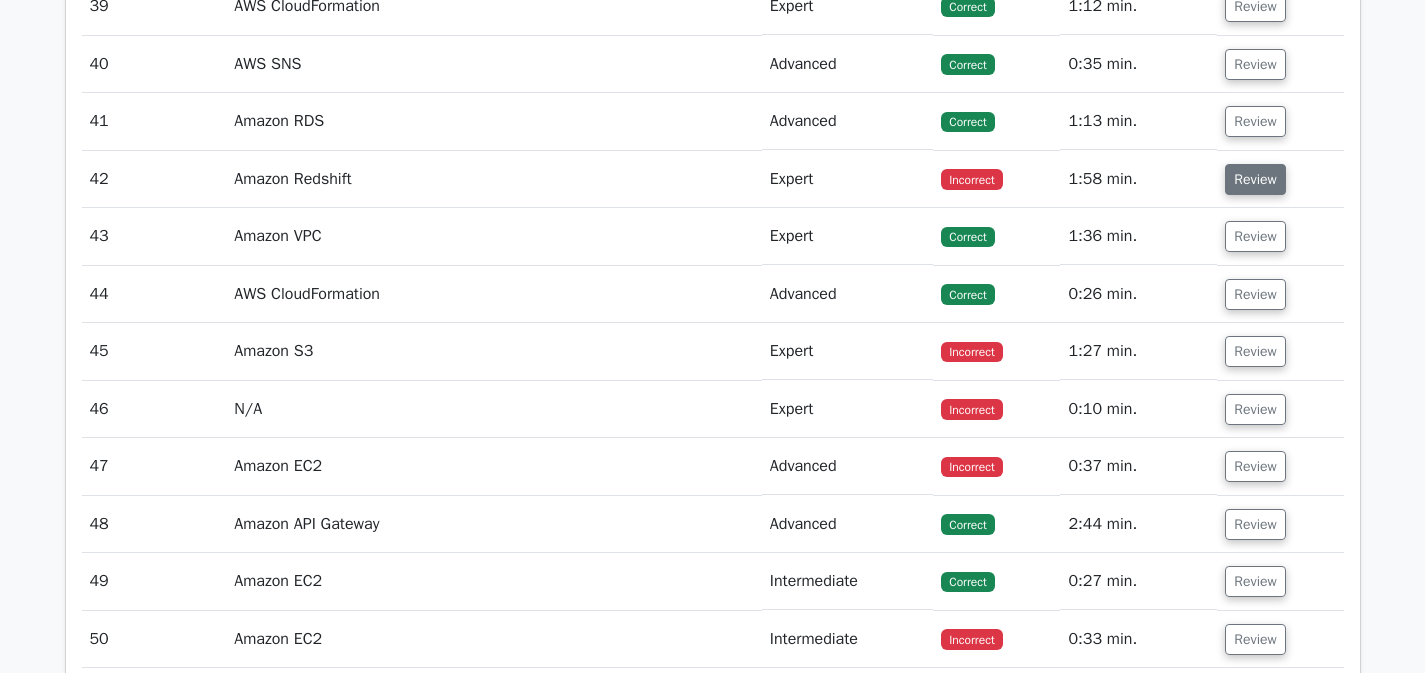 click on "Review" at bounding box center (1255, 179) 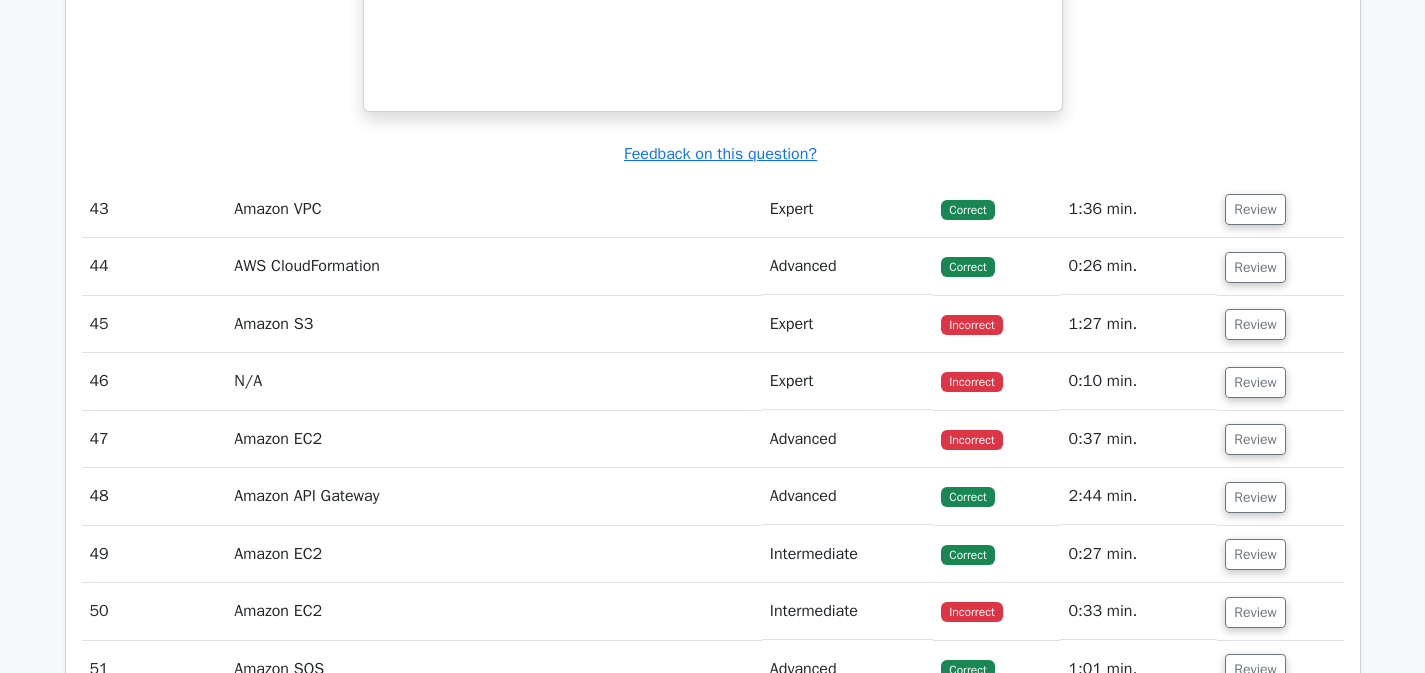 scroll, scrollTop: 12766, scrollLeft: 0, axis: vertical 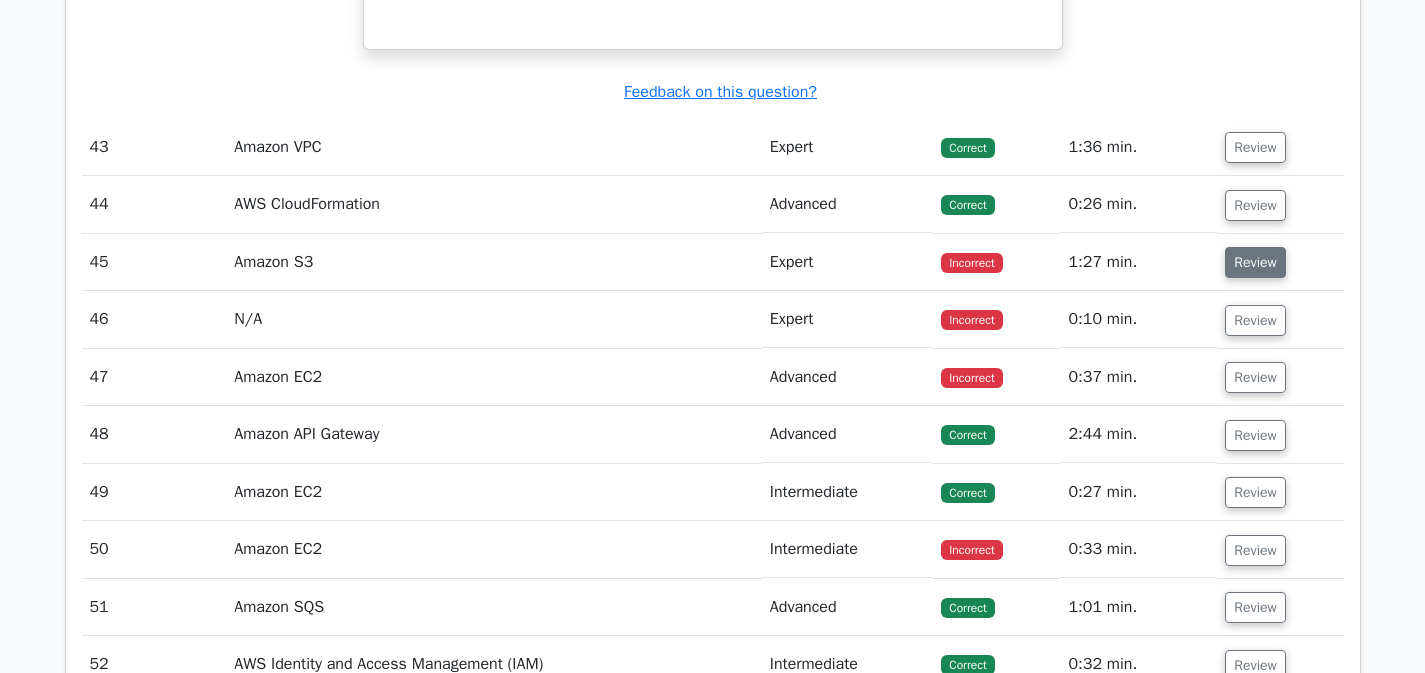 click on "Review" at bounding box center (1255, 262) 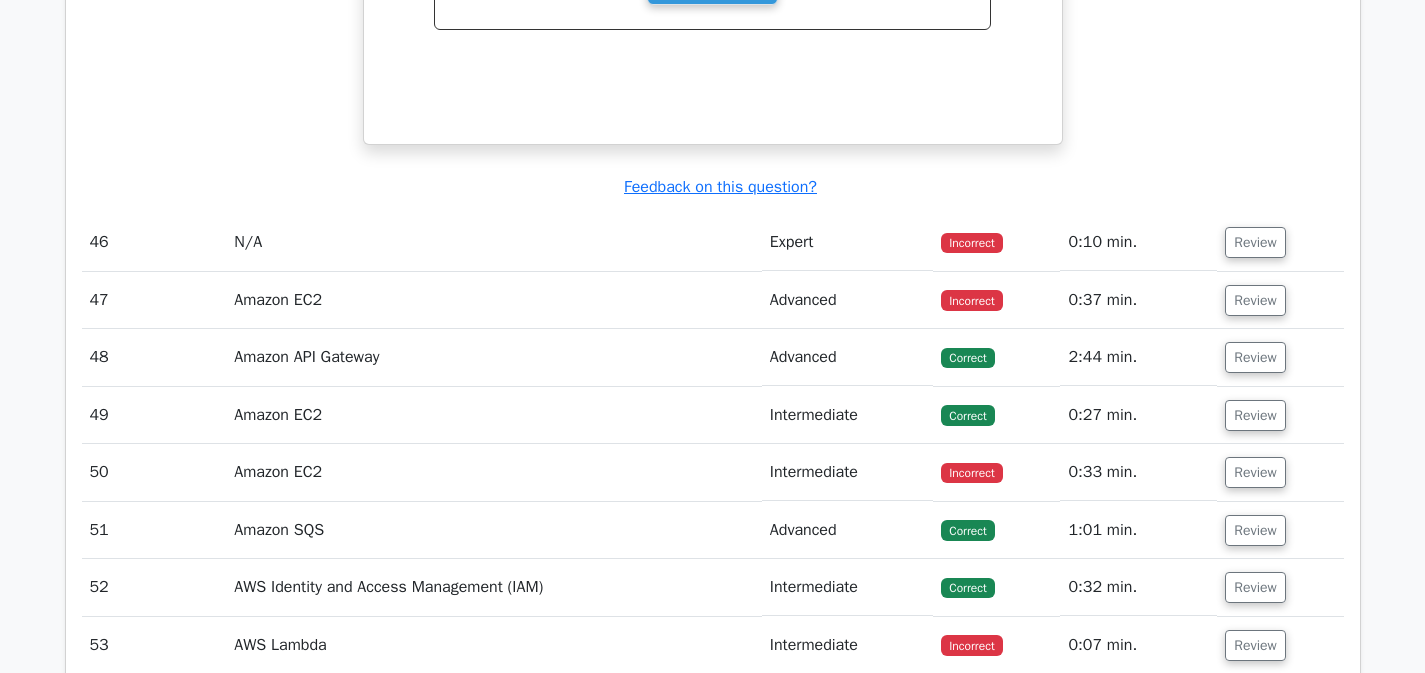 scroll, scrollTop: 13667, scrollLeft: 0, axis: vertical 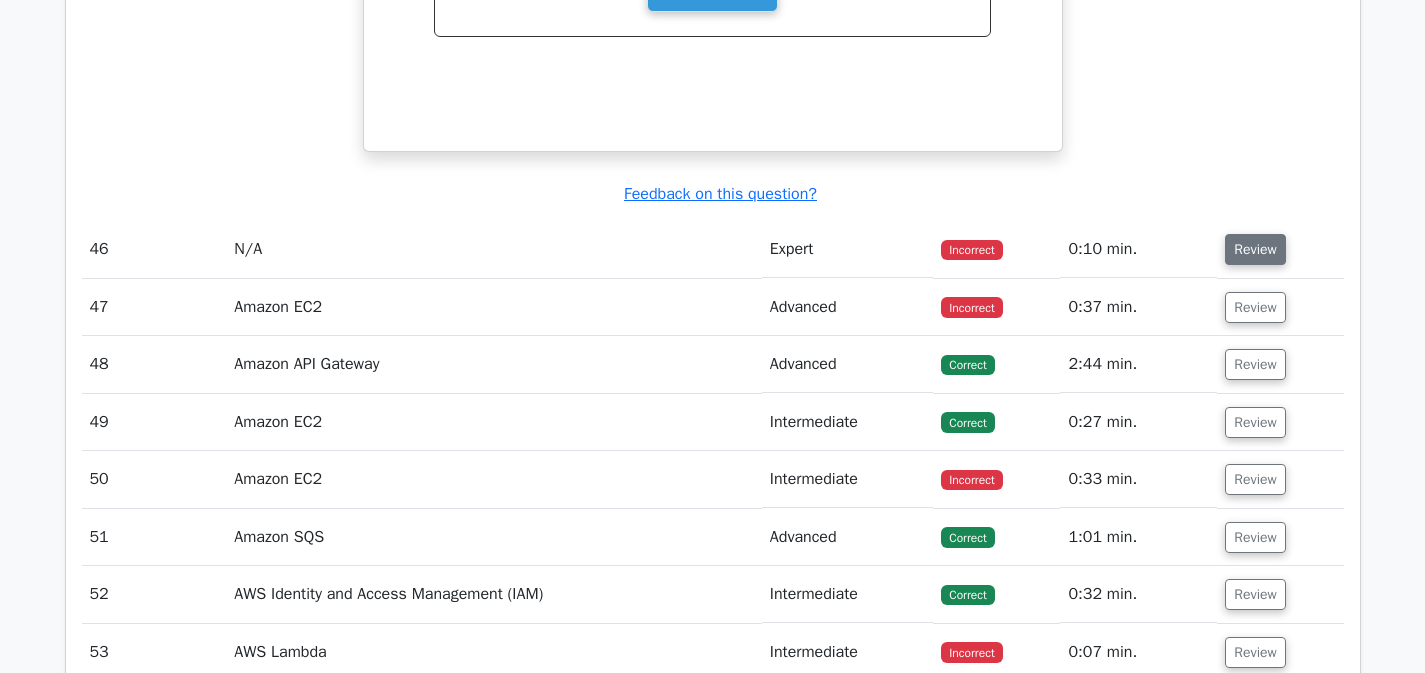 click on "Review" at bounding box center [1255, 249] 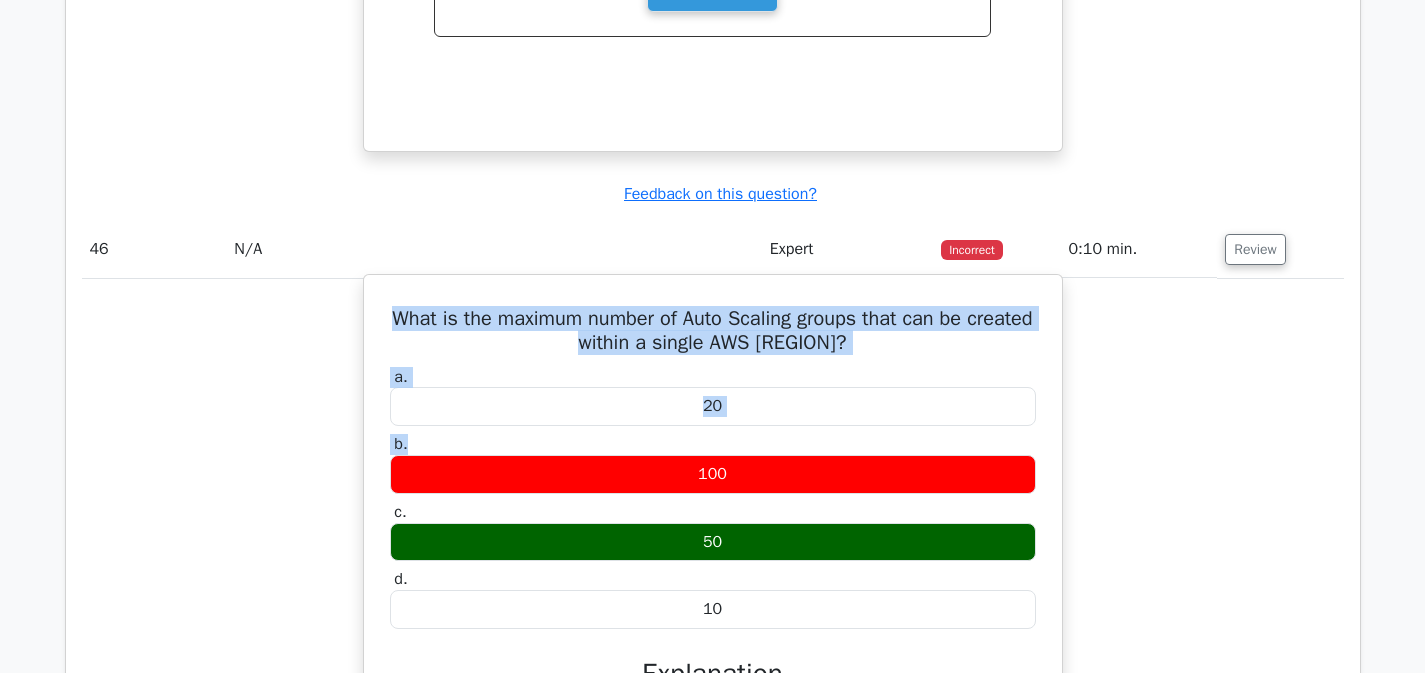 drag, startPoint x: 427, startPoint y: 359, endPoint x: 667, endPoint y: 481, distance: 269.22852 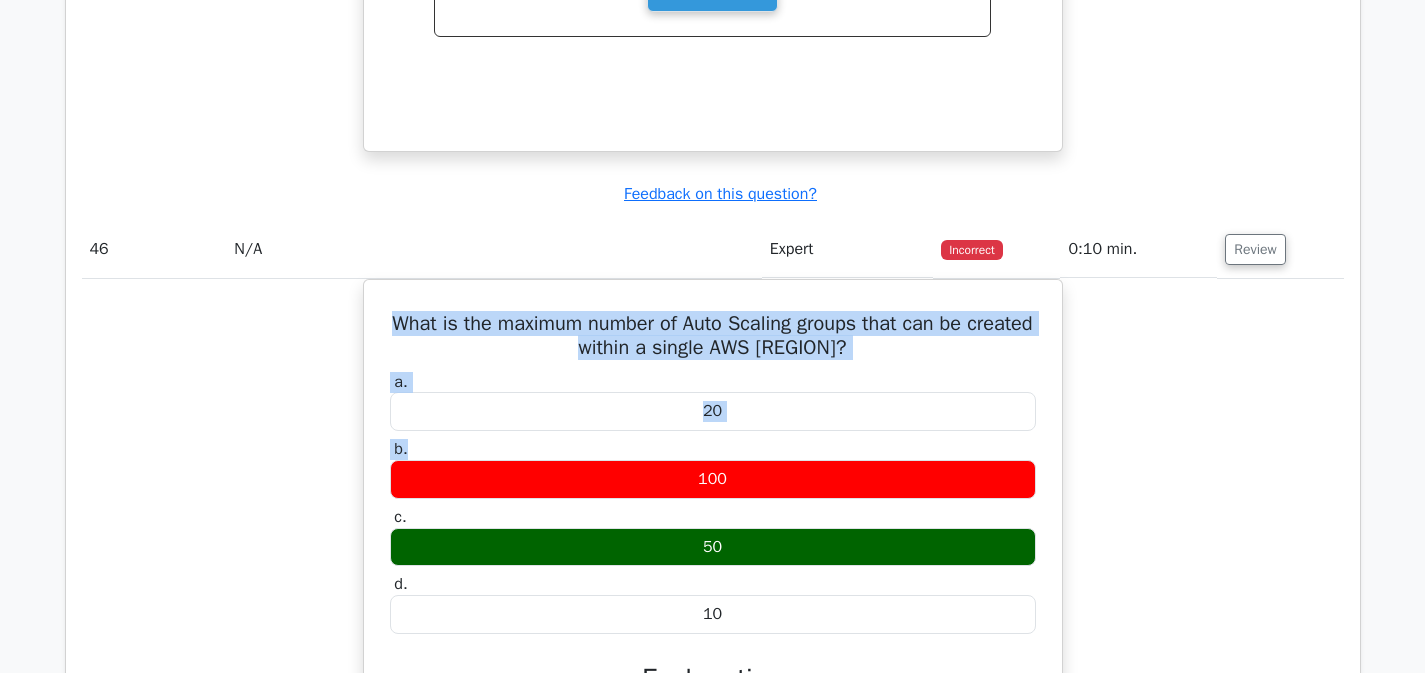 click on "What is the maximum number of Auto Scaling groups that can be created within a single AWS [REGION]?
a.
20
b.
c. d." at bounding box center (713, 660) 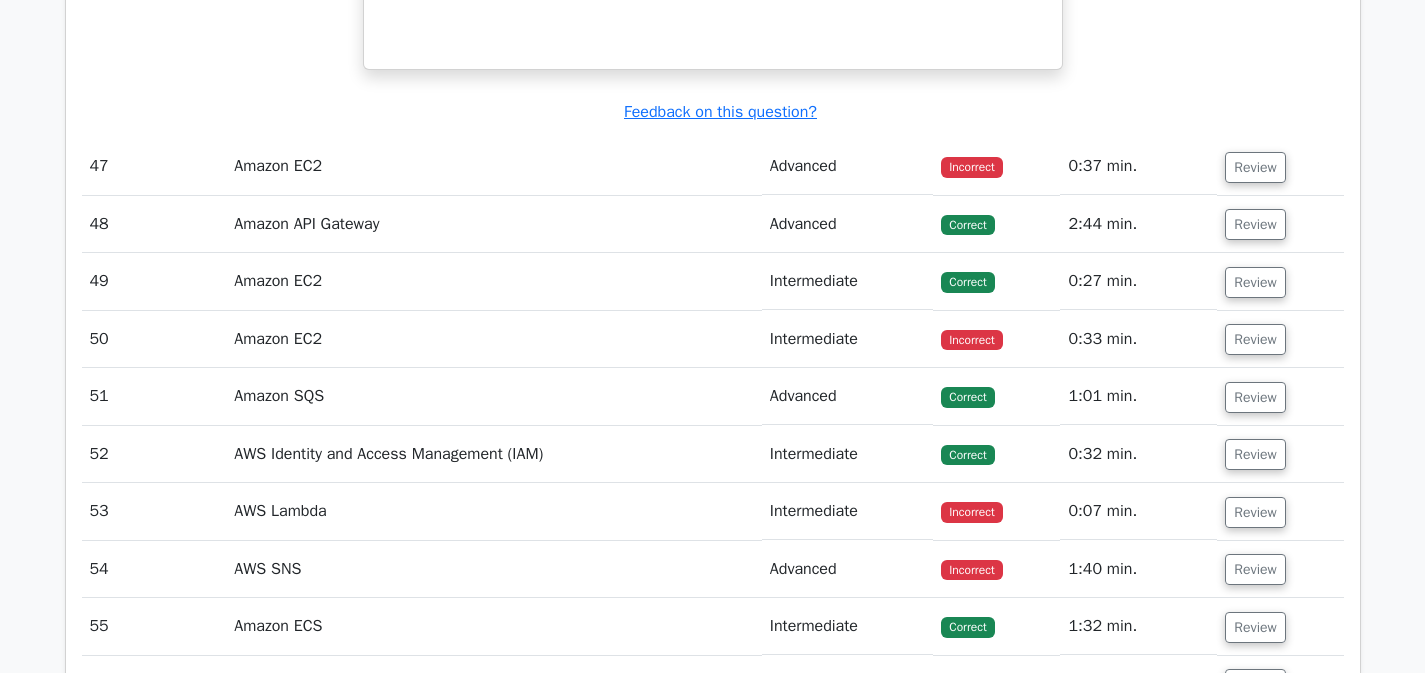 scroll, scrollTop: 14644, scrollLeft: 0, axis: vertical 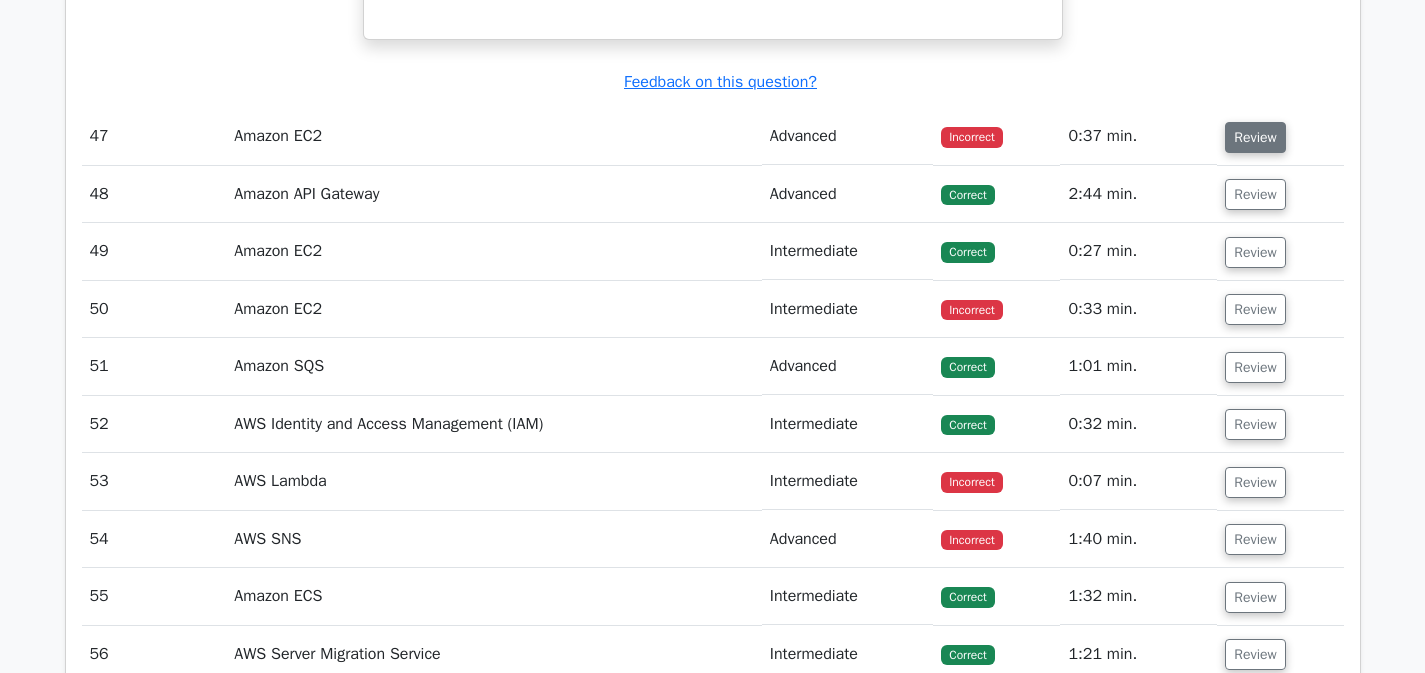 click on "Review" at bounding box center (1255, 137) 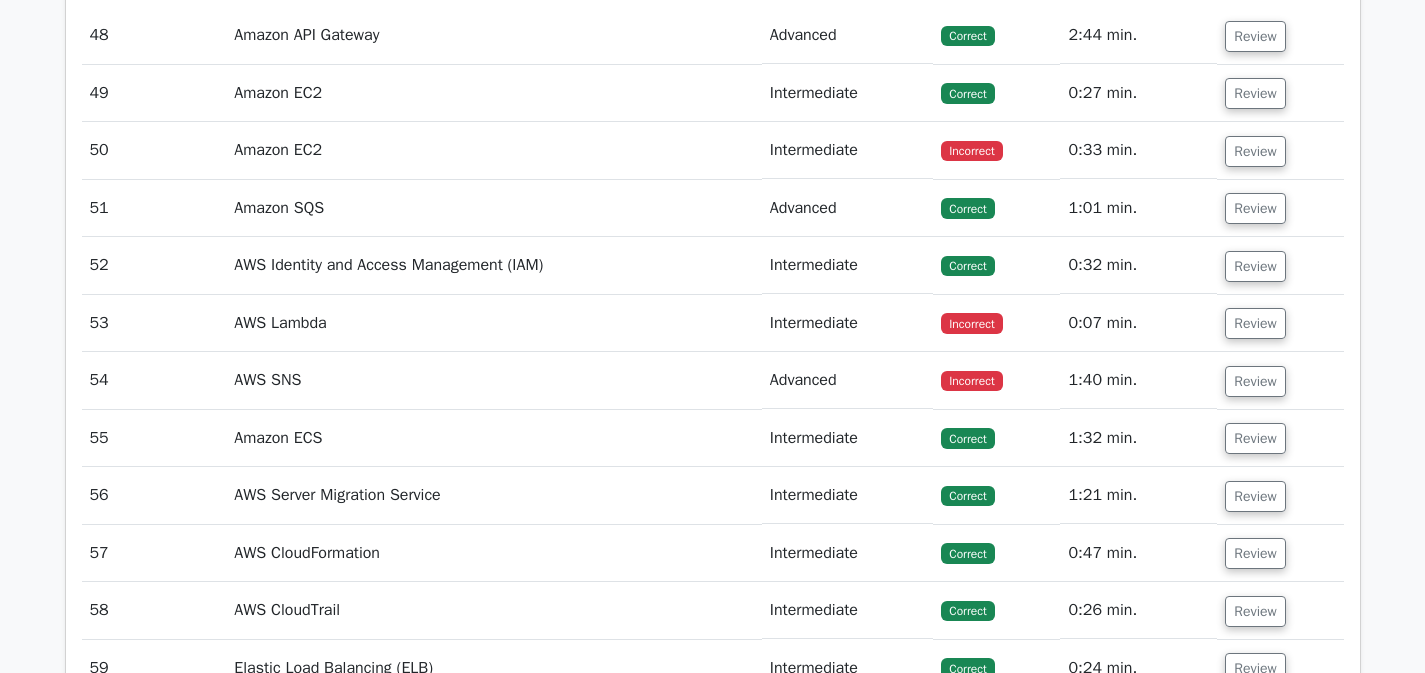 scroll, scrollTop: 15509, scrollLeft: 0, axis: vertical 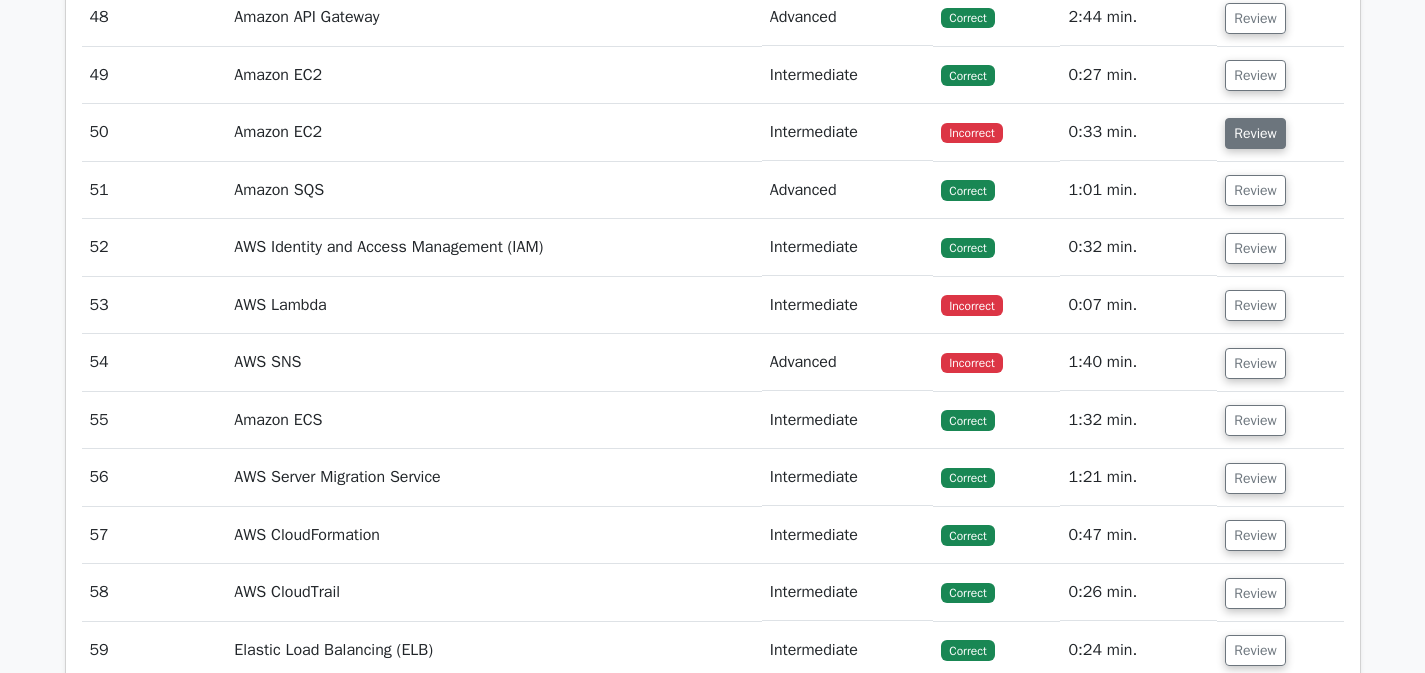 click on "Review" at bounding box center [1255, 133] 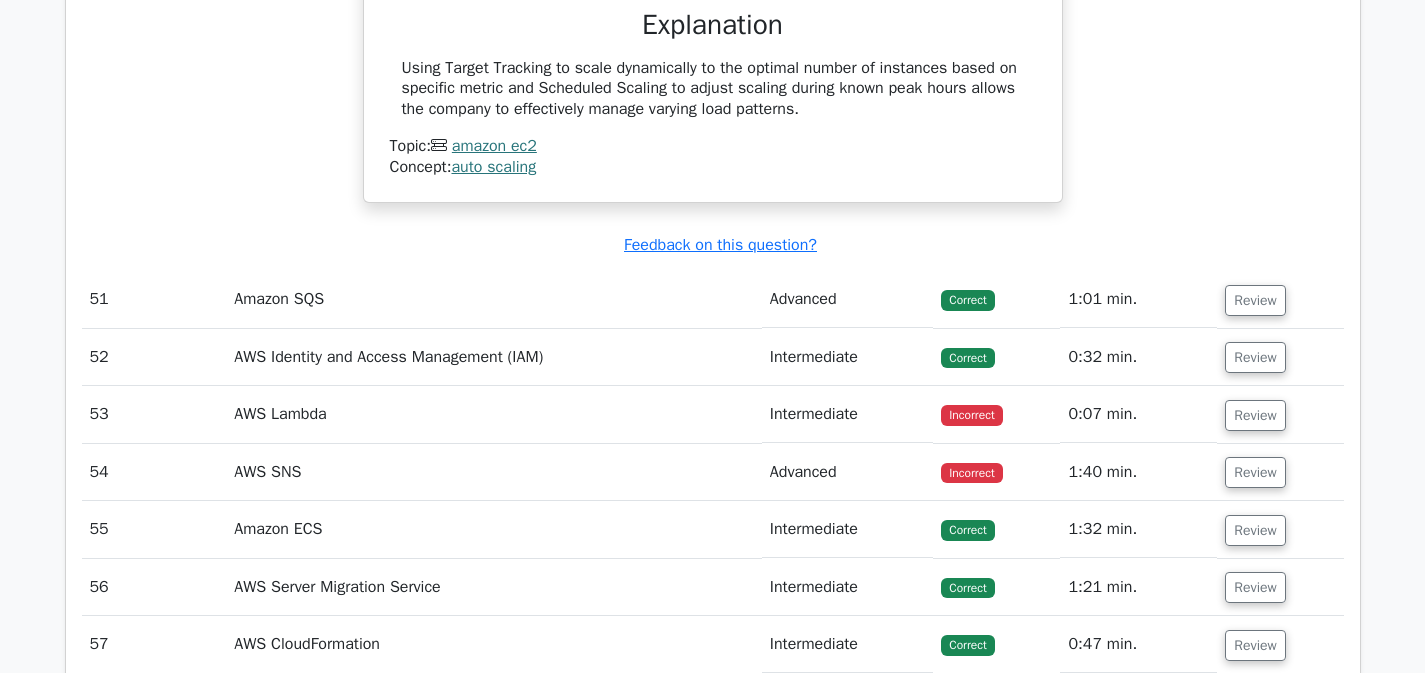 scroll, scrollTop: 16153, scrollLeft: 0, axis: vertical 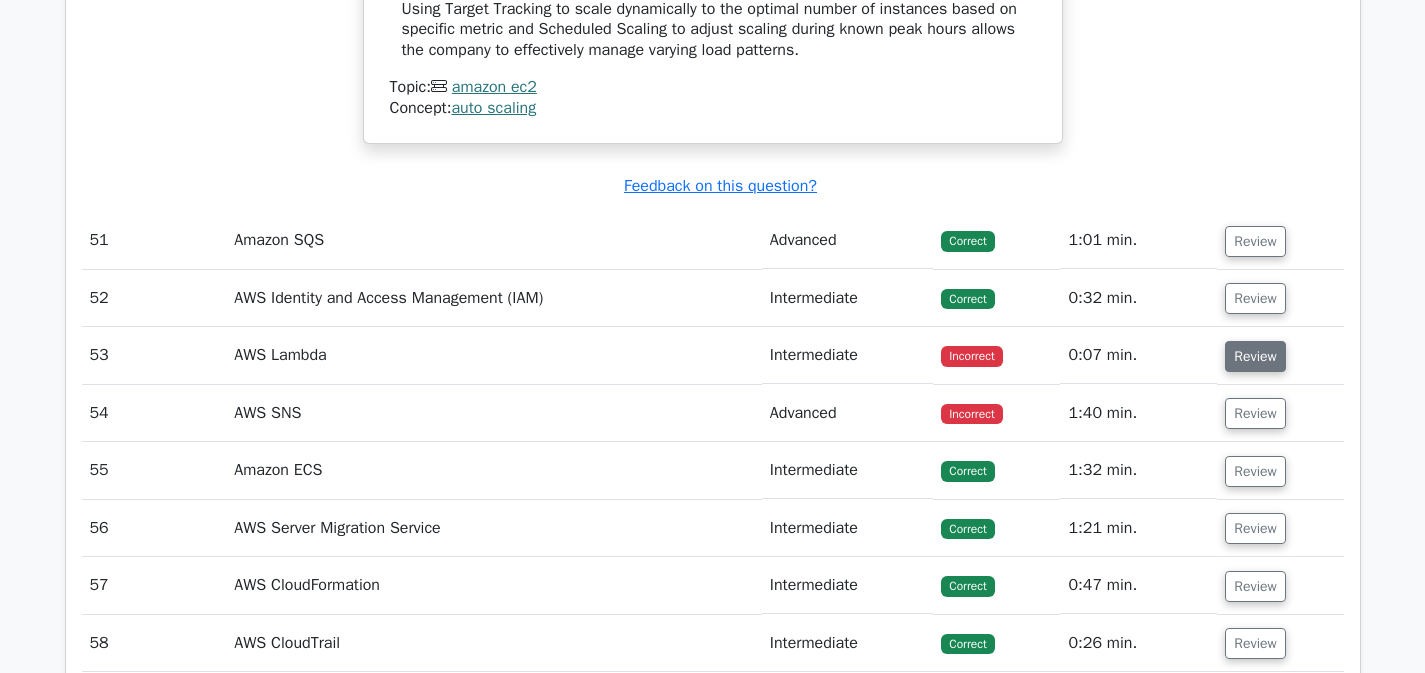 click on "Review" at bounding box center (1255, 356) 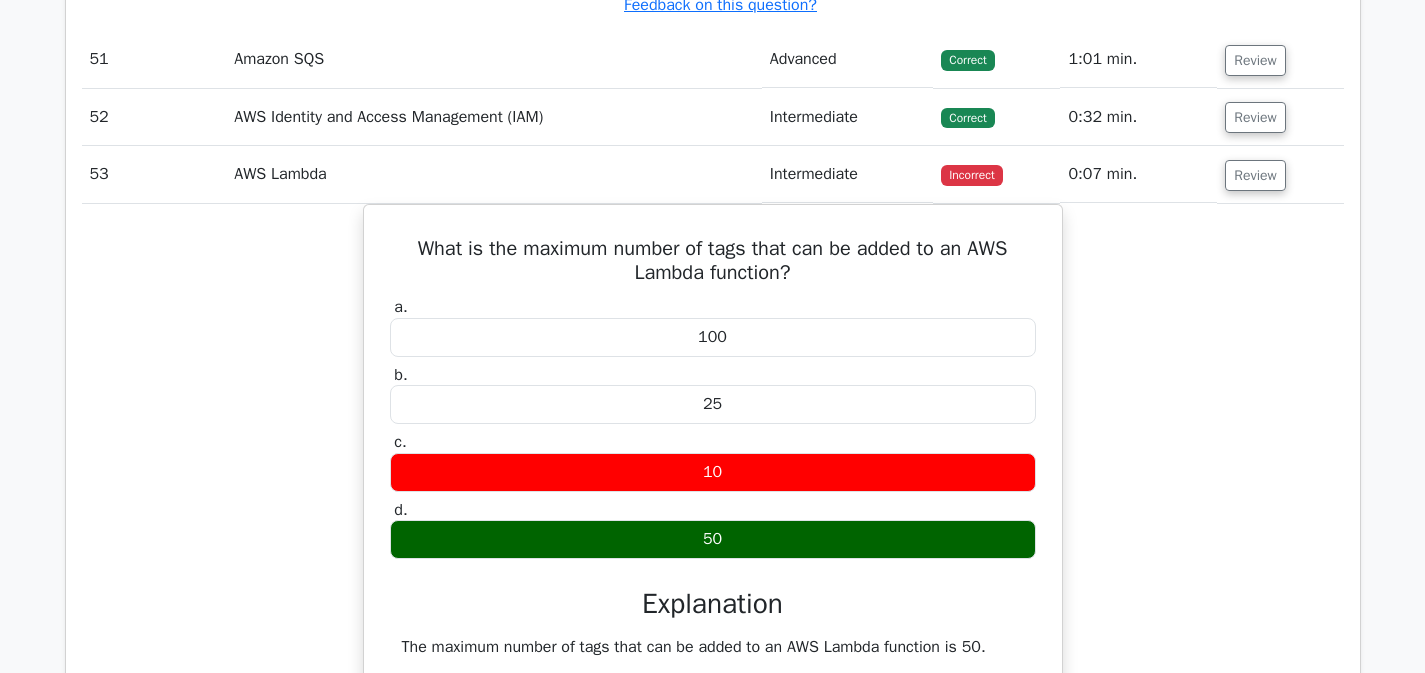 scroll, scrollTop: 16409, scrollLeft: 0, axis: vertical 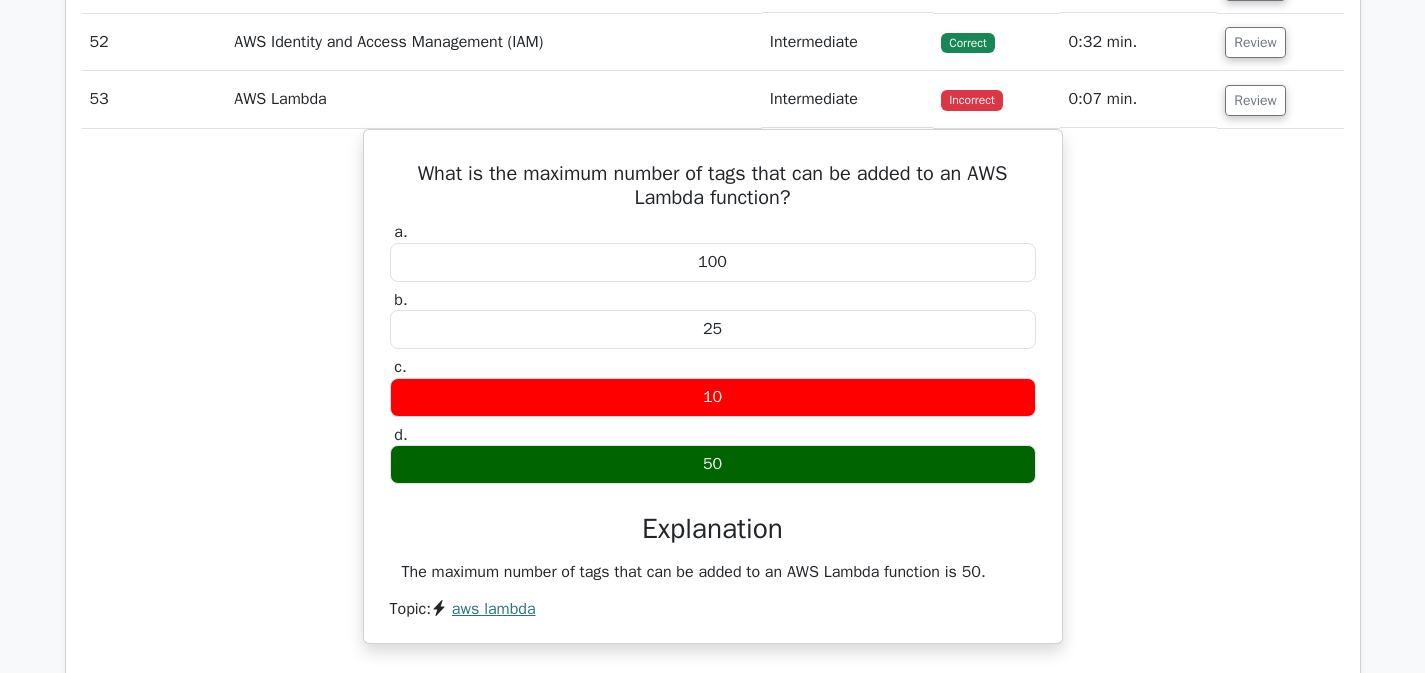 click on "What is the maximum number of tags that can be added to an AWS Lambda function?
a.
100
b.
c." at bounding box center (713, 399) 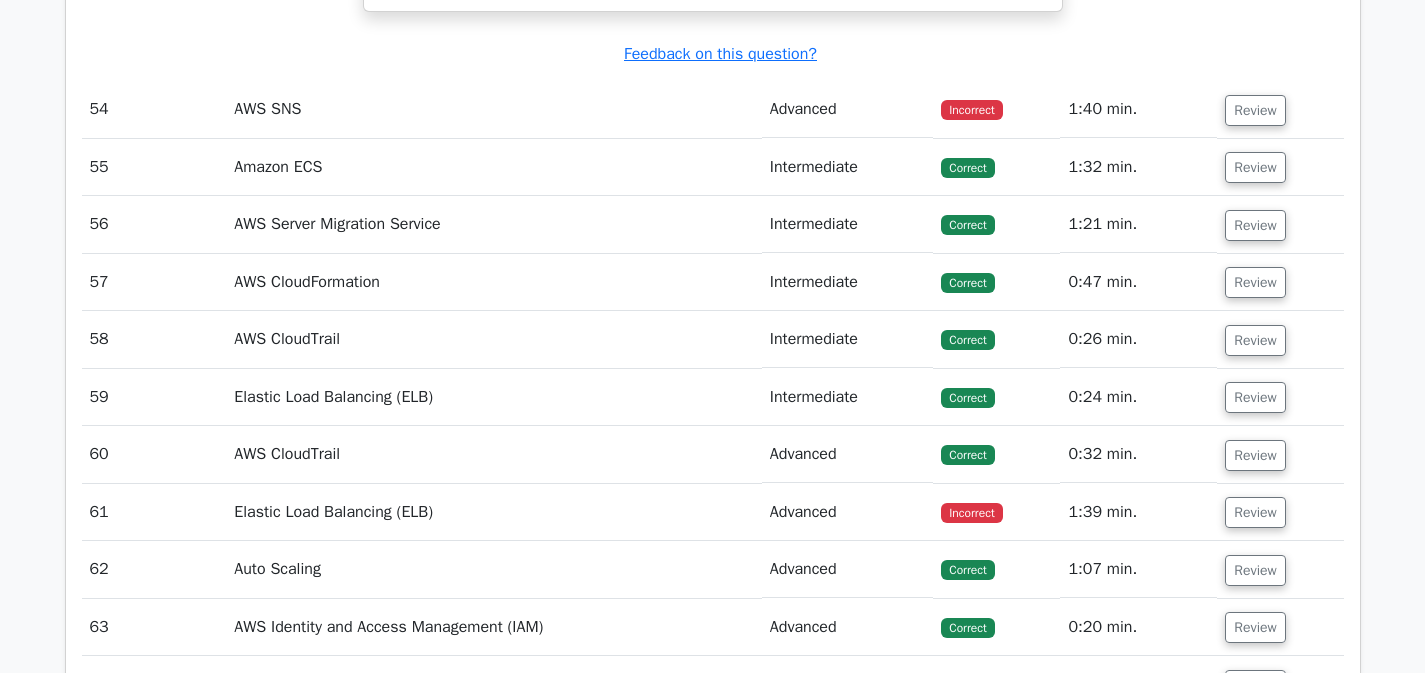 scroll, scrollTop: 17088, scrollLeft: 0, axis: vertical 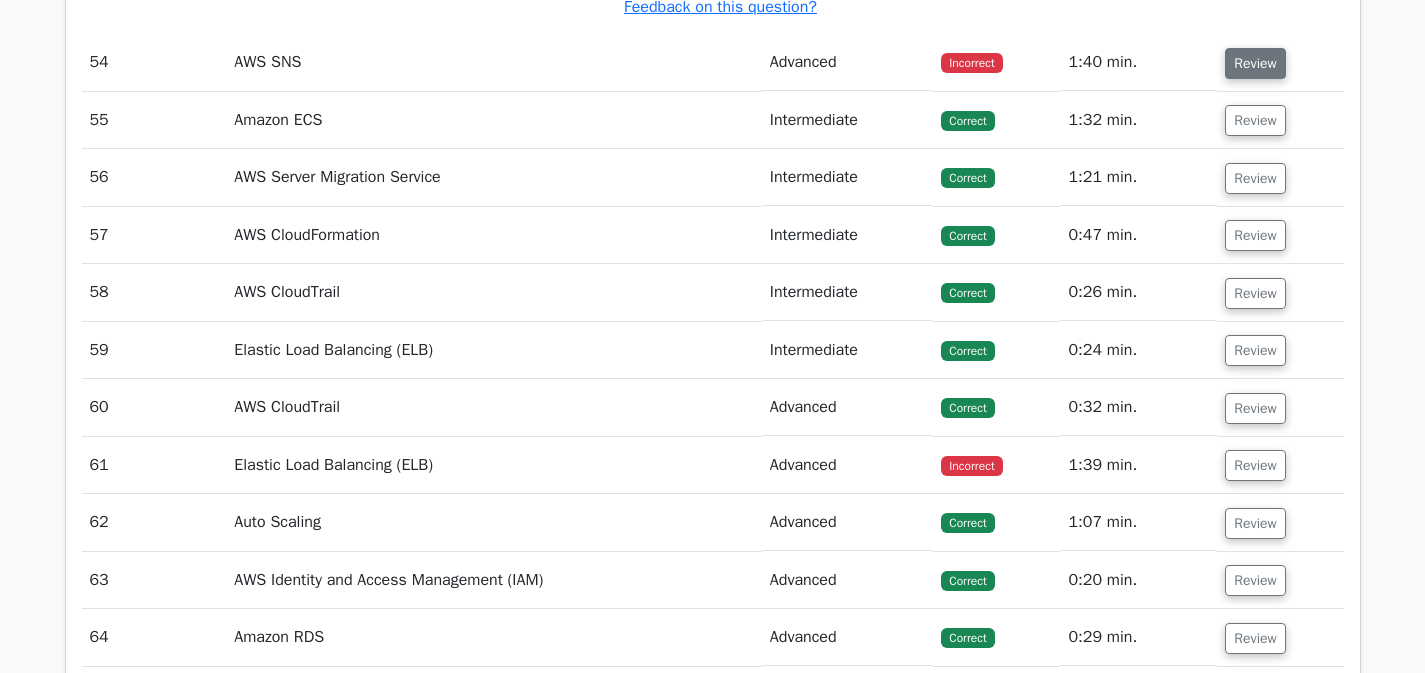click on "Review" at bounding box center [1255, 63] 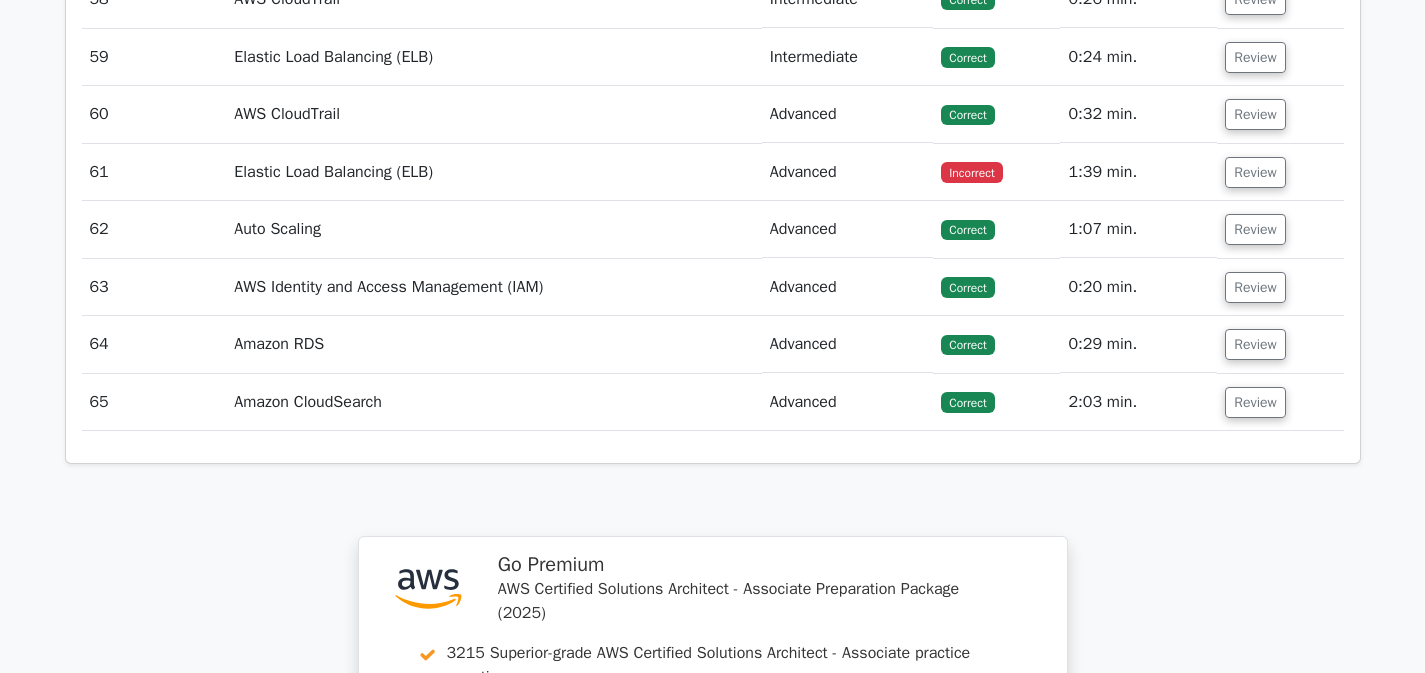 scroll, scrollTop: 17998, scrollLeft: 0, axis: vertical 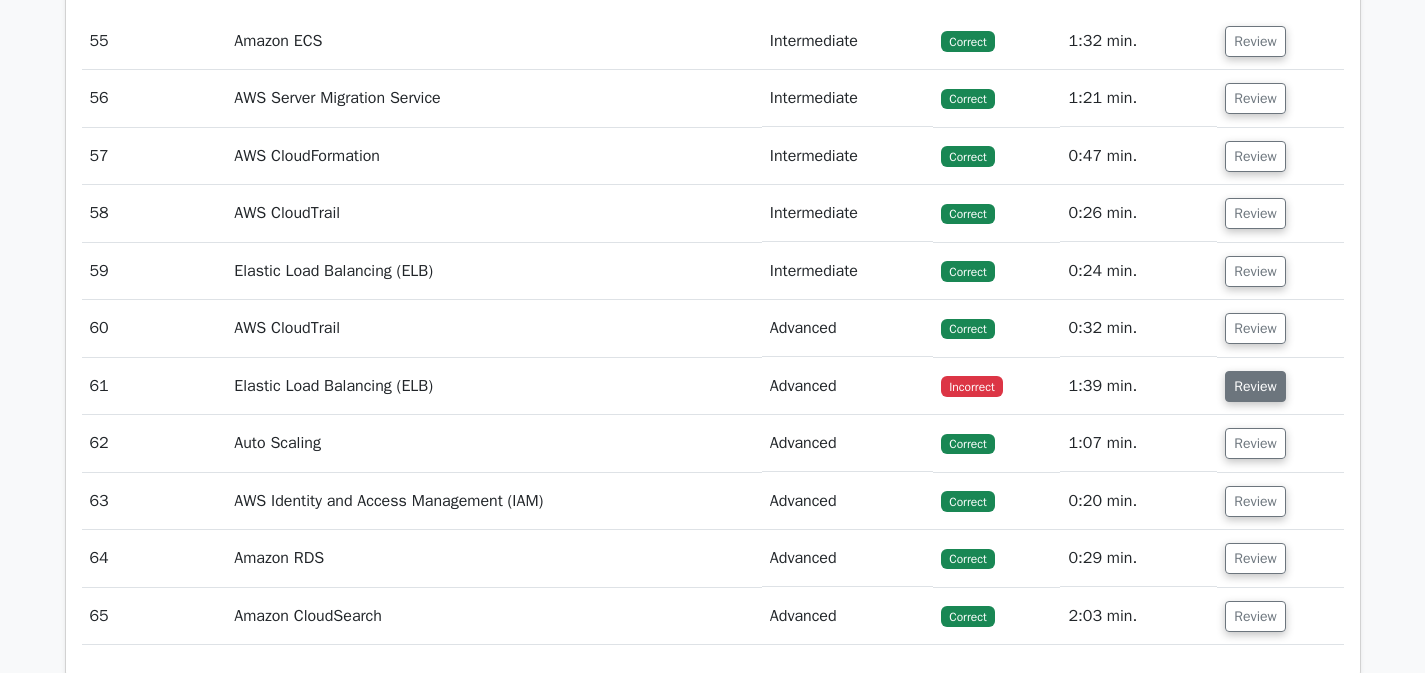 click on "Review" at bounding box center [1255, 386] 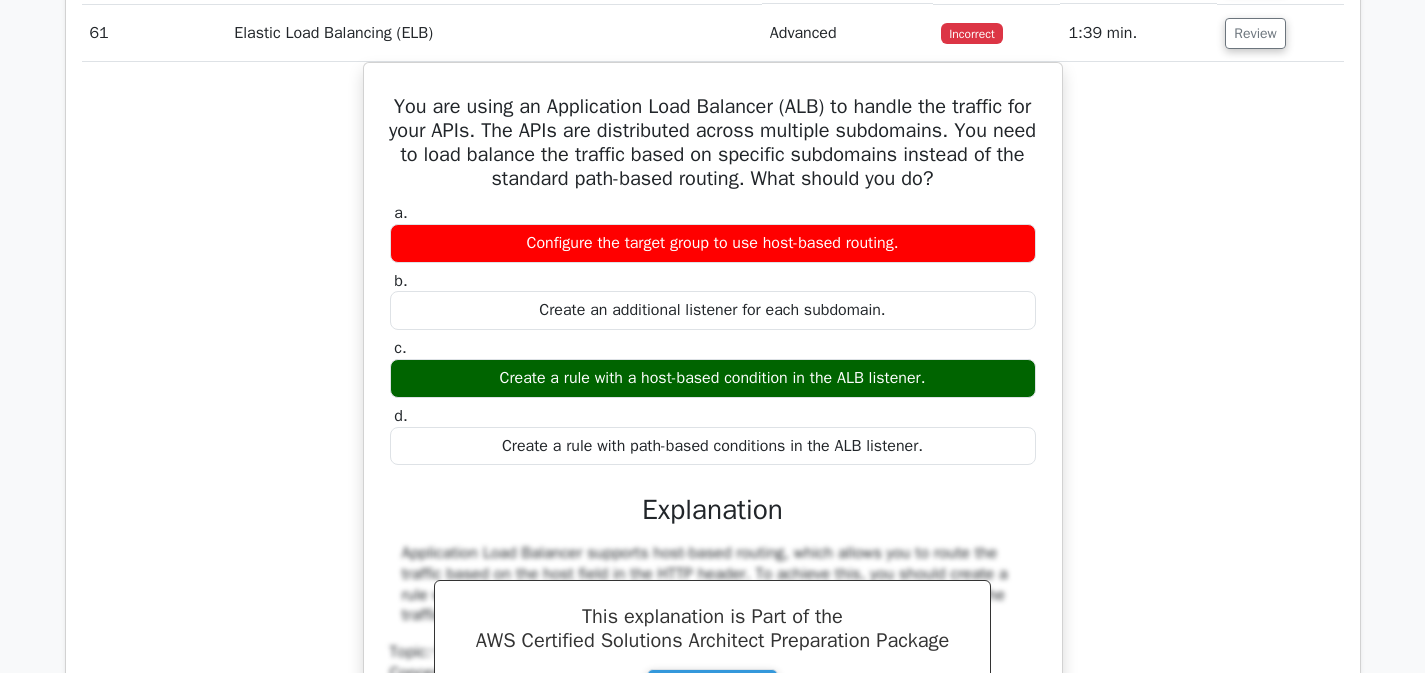 scroll, scrollTop: 18386, scrollLeft: 0, axis: vertical 